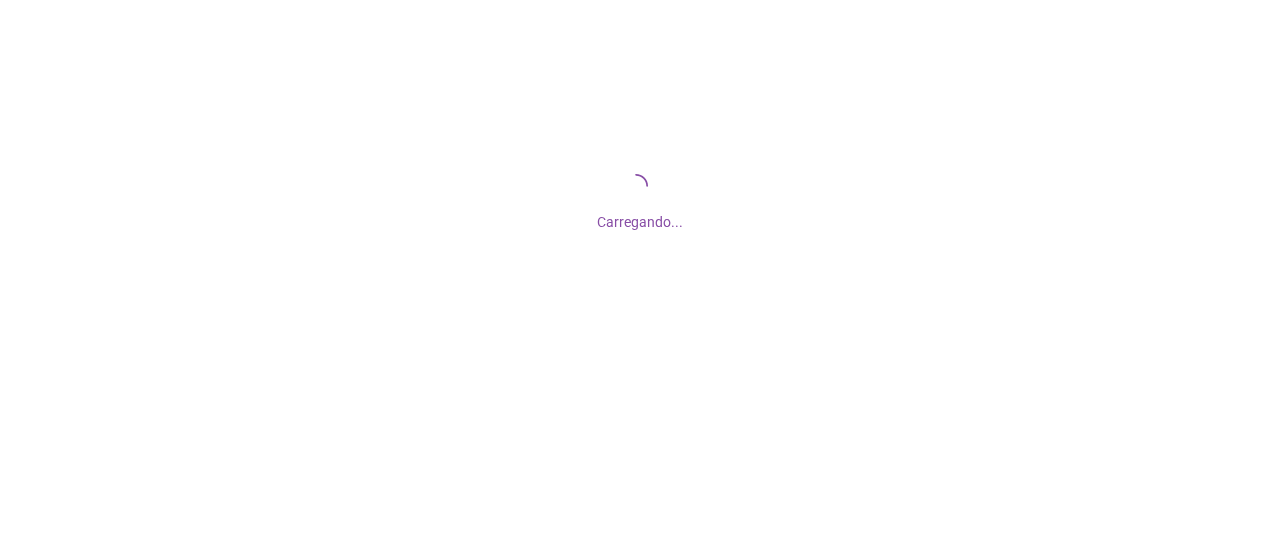 scroll, scrollTop: 0, scrollLeft: 0, axis: both 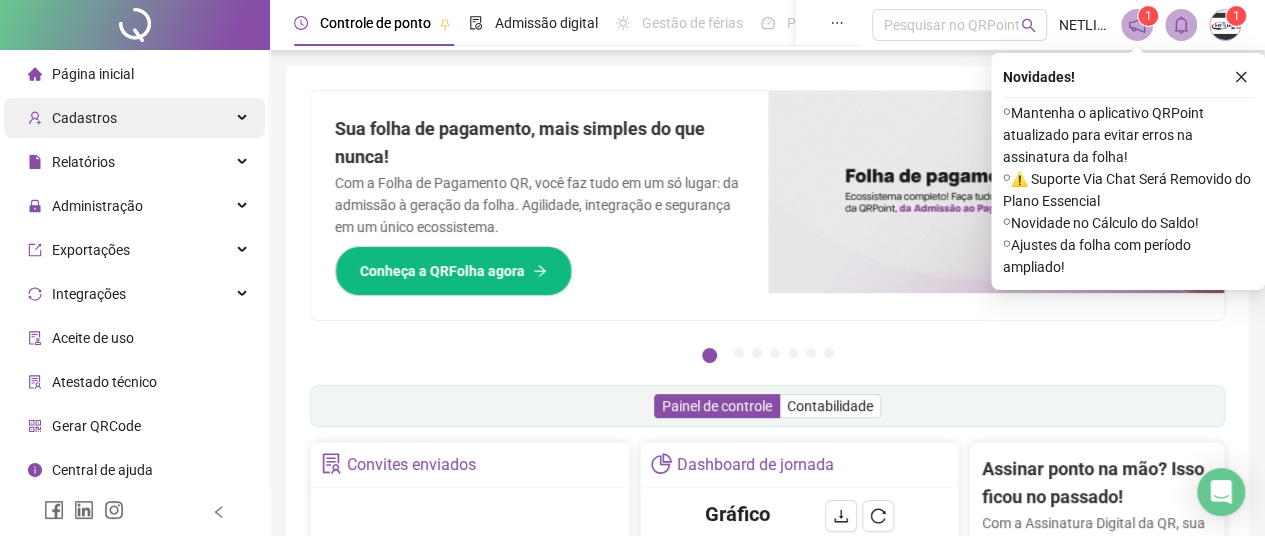 click on "Cadastros" at bounding box center (134, 118) 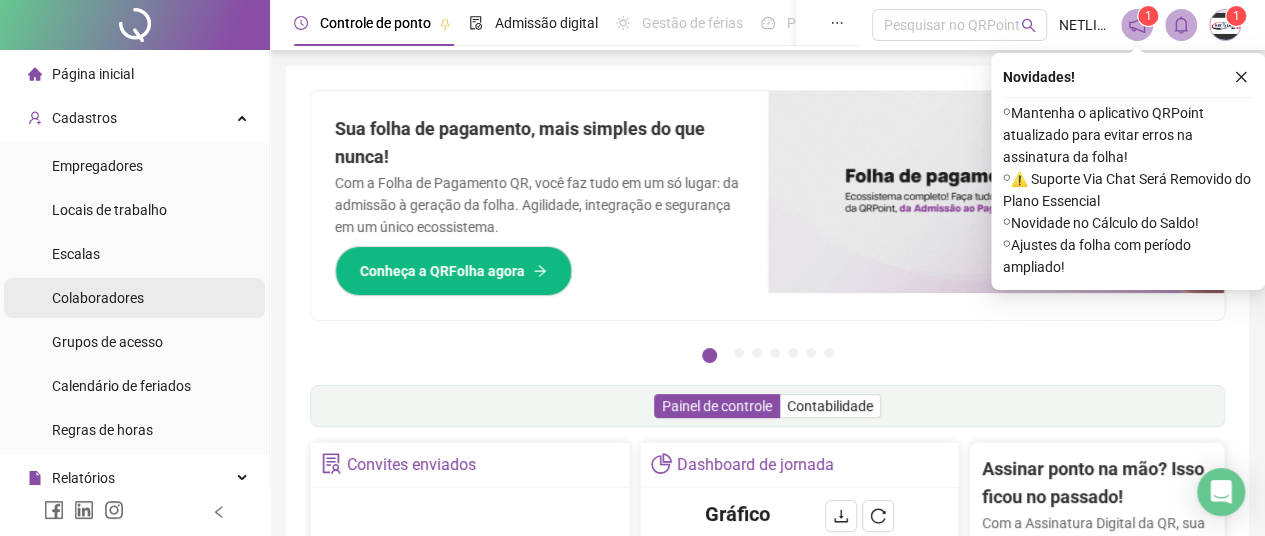 click on "Colaboradores" at bounding box center (98, 298) 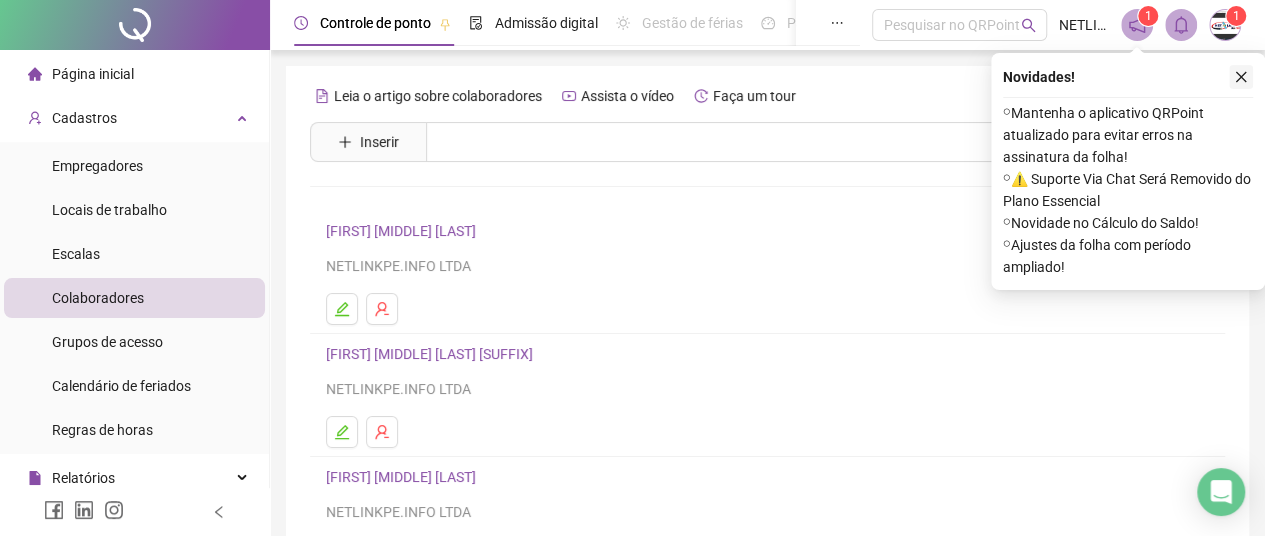click 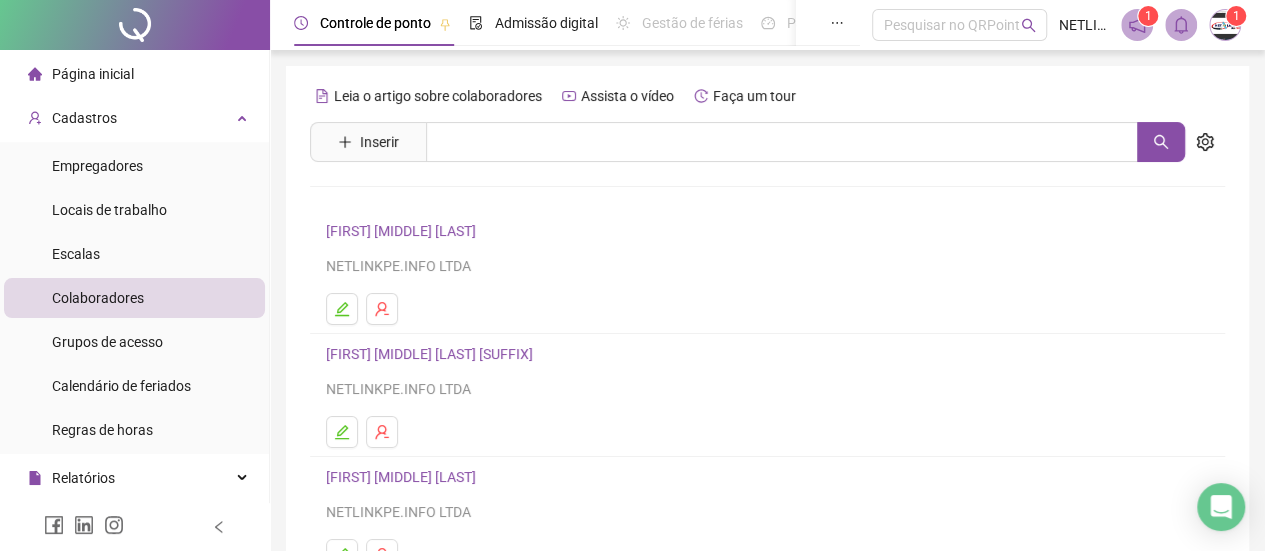click on "[FIRST] [MIDDLE] [LAST]" at bounding box center (404, 231) 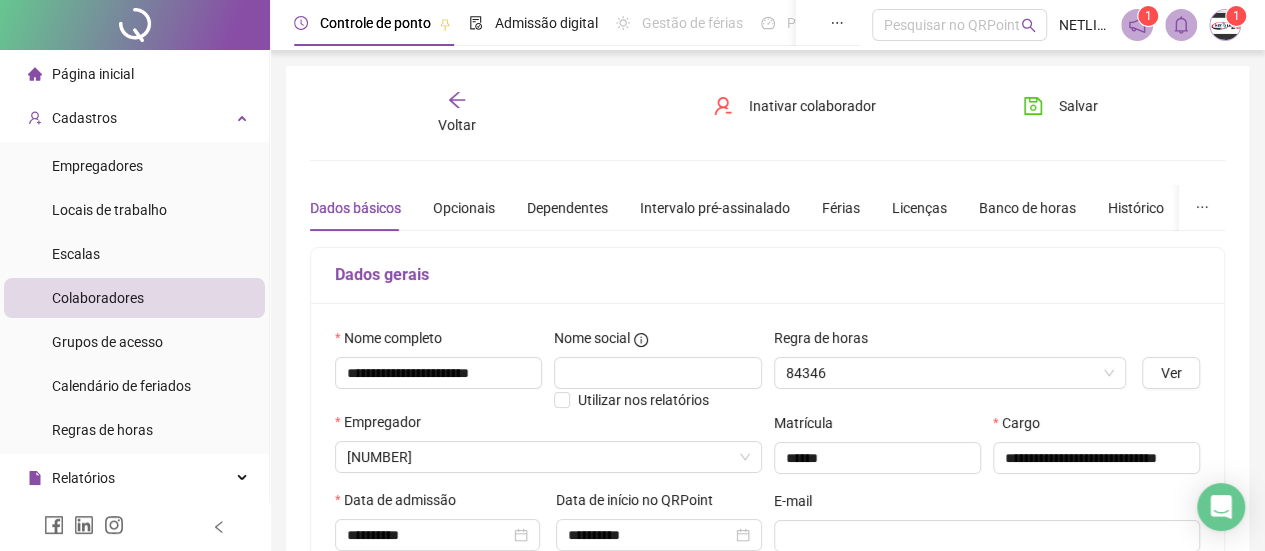 type on "**********" 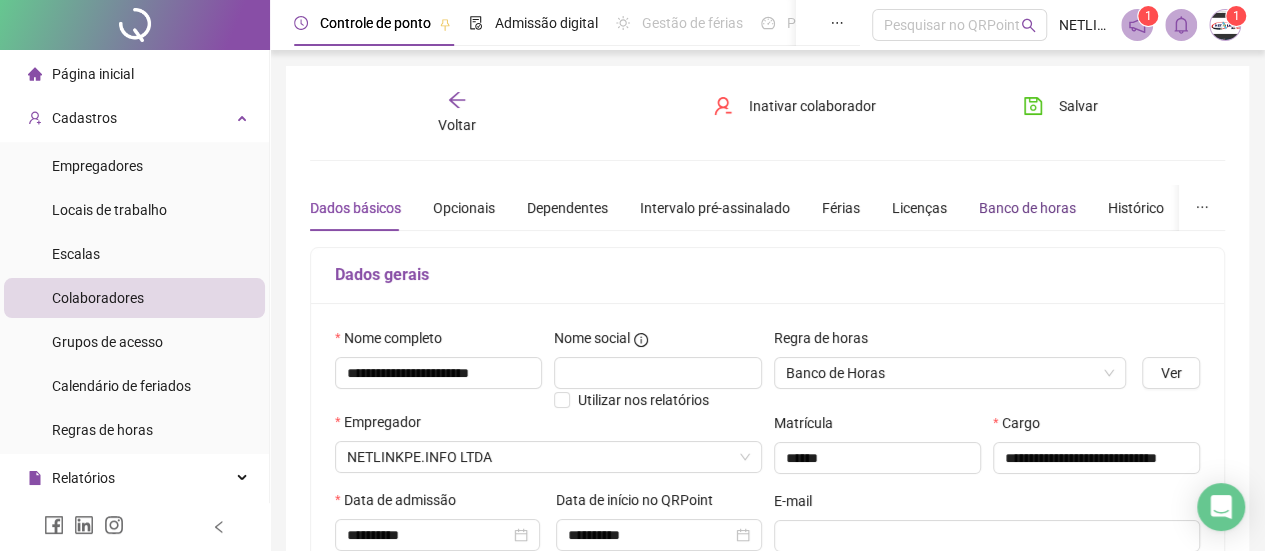 click on "Banco de horas" at bounding box center [1027, 208] 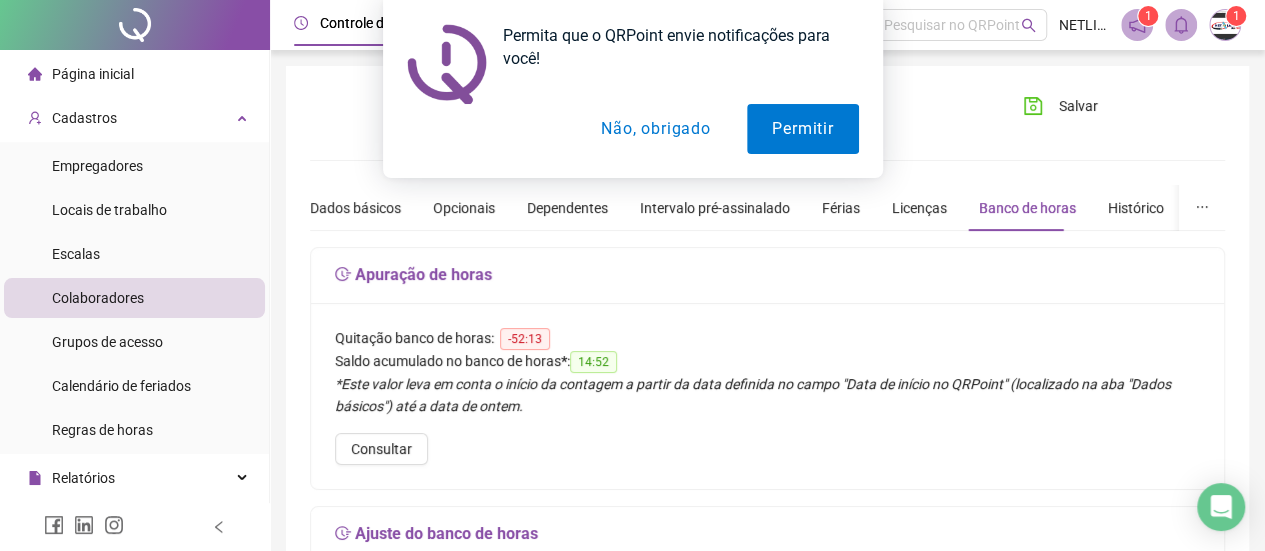 click on "Não, obrigado" at bounding box center (655, 129) 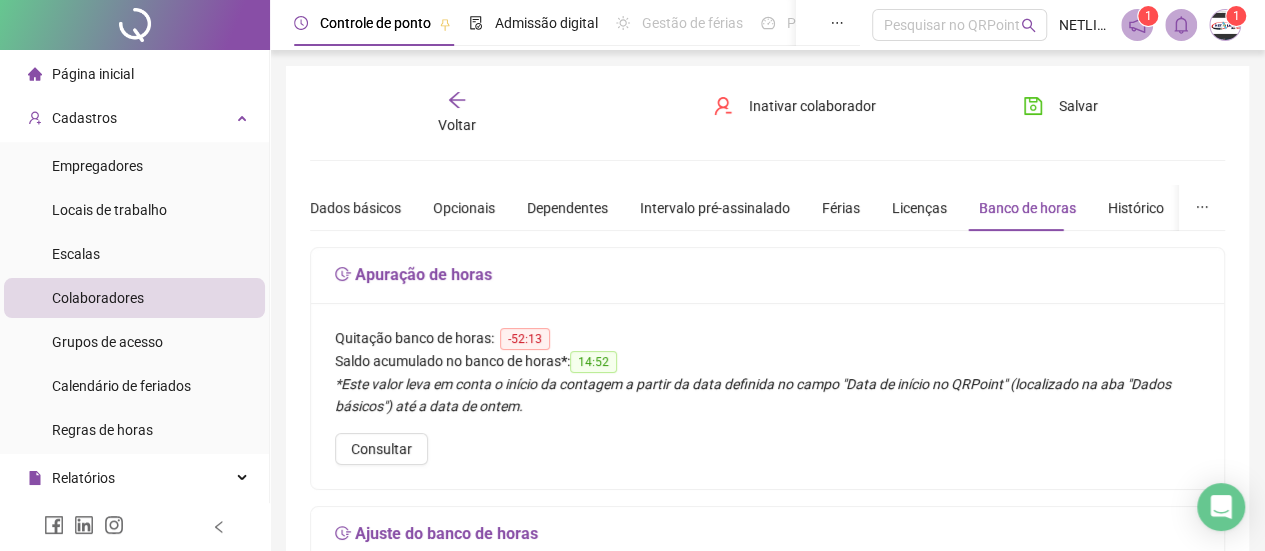 click 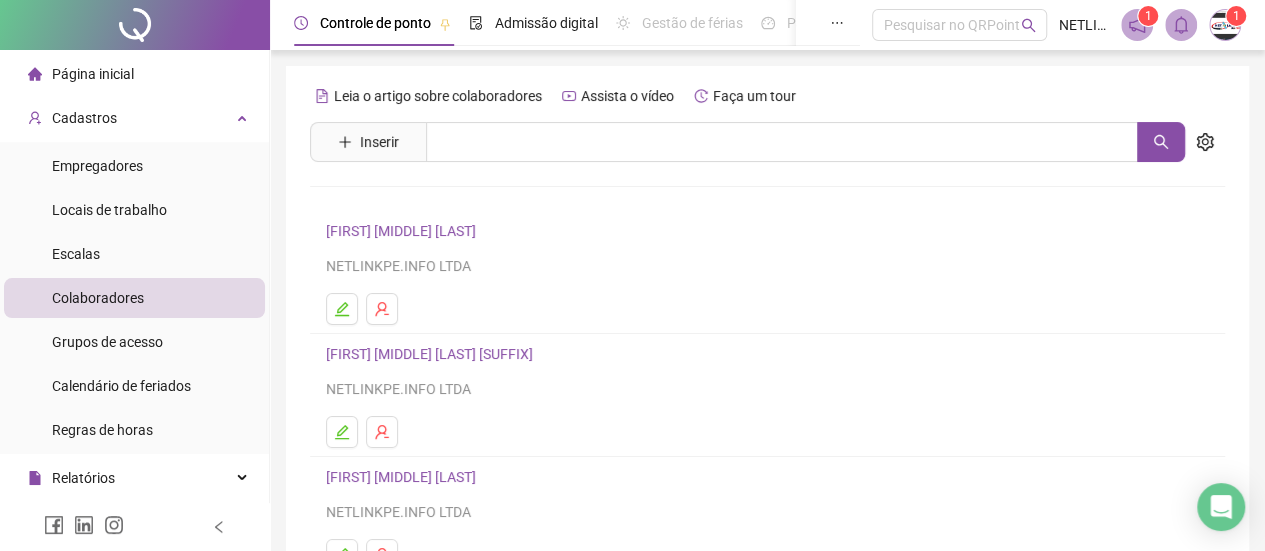 click on "[FIRST] [MIDDLE] [LAST]" at bounding box center [432, 354] 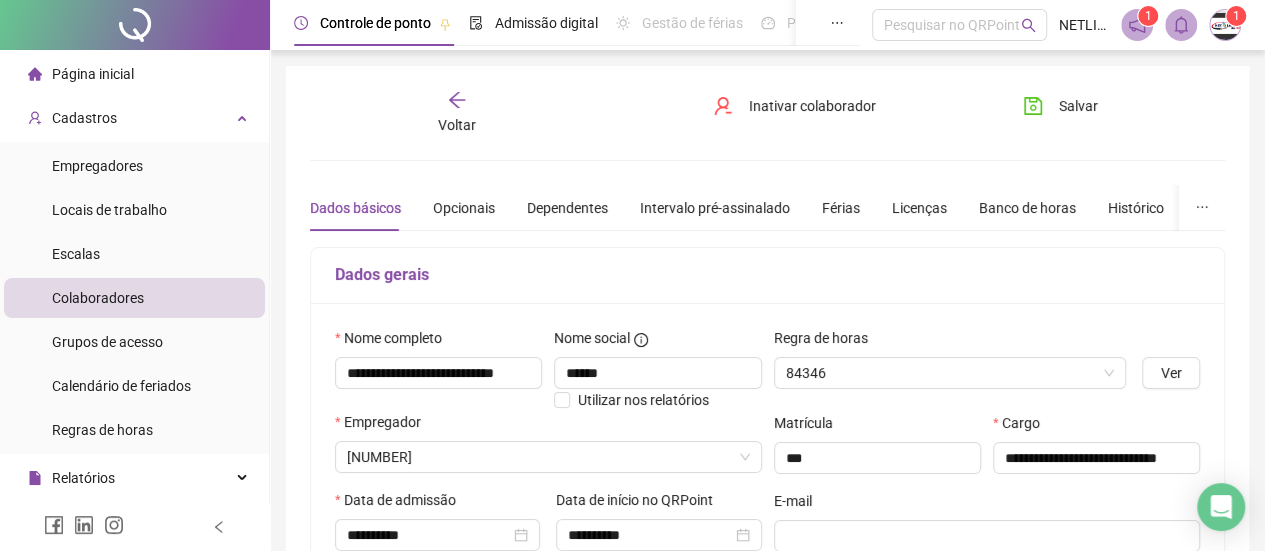 type on "**********" 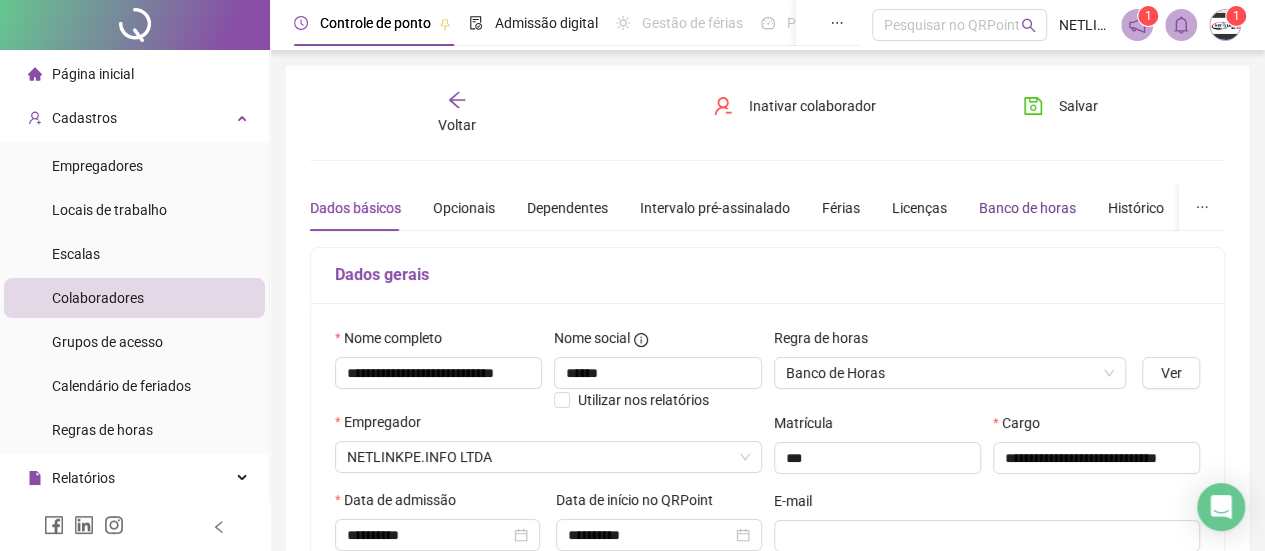 click on "Banco de horas" at bounding box center [1027, 208] 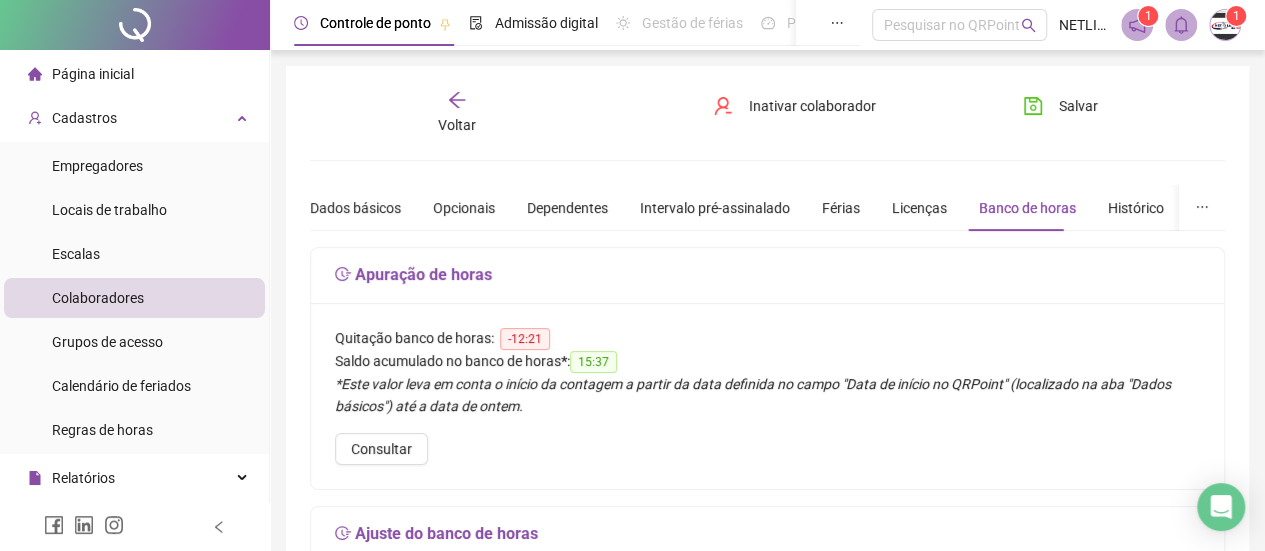 click 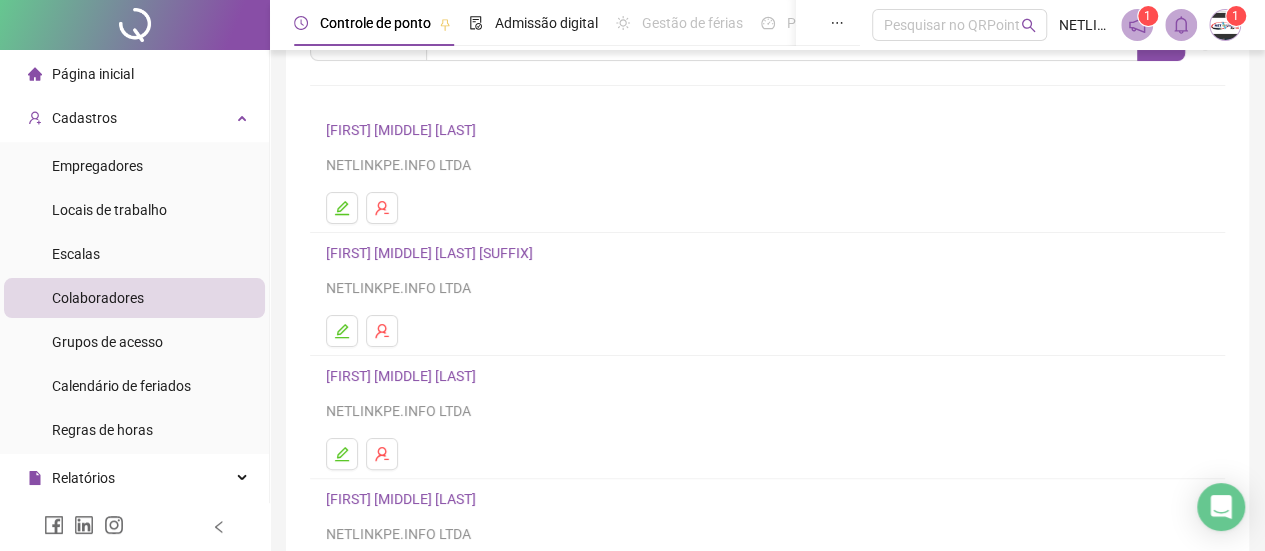 scroll, scrollTop: 200, scrollLeft: 0, axis: vertical 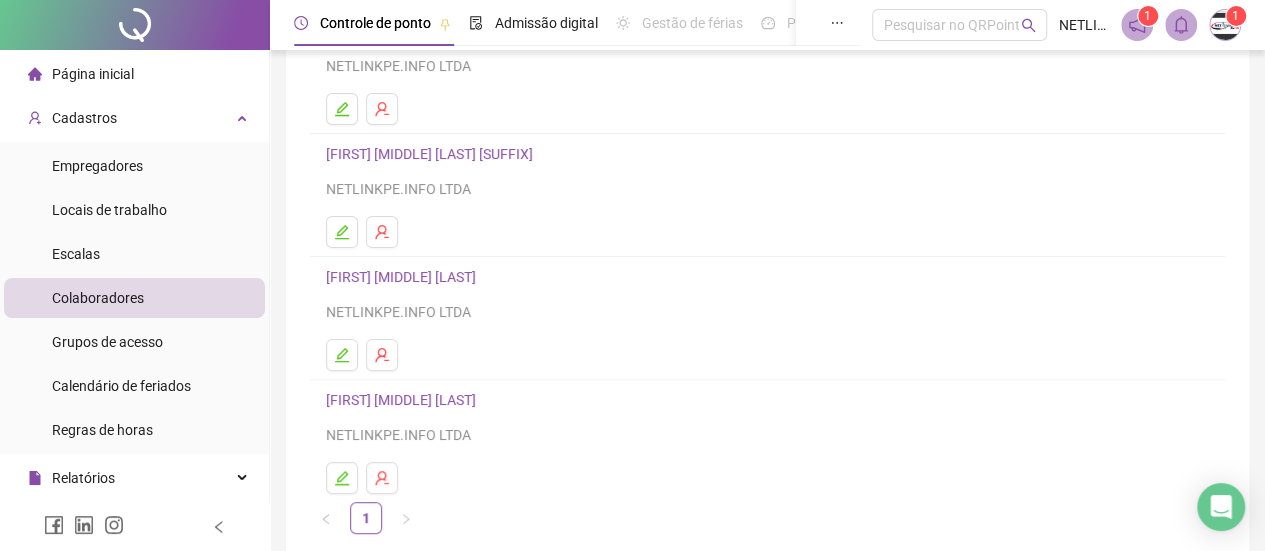 click on "[FIRST] [MIDDLE] [LAST]" at bounding box center [404, 277] 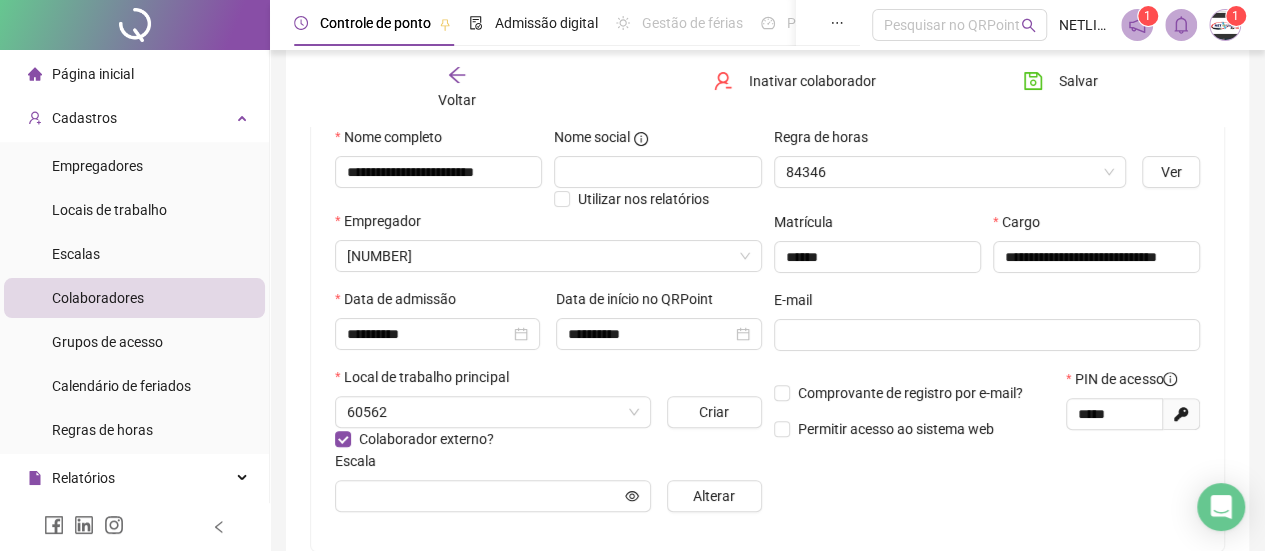 scroll, scrollTop: 210, scrollLeft: 0, axis: vertical 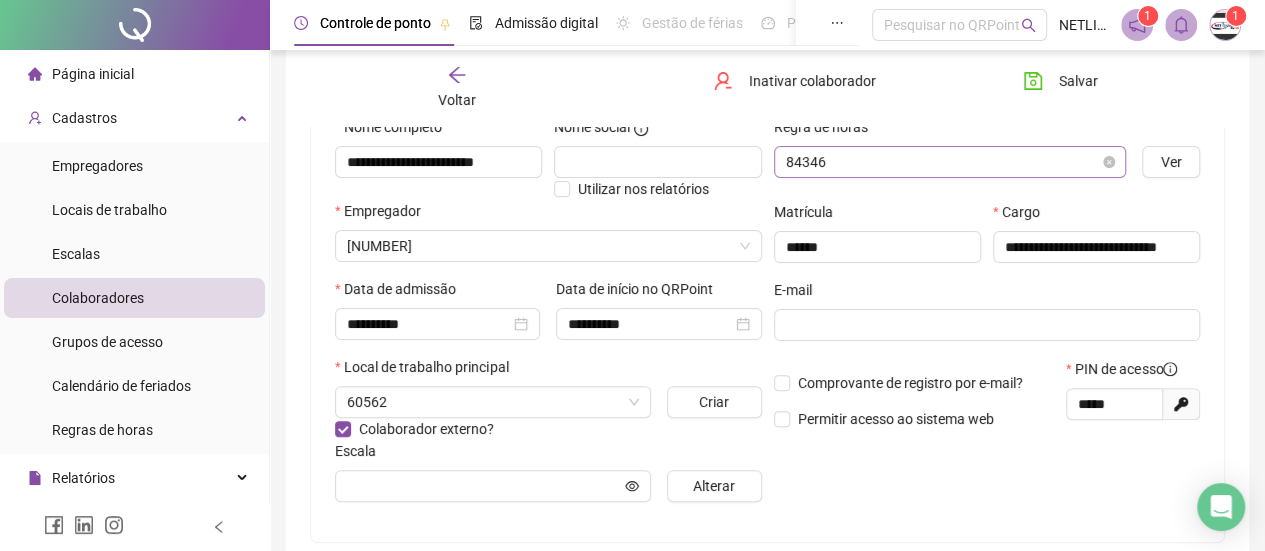 type on "**********" 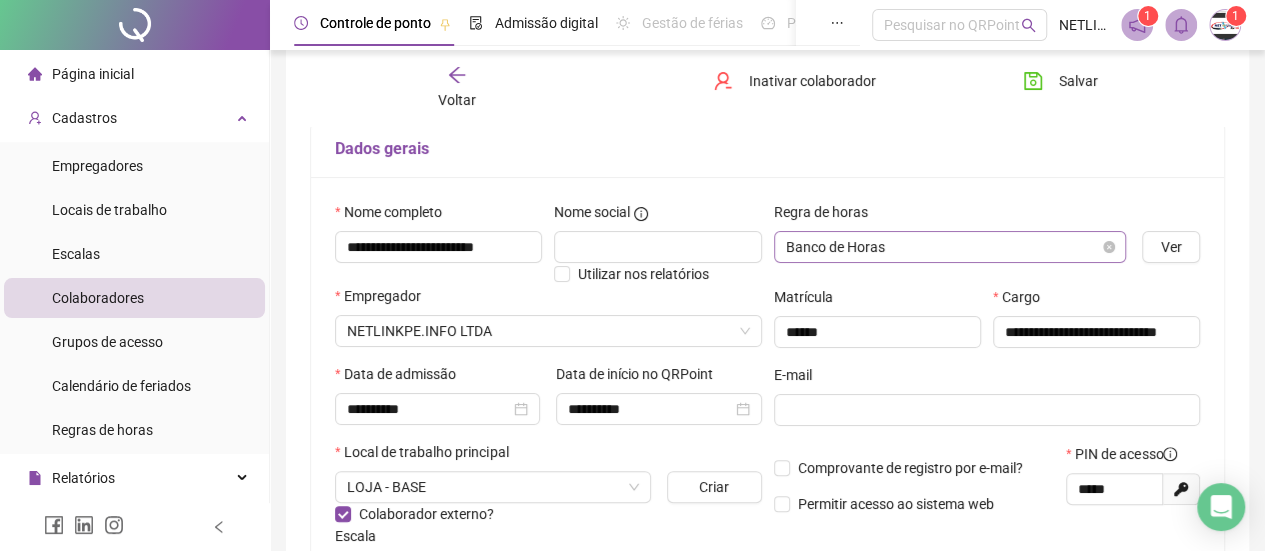 scroll, scrollTop: 10, scrollLeft: 0, axis: vertical 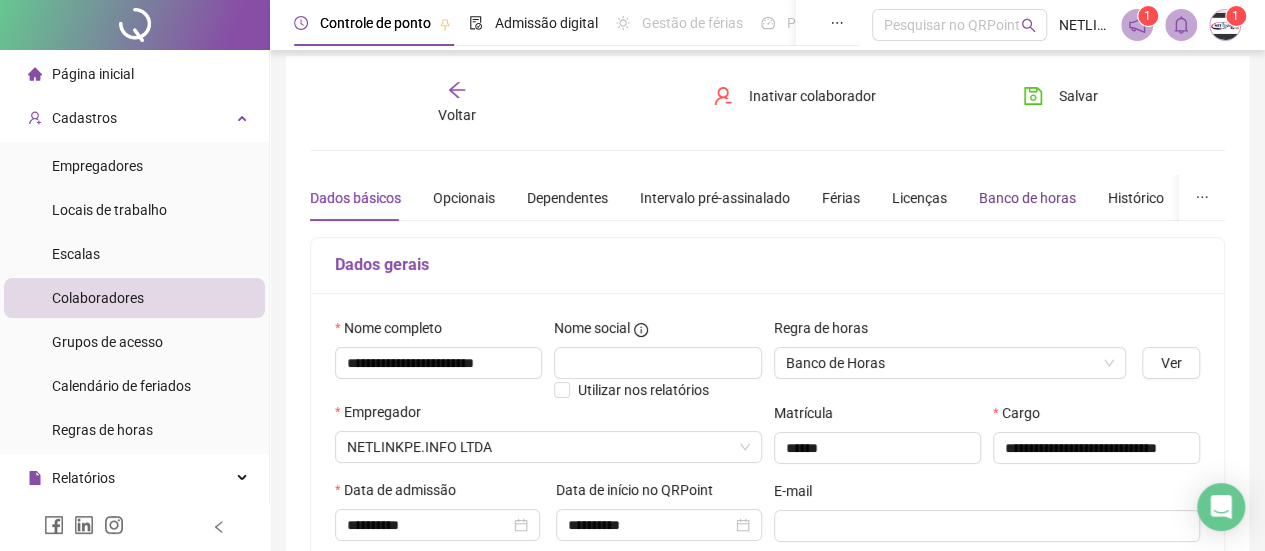 click on "Banco de horas" at bounding box center [1027, 198] 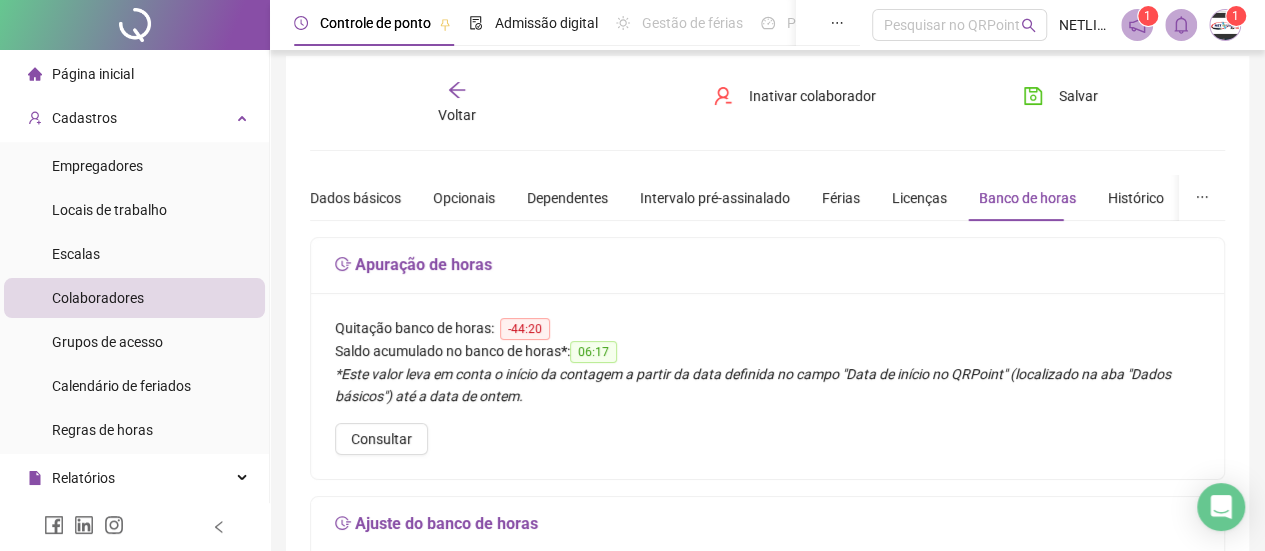 click on "Voltar" at bounding box center [457, 115] 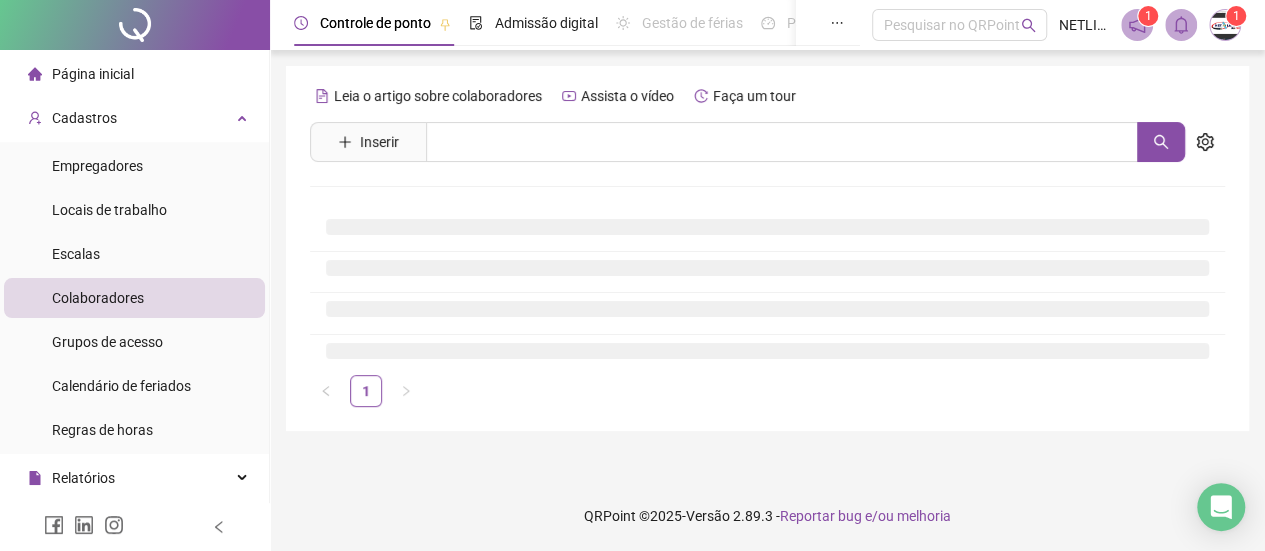 scroll, scrollTop: 0, scrollLeft: 0, axis: both 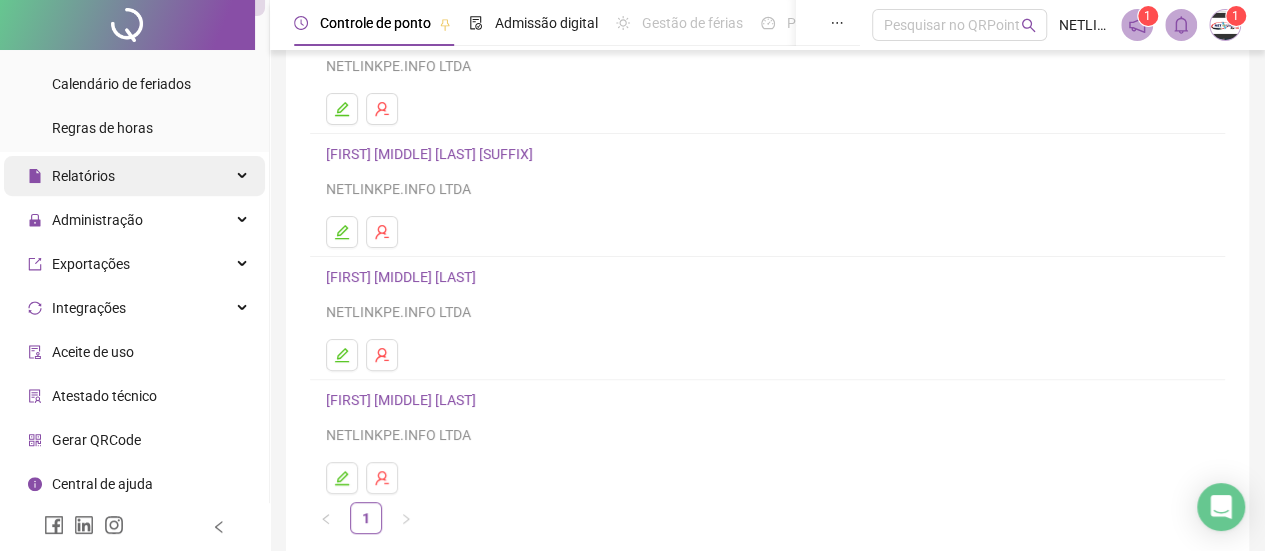 click on "Relatórios" at bounding box center (134, 176) 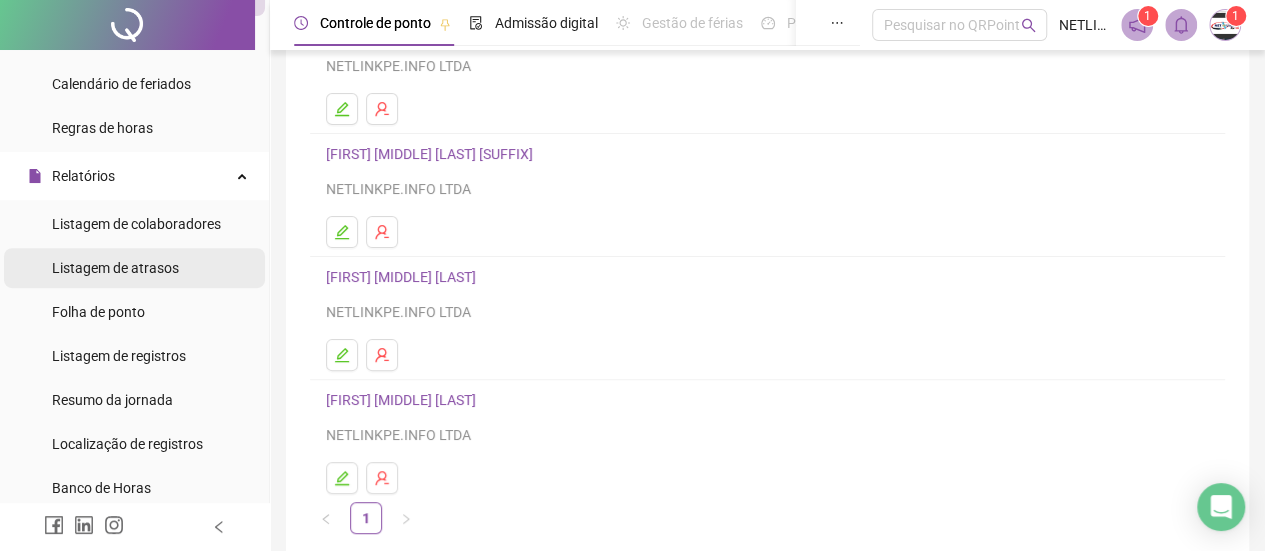 scroll, scrollTop: 502, scrollLeft: 0, axis: vertical 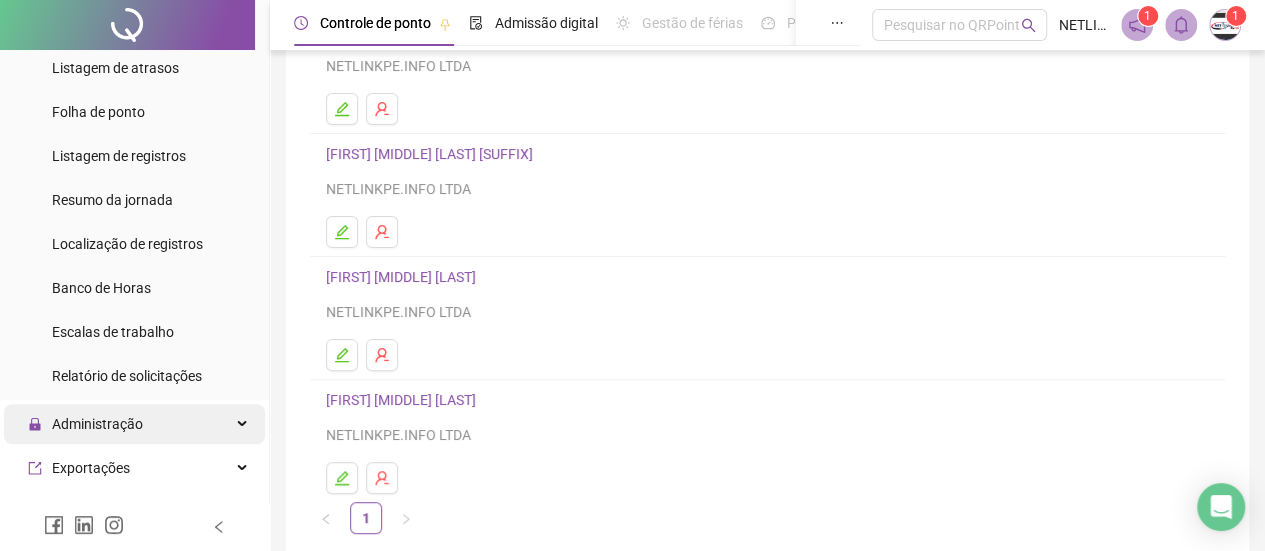 click on "Administração" at bounding box center [134, 424] 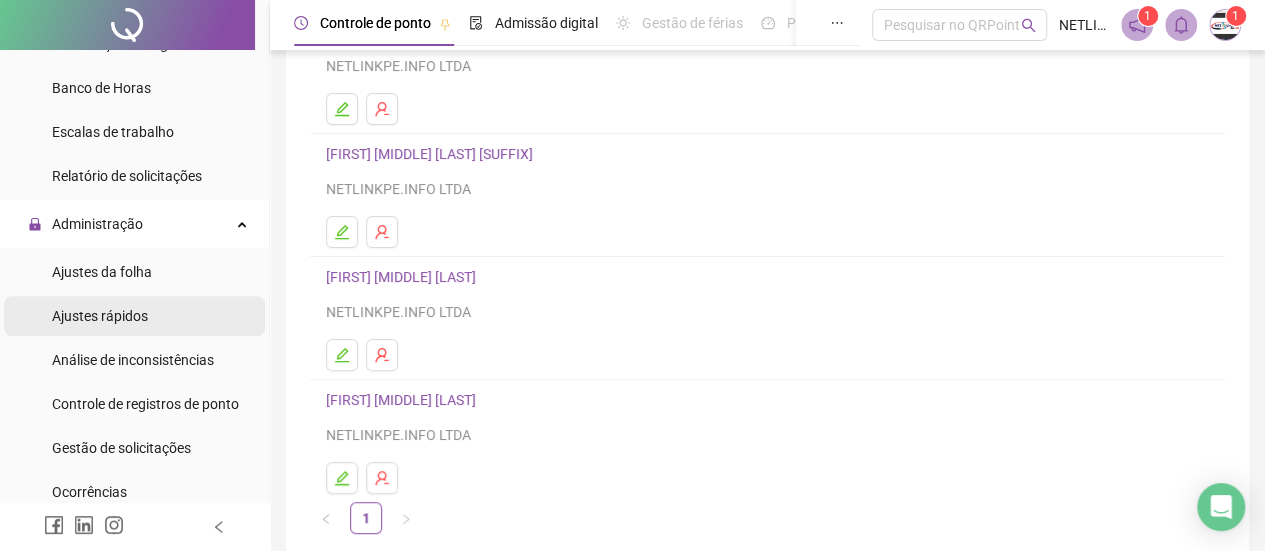 scroll, scrollTop: 802, scrollLeft: 0, axis: vertical 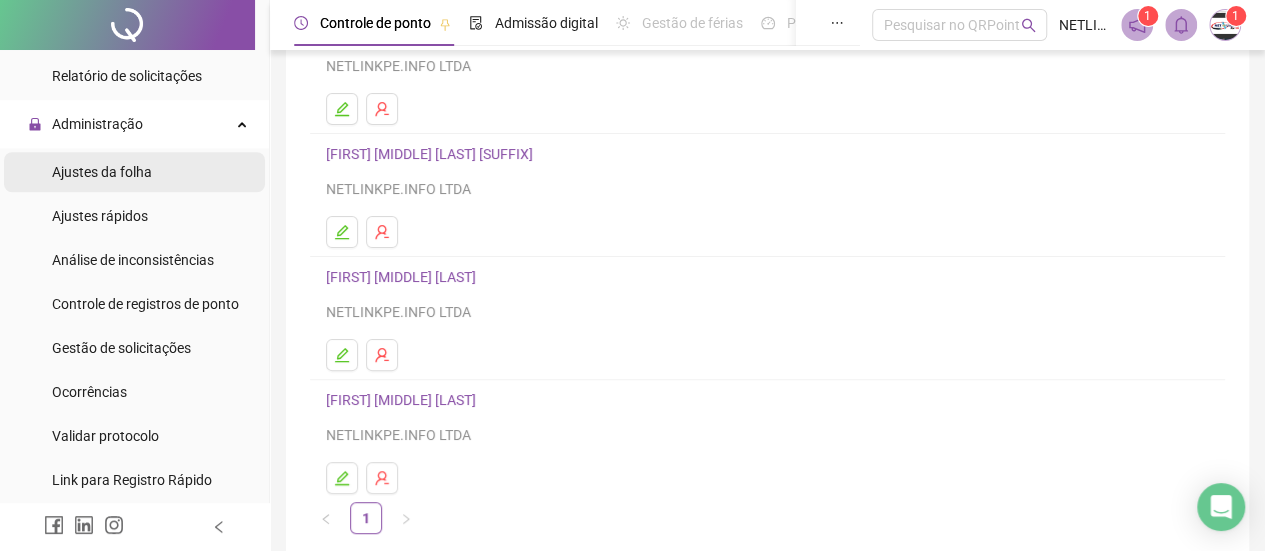 click on "Ajustes da folha" at bounding box center [134, 172] 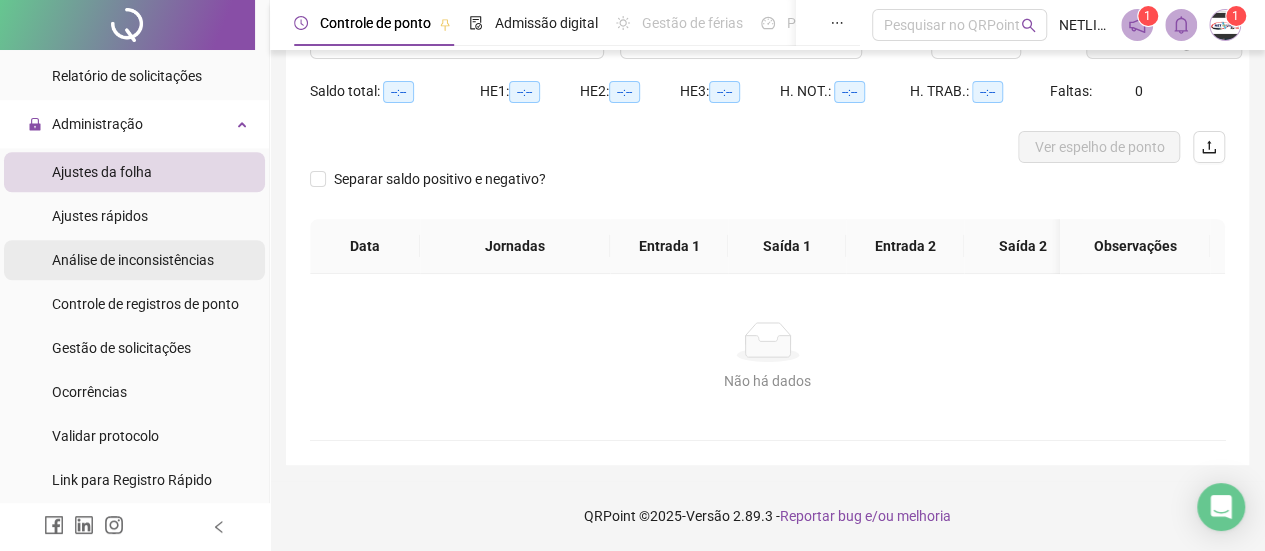 click on "Análise de inconsistências" at bounding box center [133, 260] 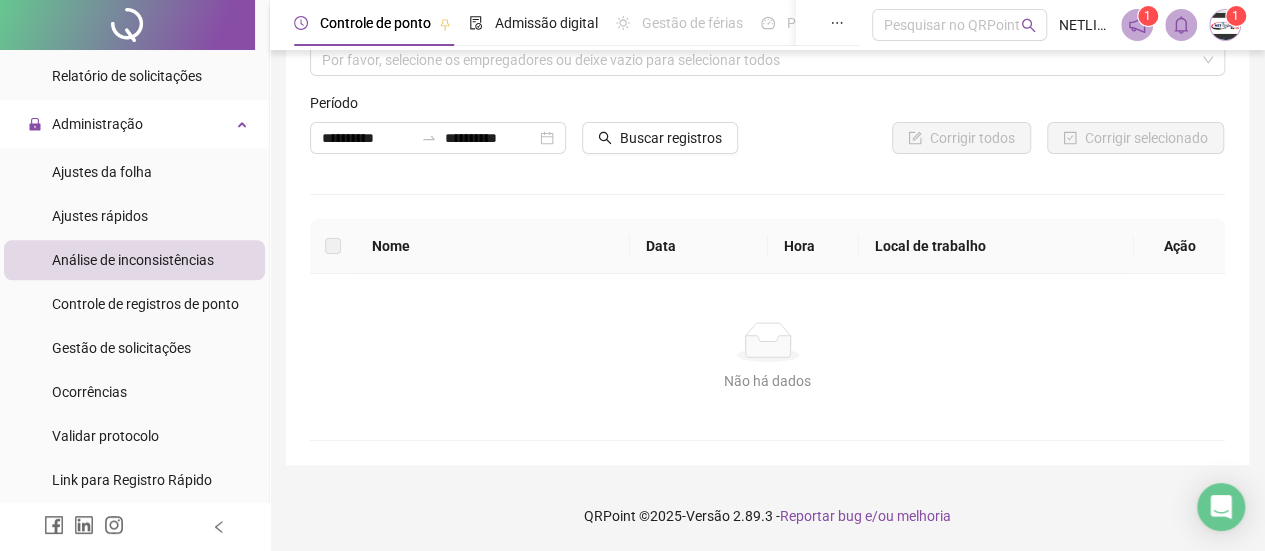 scroll, scrollTop: 90, scrollLeft: 0, axis: vertical 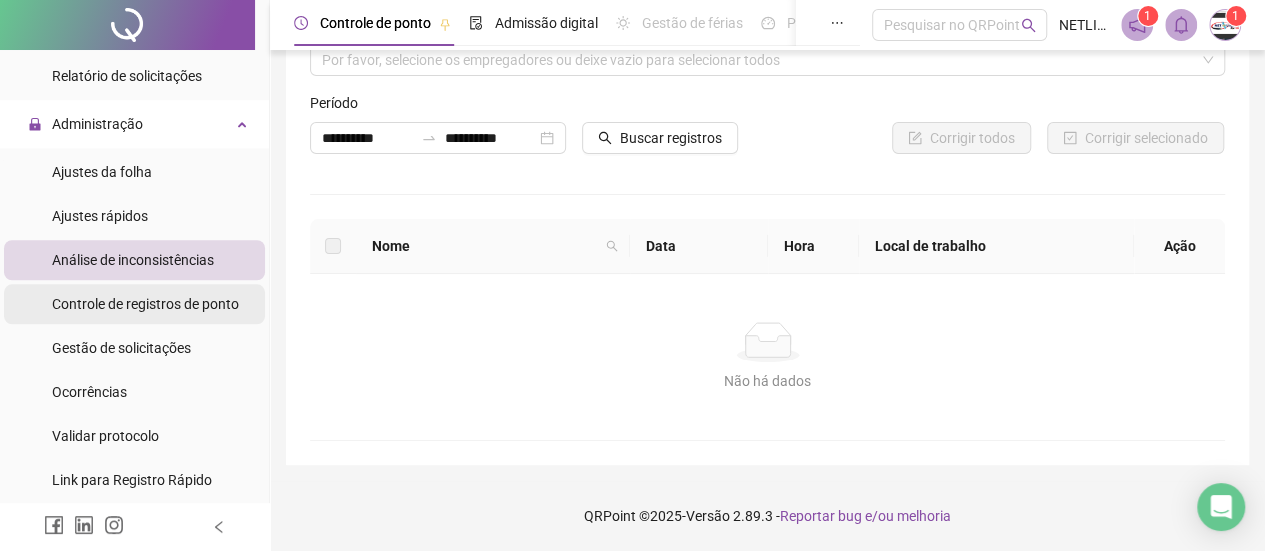 click on "Controle de registros de ponto" at bounding box center (145, 304) 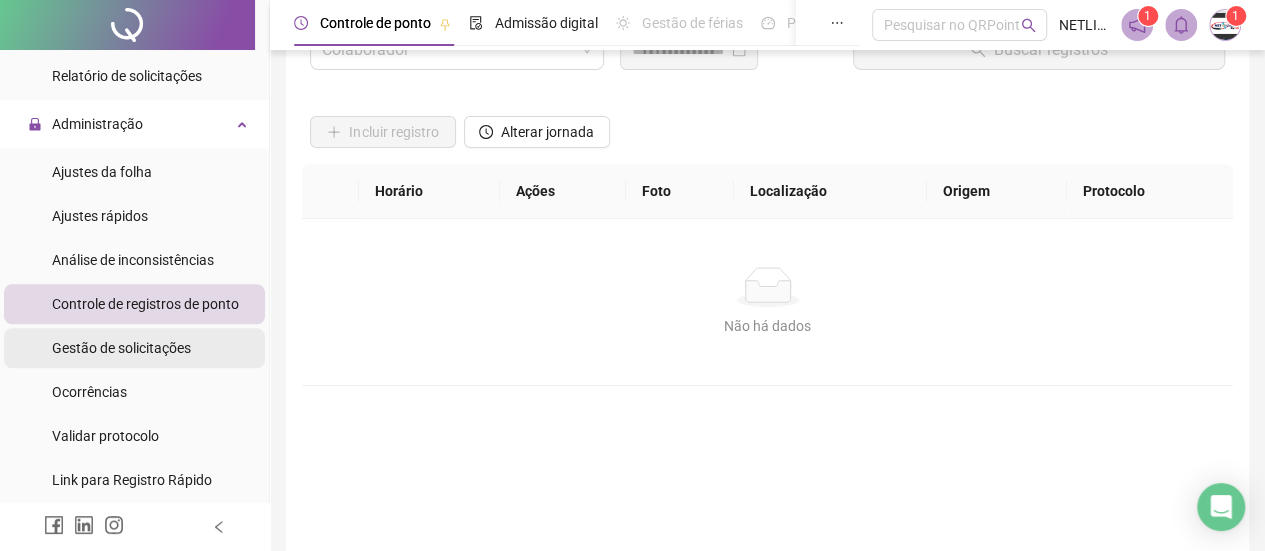 click on "Gestão de solicitações" at bounding box center [121, 348] 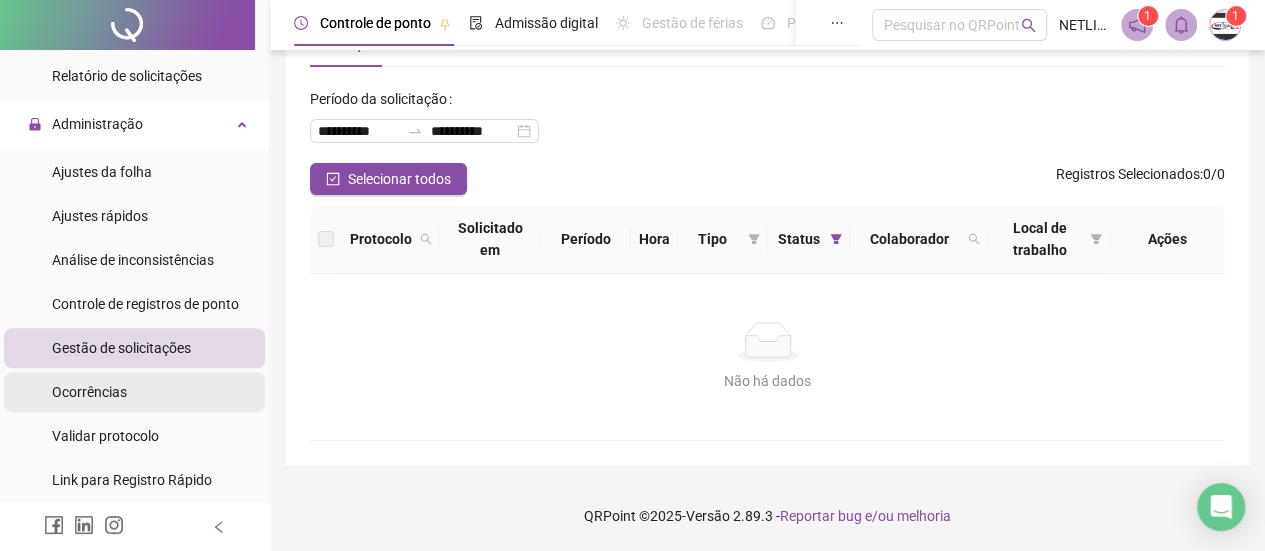 click on "Ocorrências" at bounding box center [89, 392] 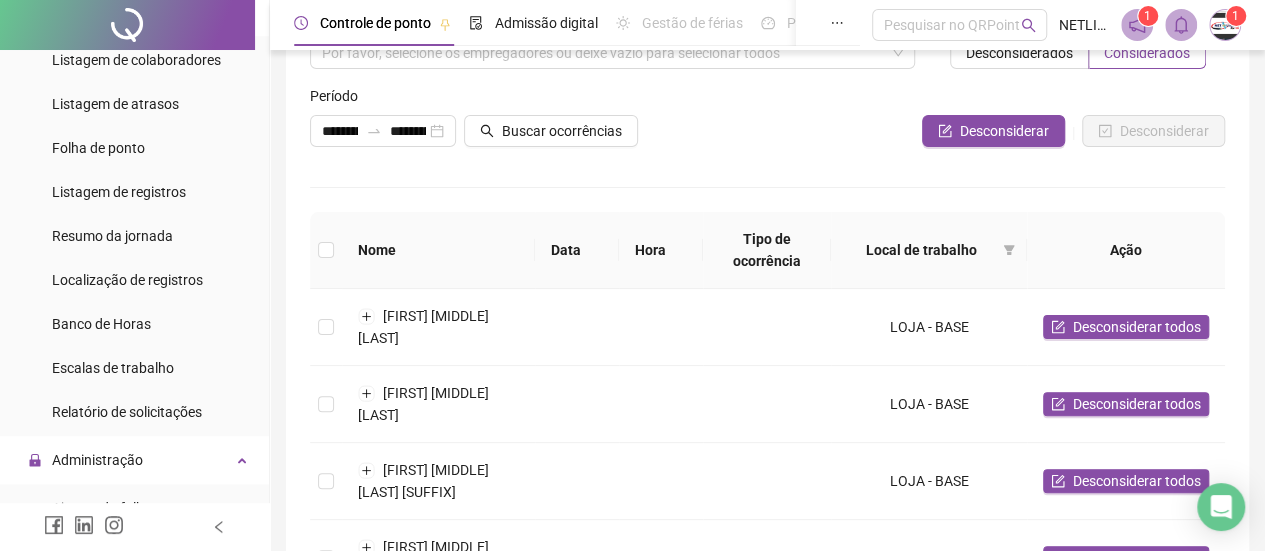 scroll, scrollTop: 0, scrollLeft: 0, axis: both 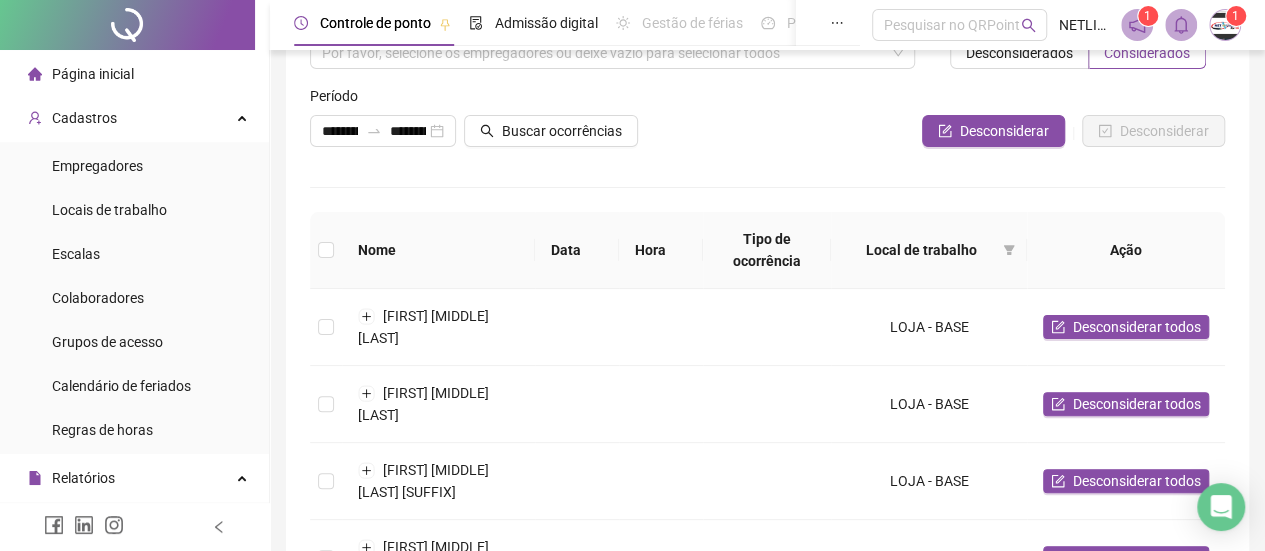 click on "Página inicial" at bounding box center [93, 74] 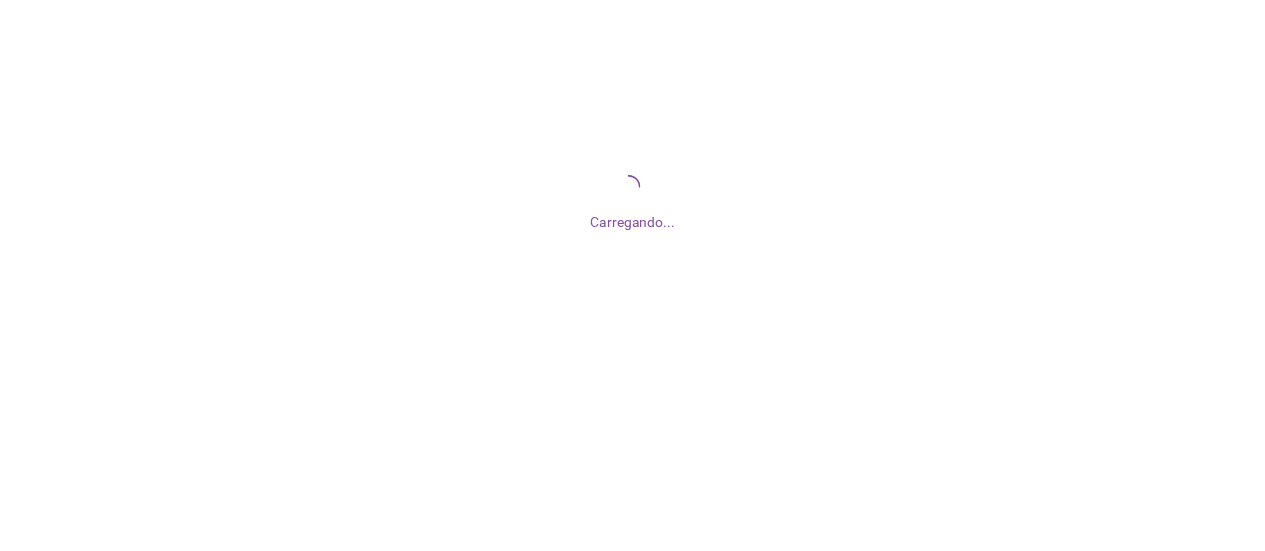scroll, scrollTop: 0, scrollLeft: 0, axis: both 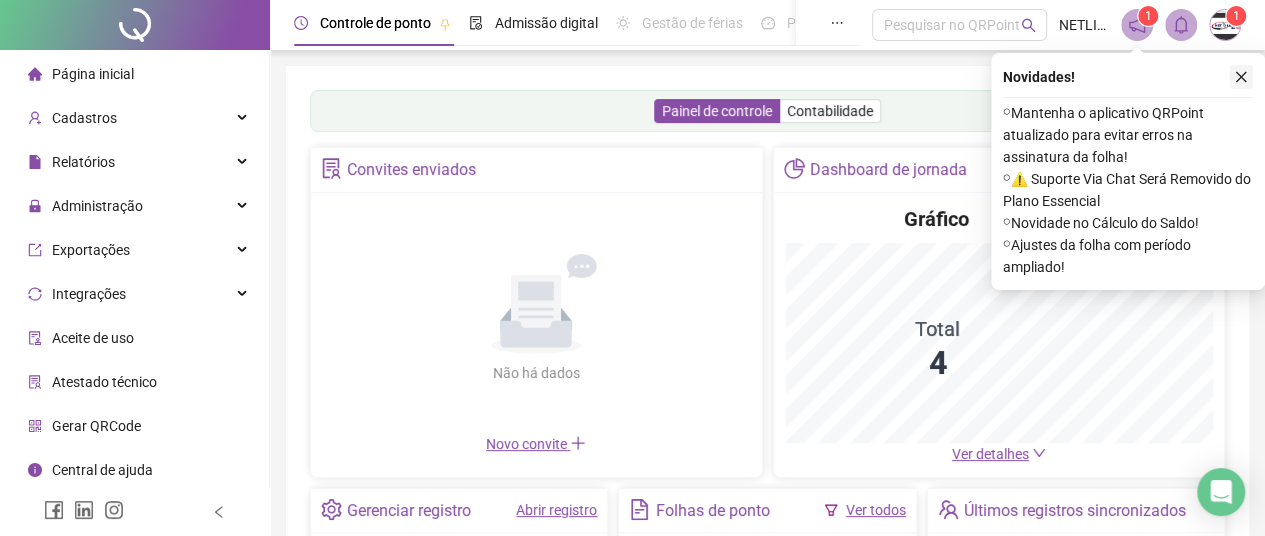 click 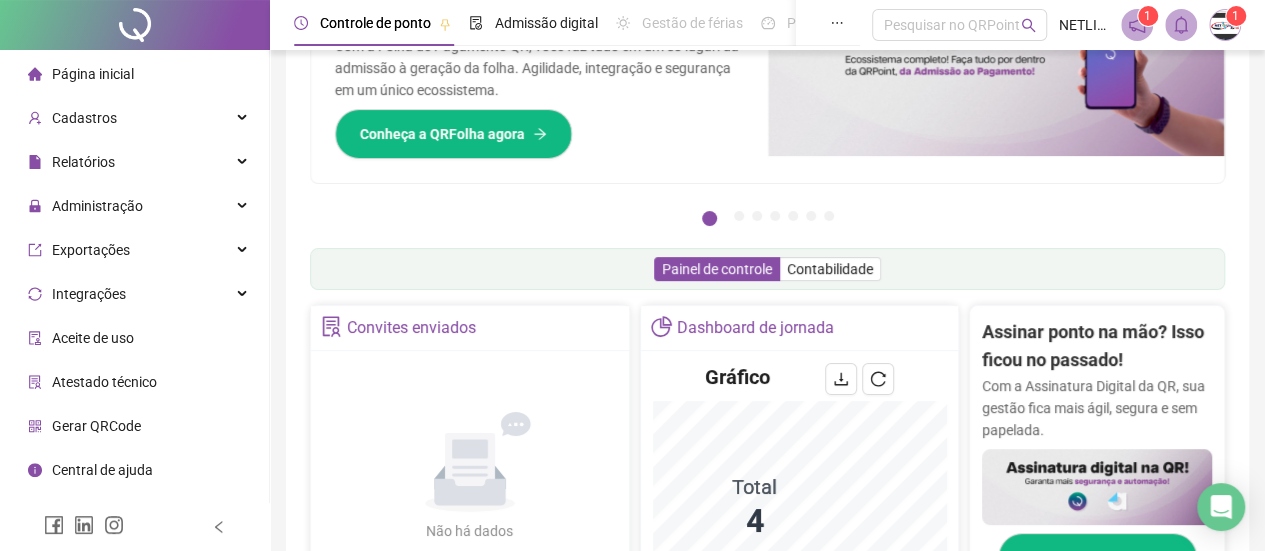 scroll, scrollTop: 0, scrollLeft: 0, axis: both 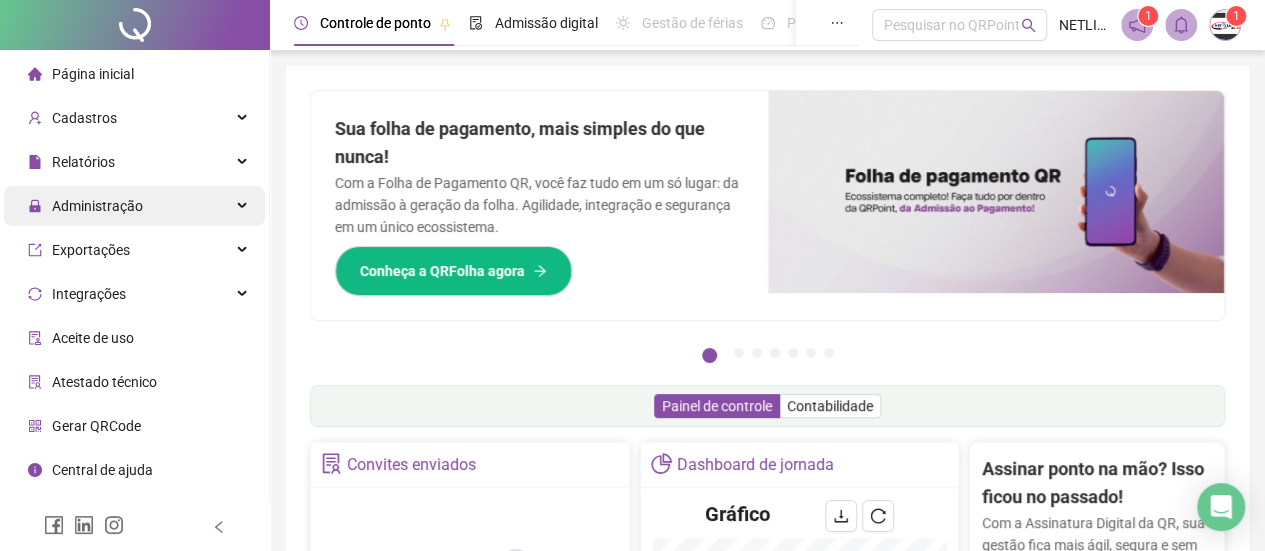 click on "Administração" at bounding box center (134, 206) 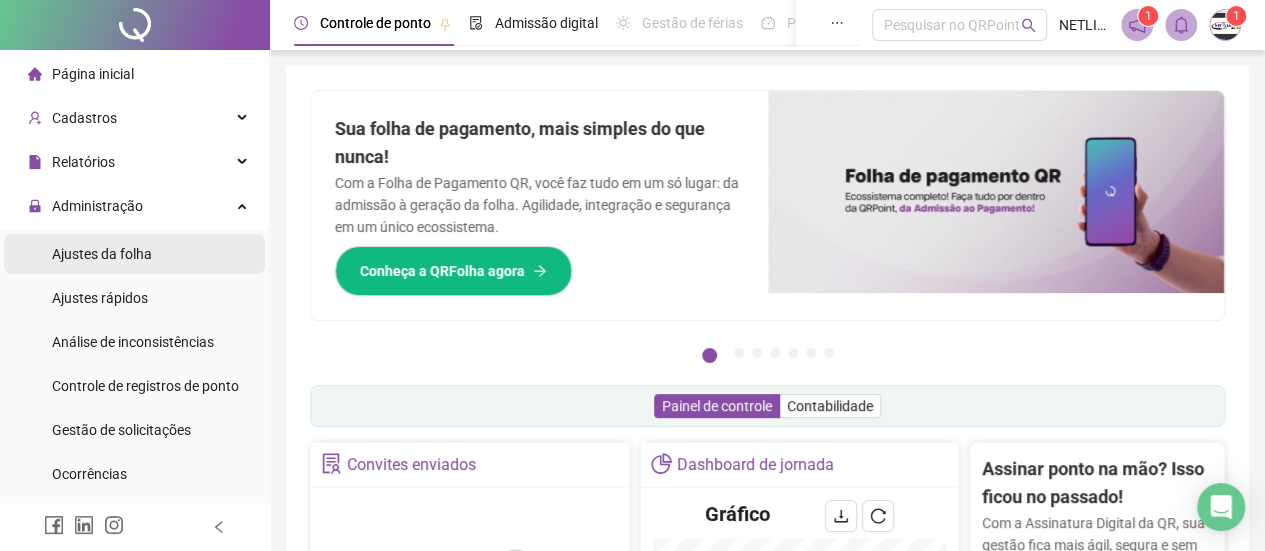 click on "Ajustes da folha" at bounding box center (102, 254) 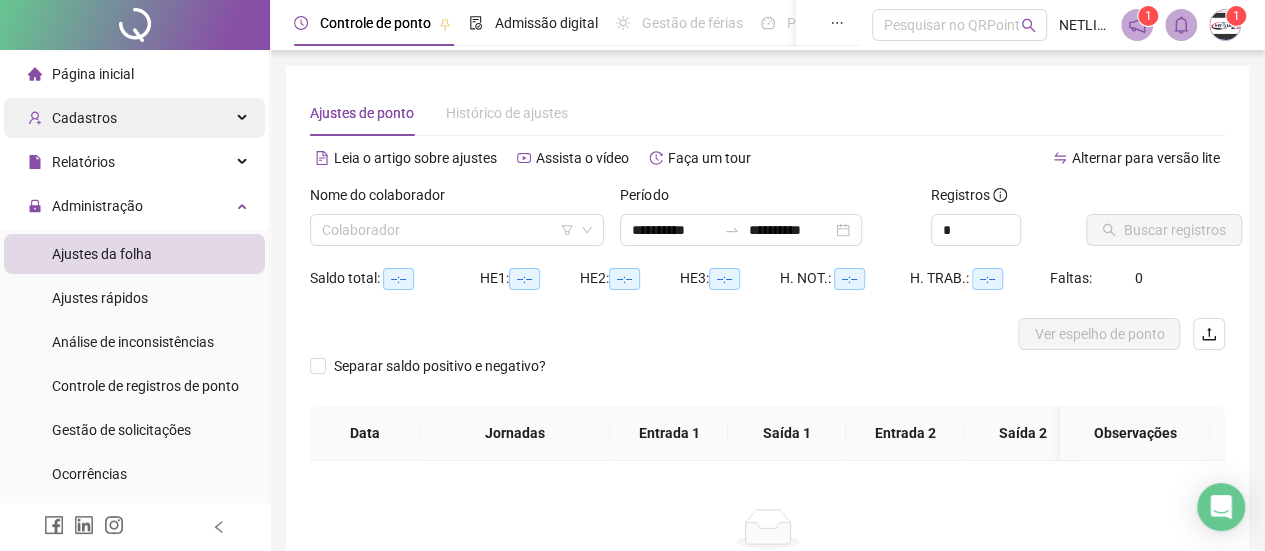 click on "Cadastros" at bounding box center (84, 118) 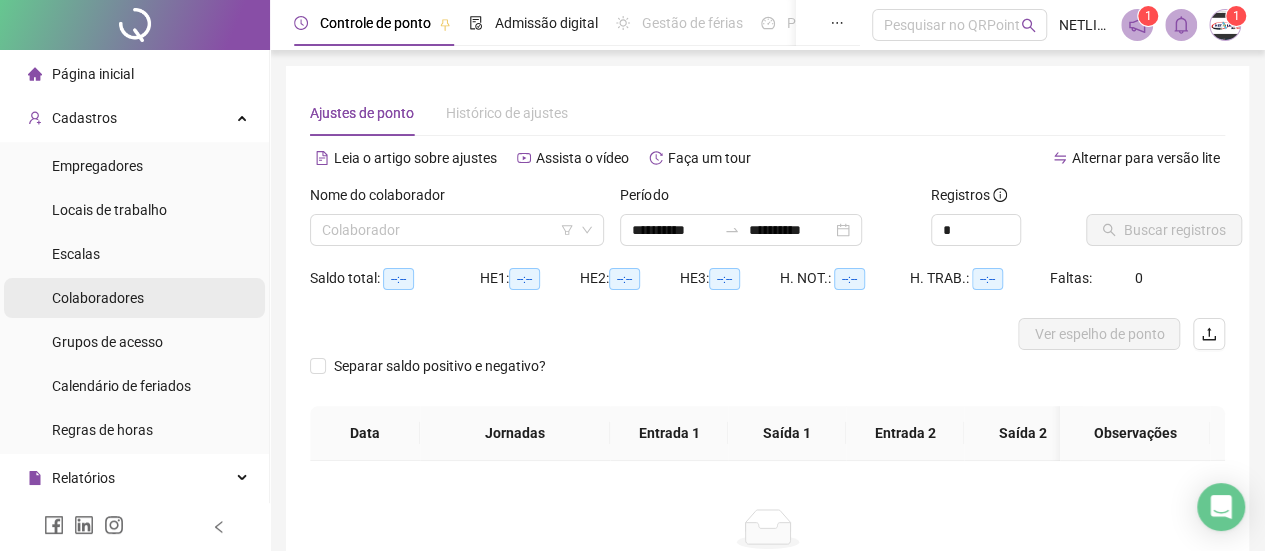 click on "Colaboradores" at bounding box center [98, 298] 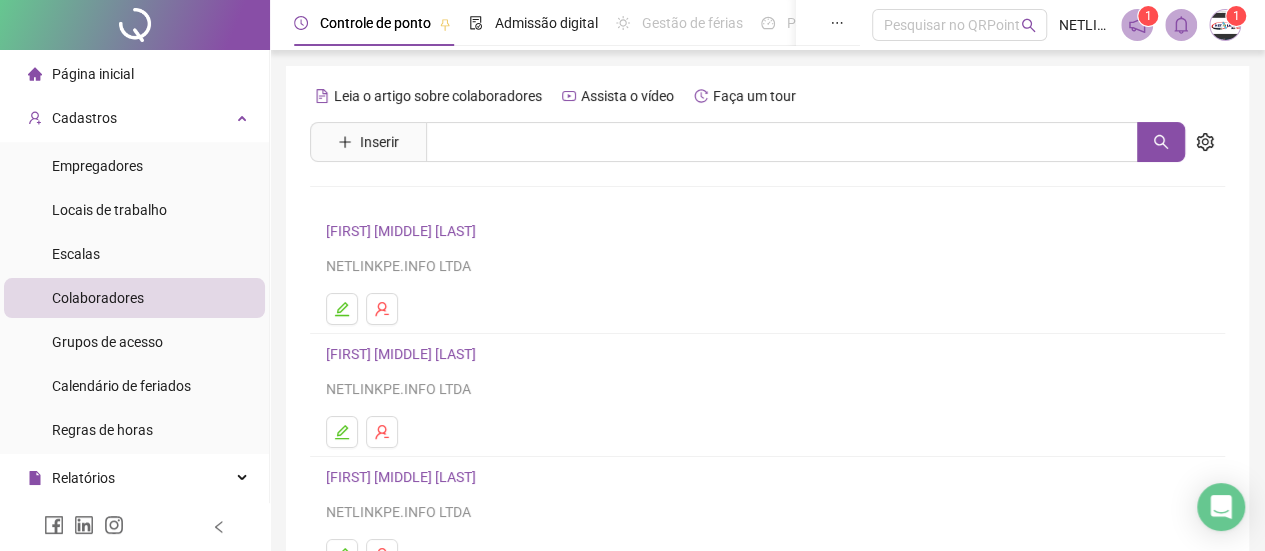 click on "[FIRST] [MIDDLE] [LAST]" at bounding box center [404, 231] 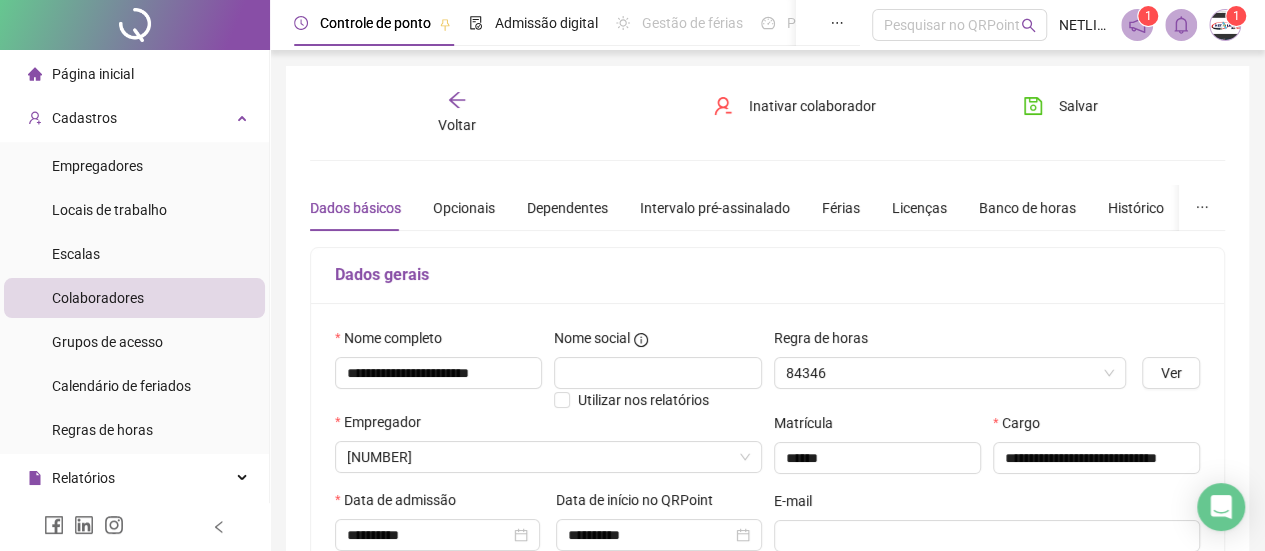 type on "**********" 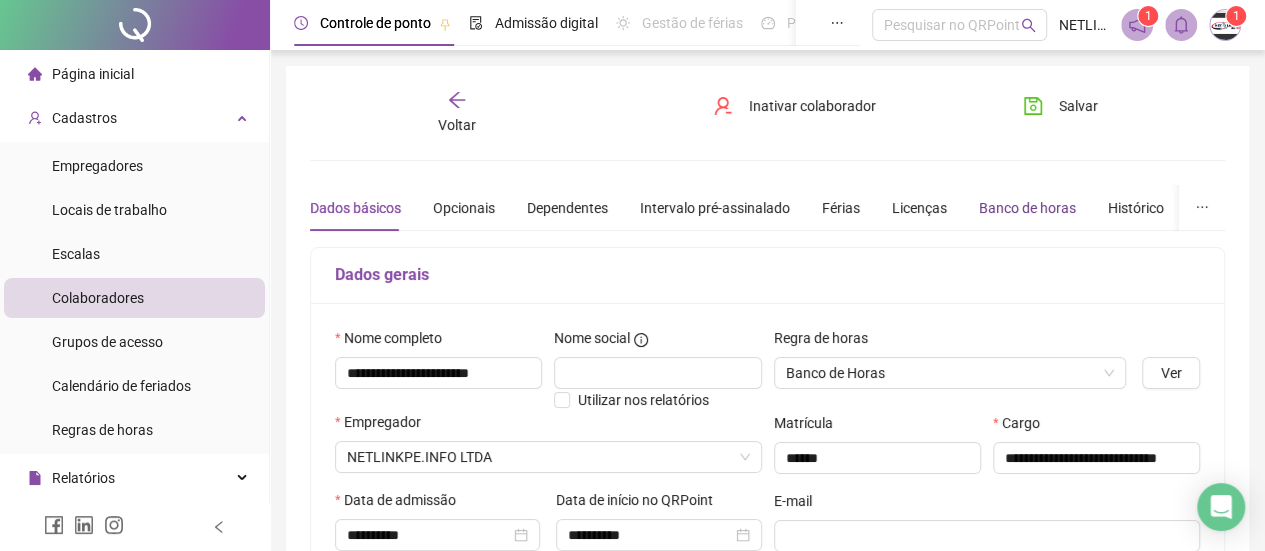 click on "Banco de horas" at bounding box center [1027, 208] 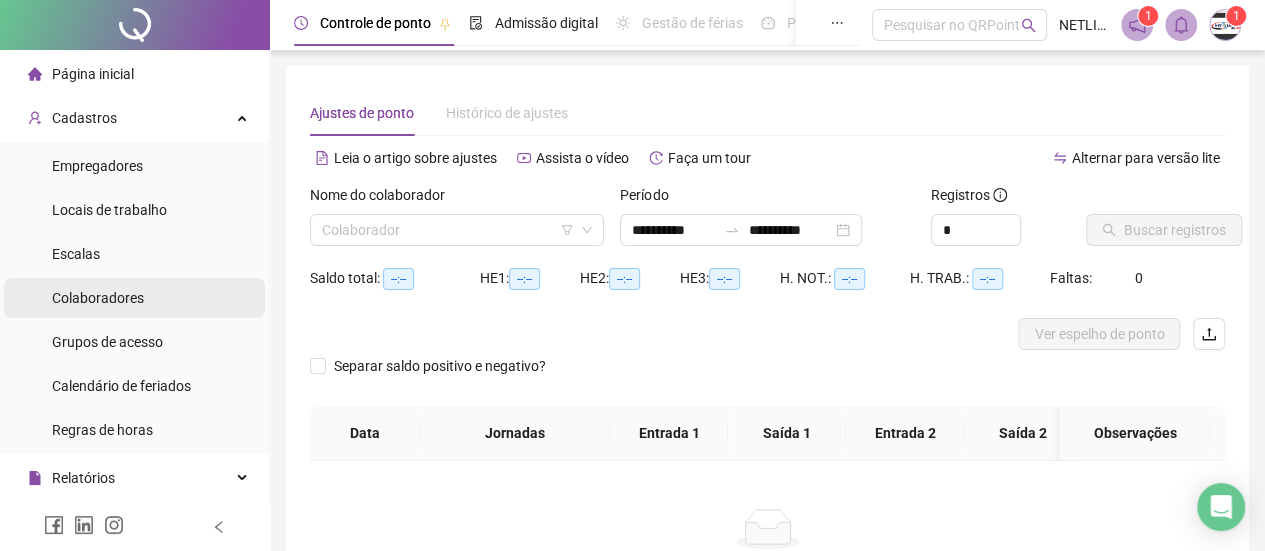 click on "Colaboradores" at bounding box center [98, 298] 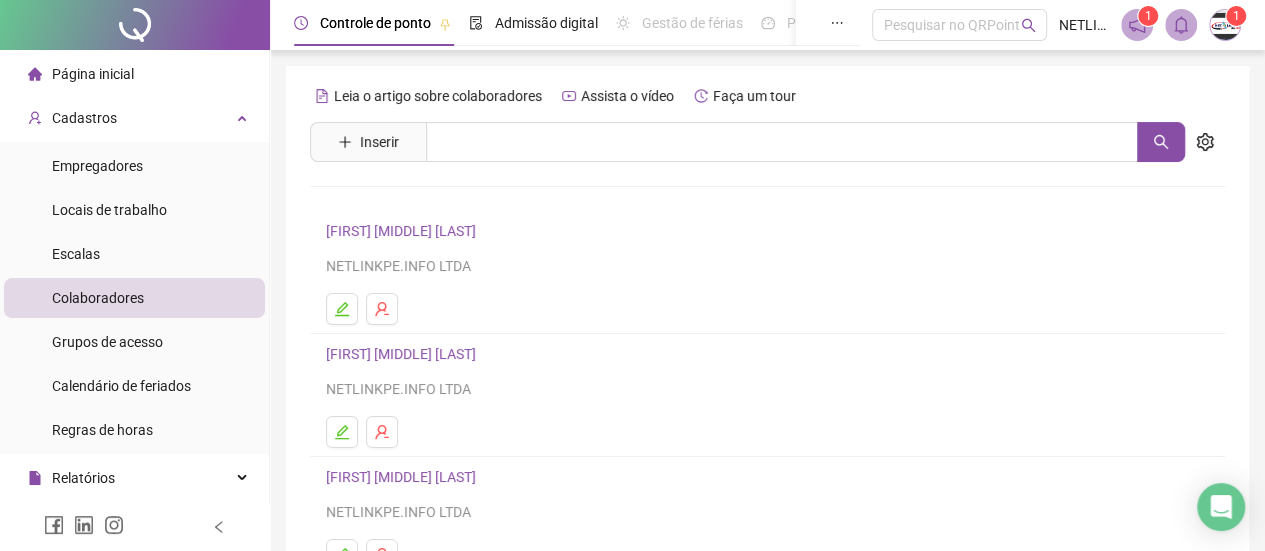 click on "[FIRST] [MIDDLE] [LAST]" at bounding box center [404, 354] 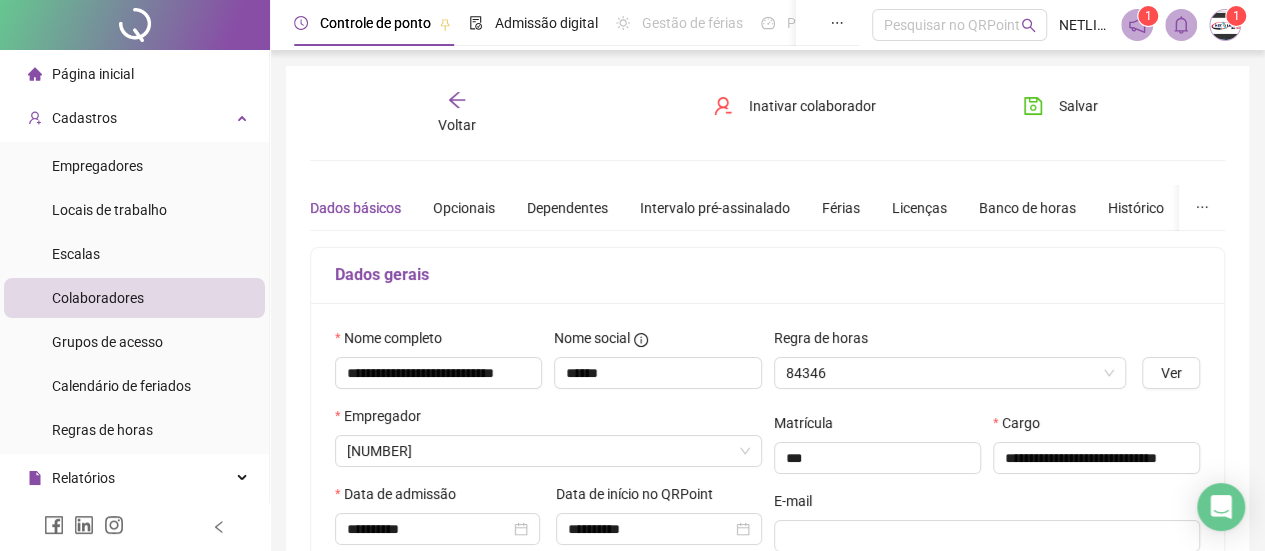 type on "**********" 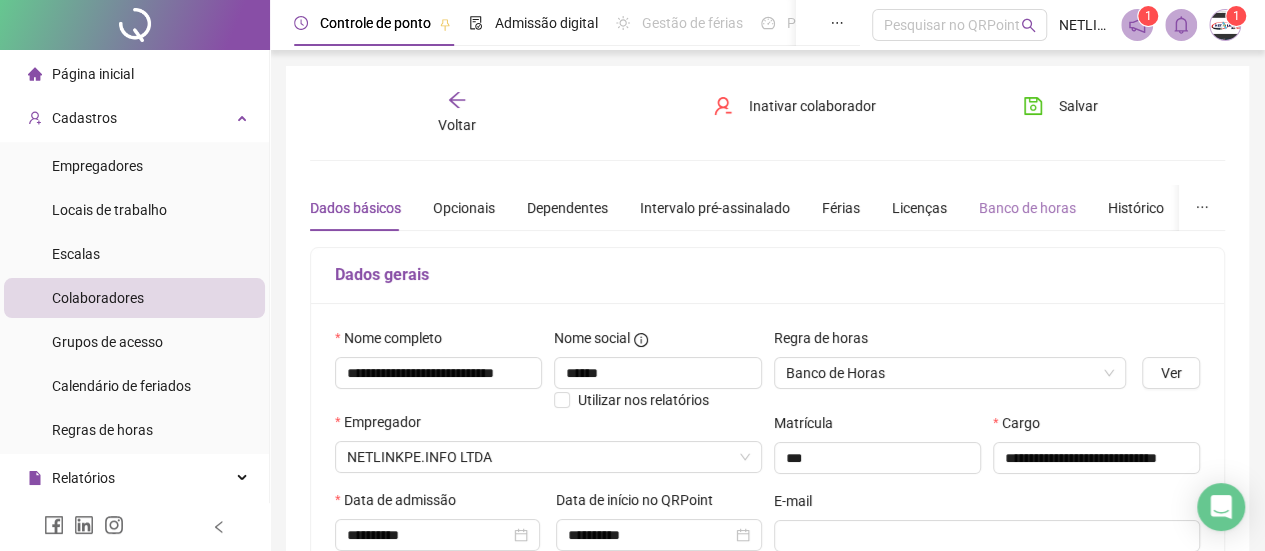 click on "Banco de horas" at bounding box center [1027, 208] 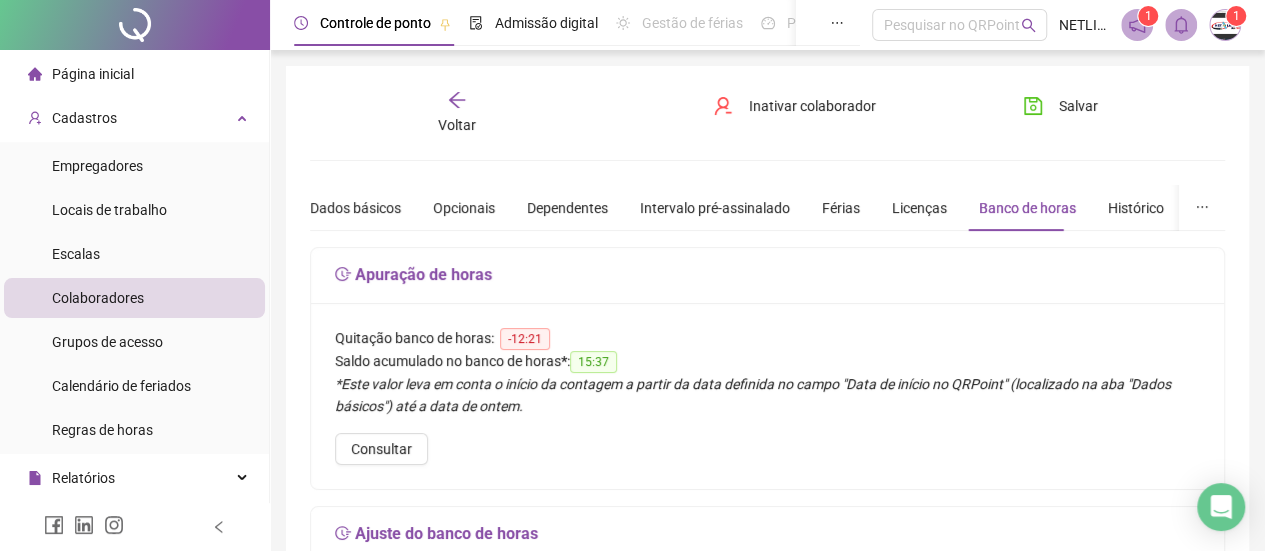 click on "Colaboradores" at bounding box center [134, 298] 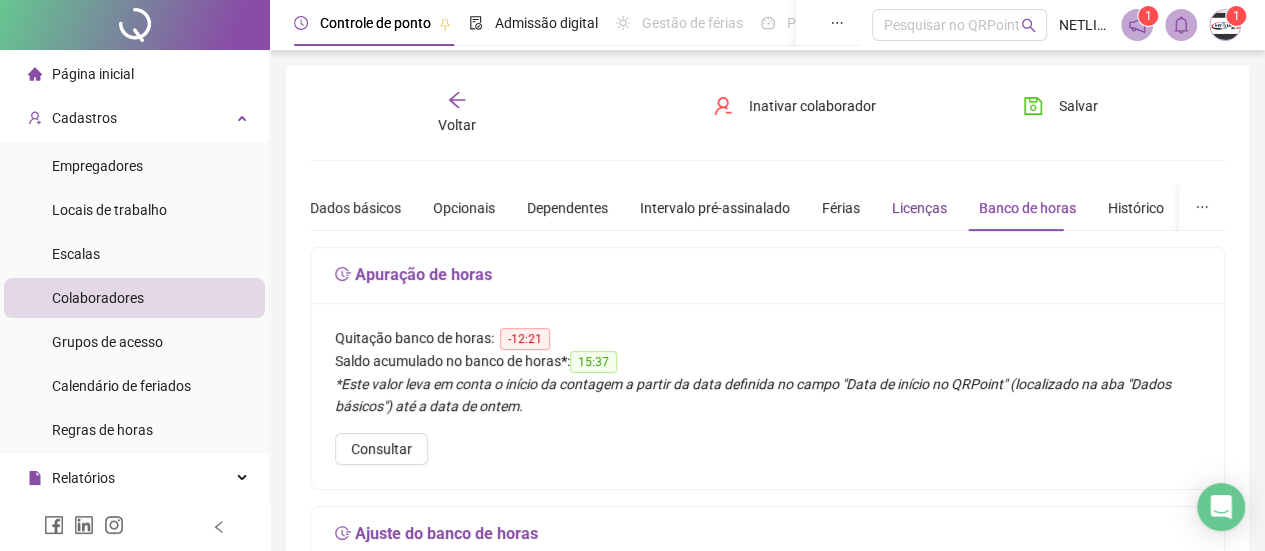 click on "Licenças" at bounding box center [919, 208] 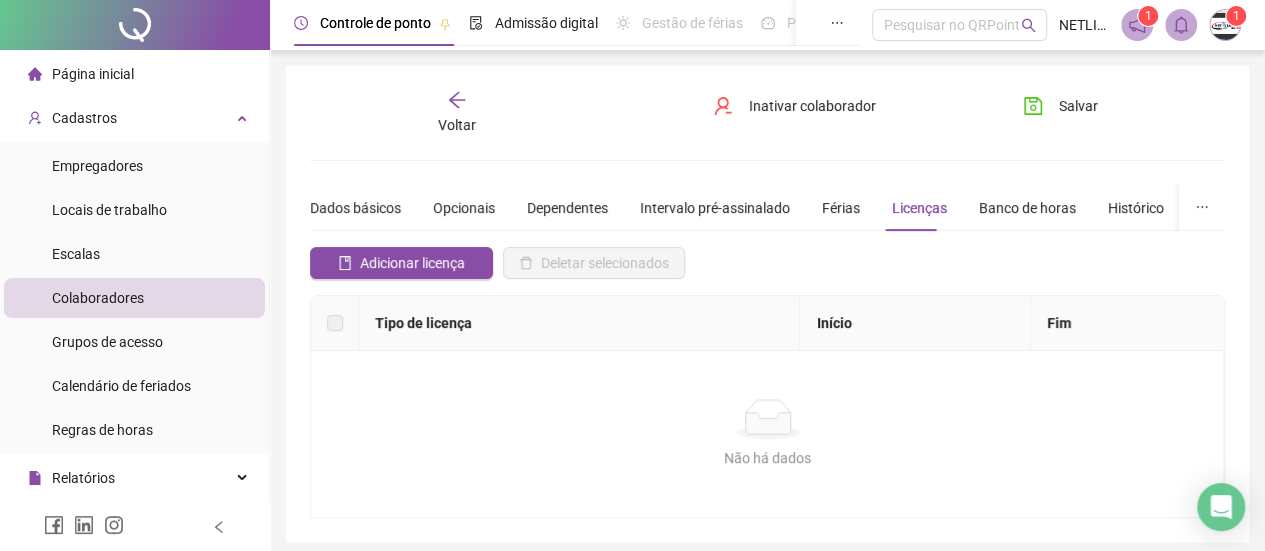 click 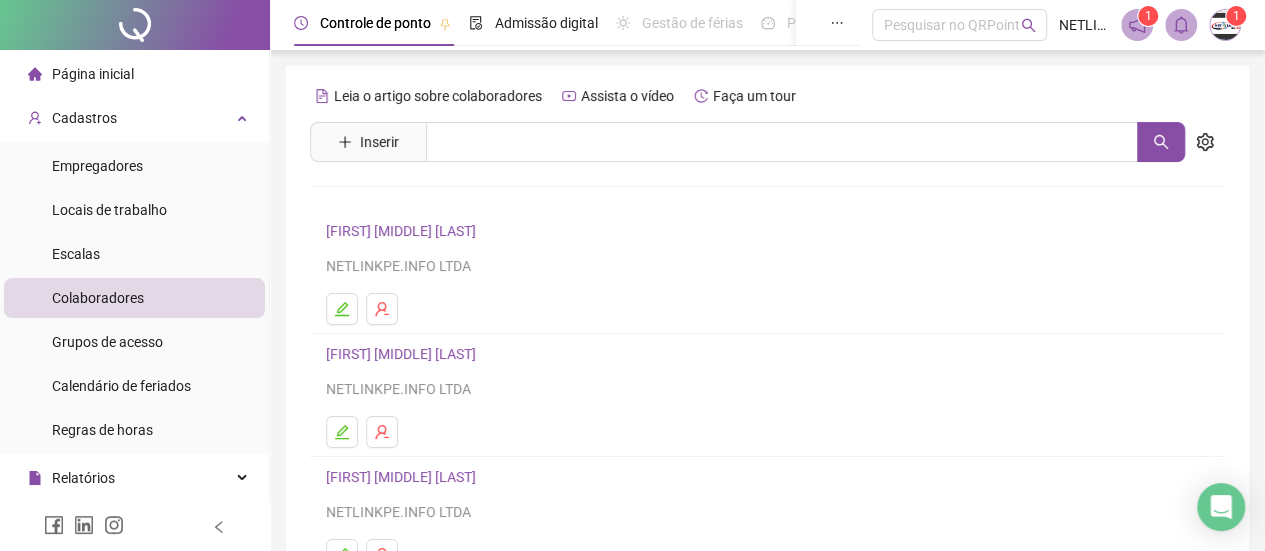 click on "[FIRST] [MIDDLE] [LAST]" at bounding box center [404, 354] 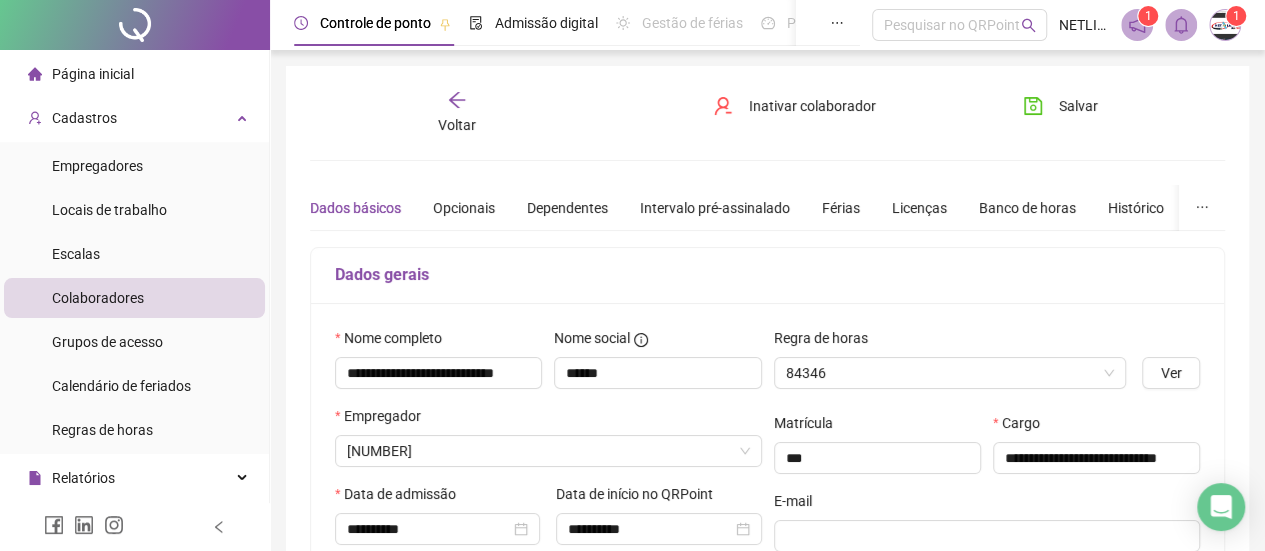 type on "**********" 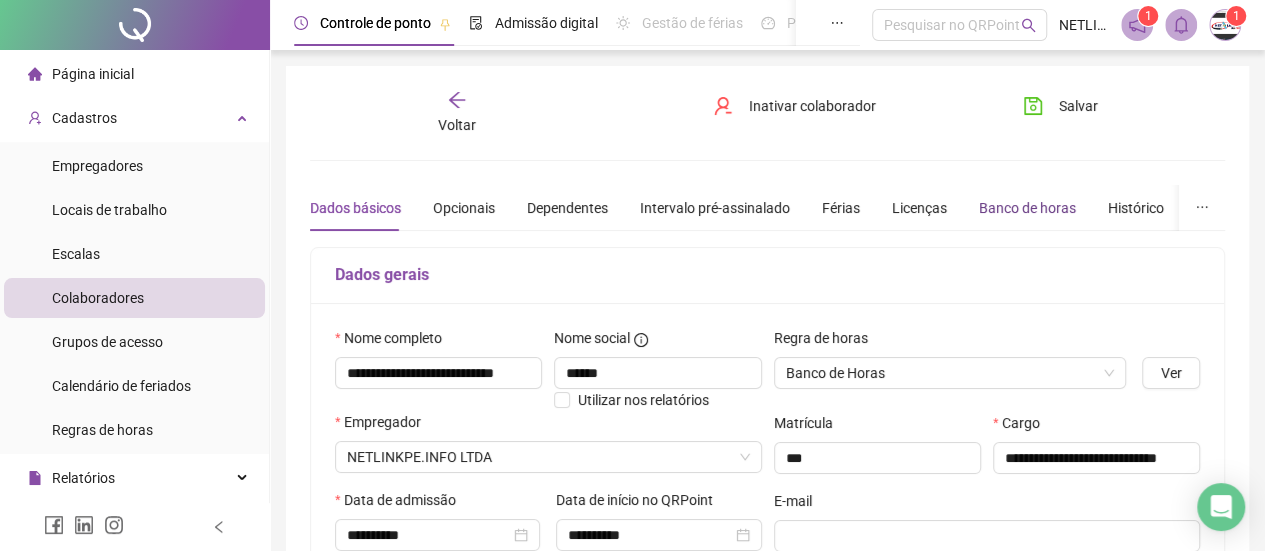 click on "Banco de horas" at bounding box center (1027, 208) 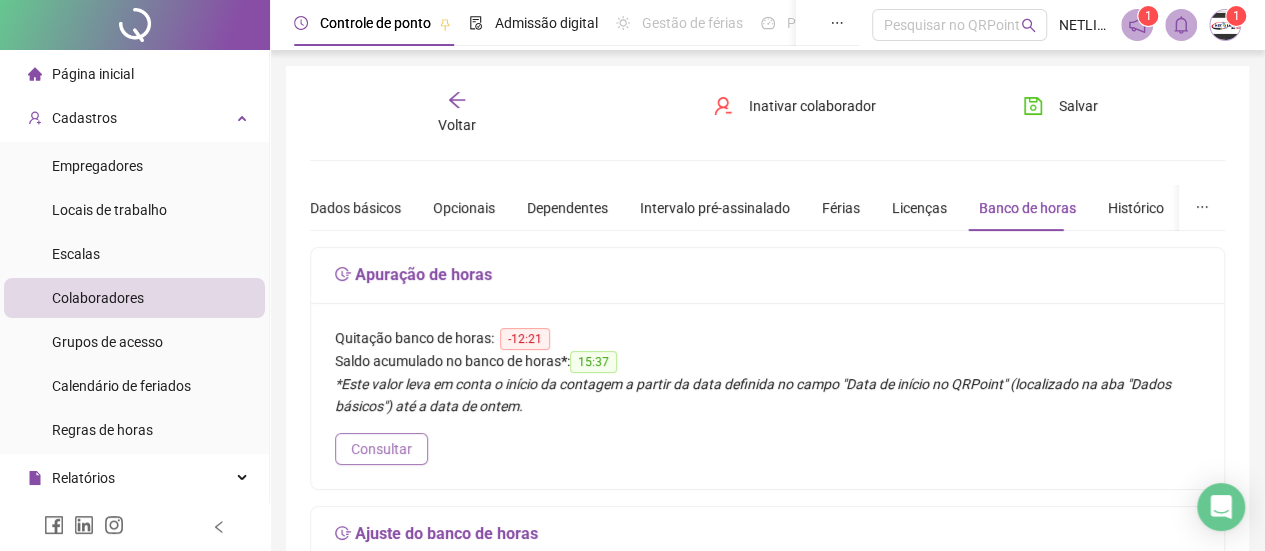 click on "Consultar" at bounding box center [381, 449] 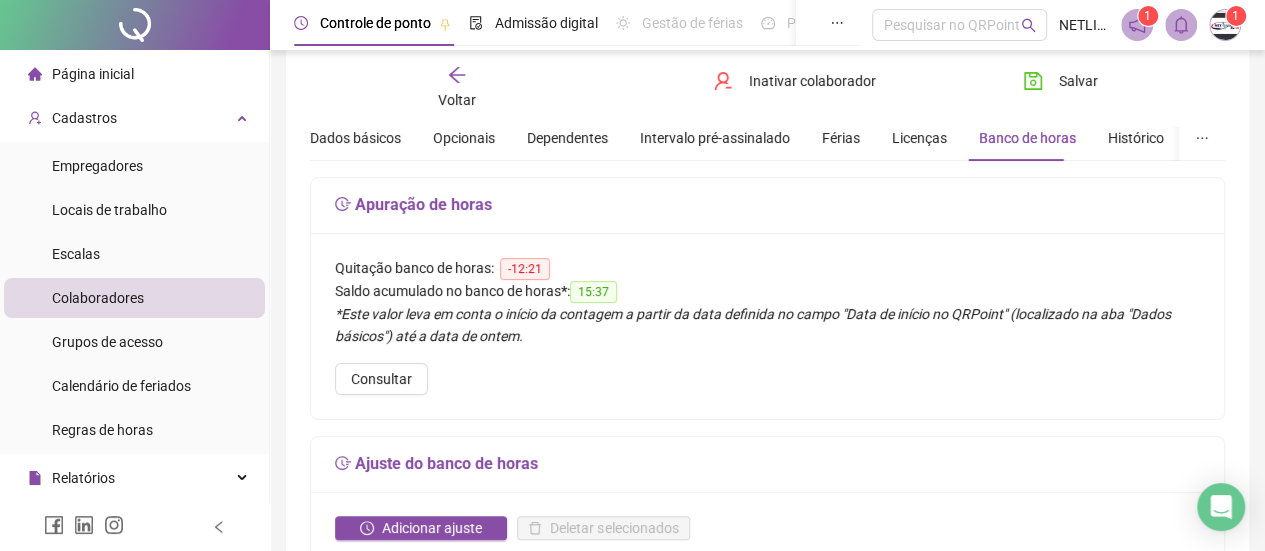 scroll, scrollTop: 100, scrollLeft: 0, axis: vertical 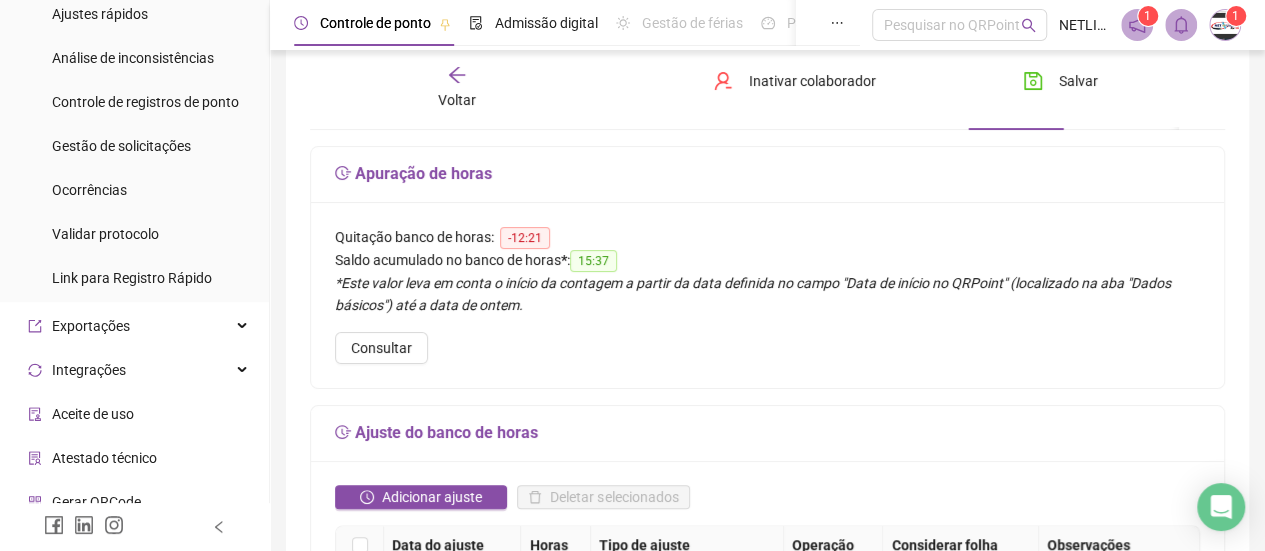 click on "Voltar" at bounding box center [457, 88] 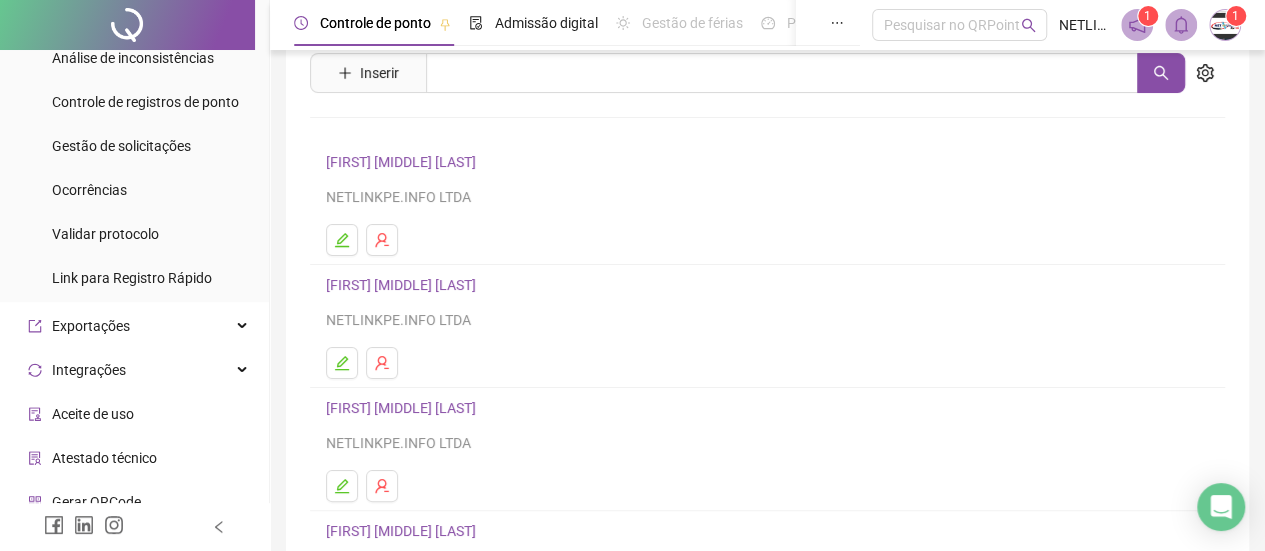 scroll, scrollTop: 100, scrollLeft: 0, axis: vertical 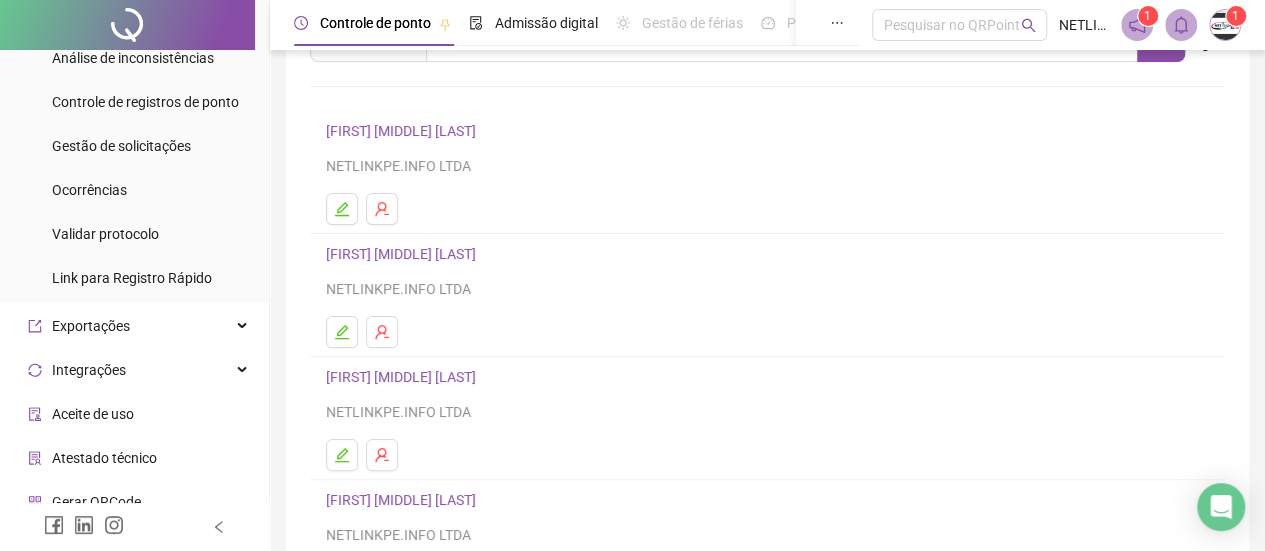 click on "[FIRST] [MIDDLE] [LAST]" at bounding box center [404, 131] 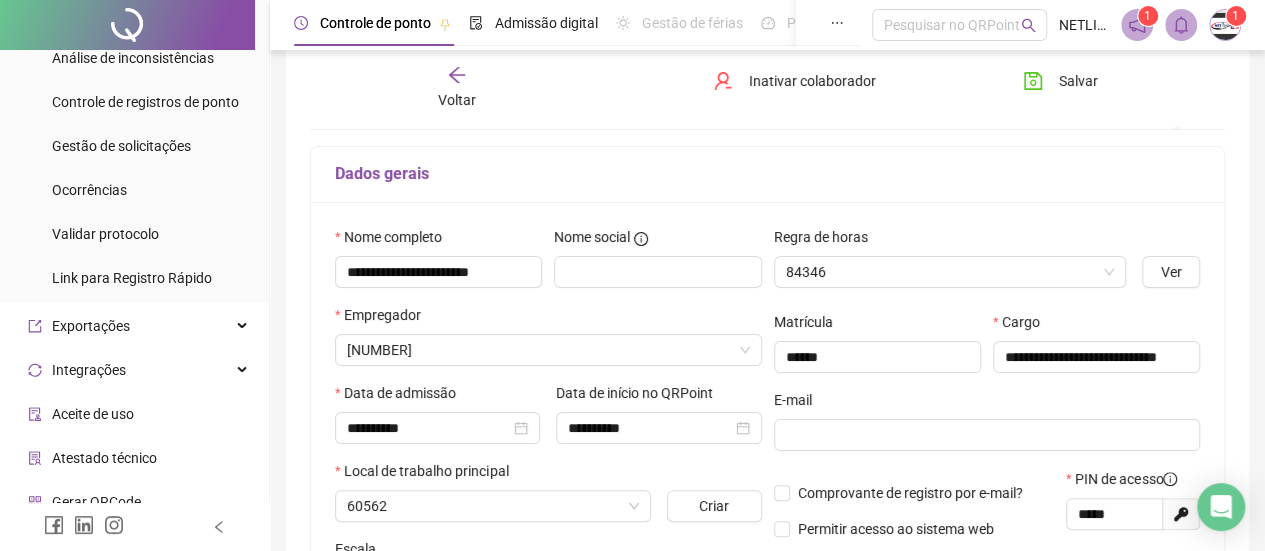 scroll, scrollTop: 110, scrollLeft: 0, axis: vertical 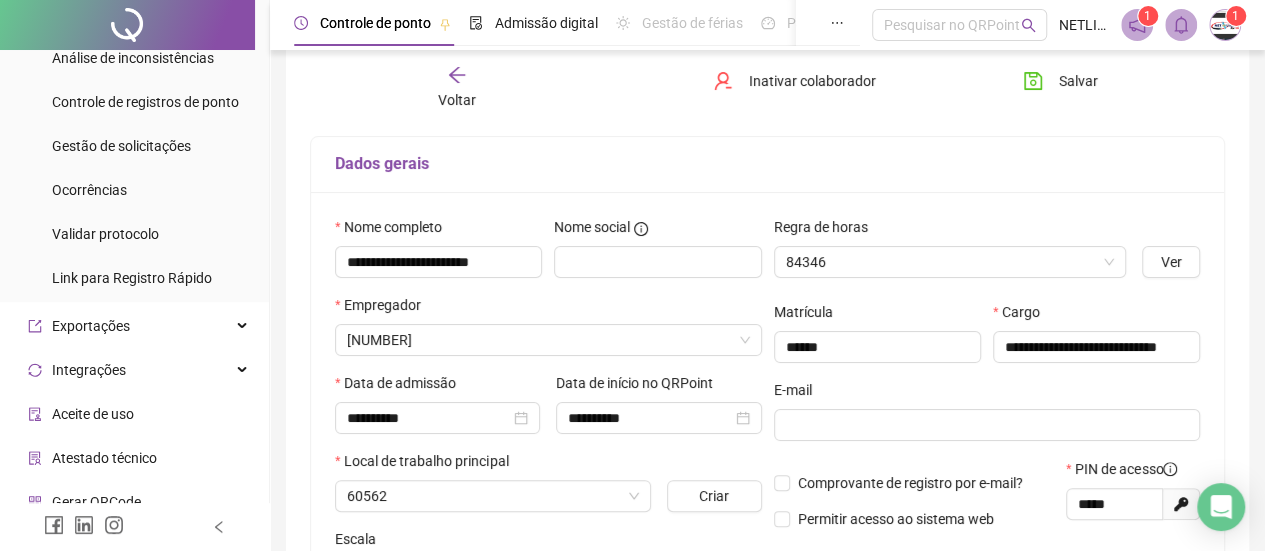 type on "**********" 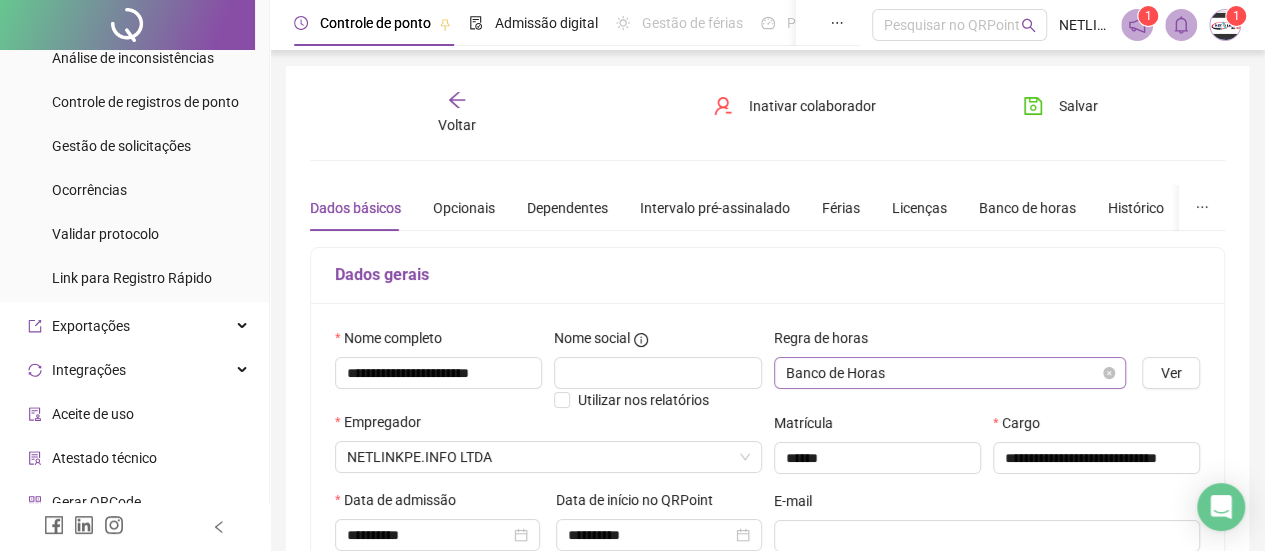 scroll, scrollTop: 0, scrollLeft: 0, axis: both 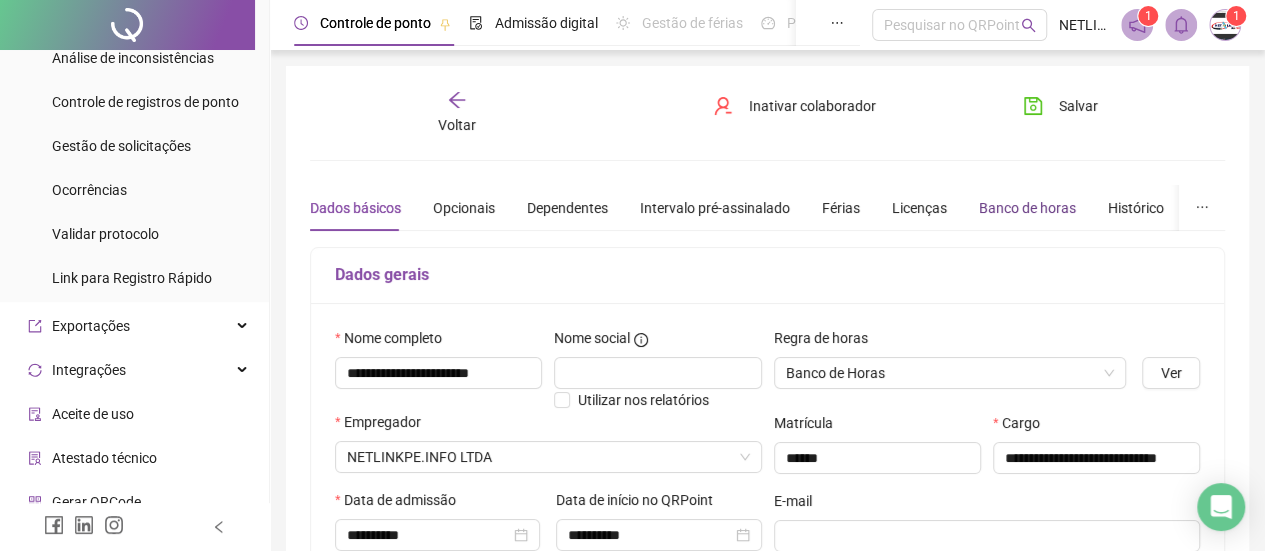 click on "Banco de horas" at bounding box center (1027, 208) 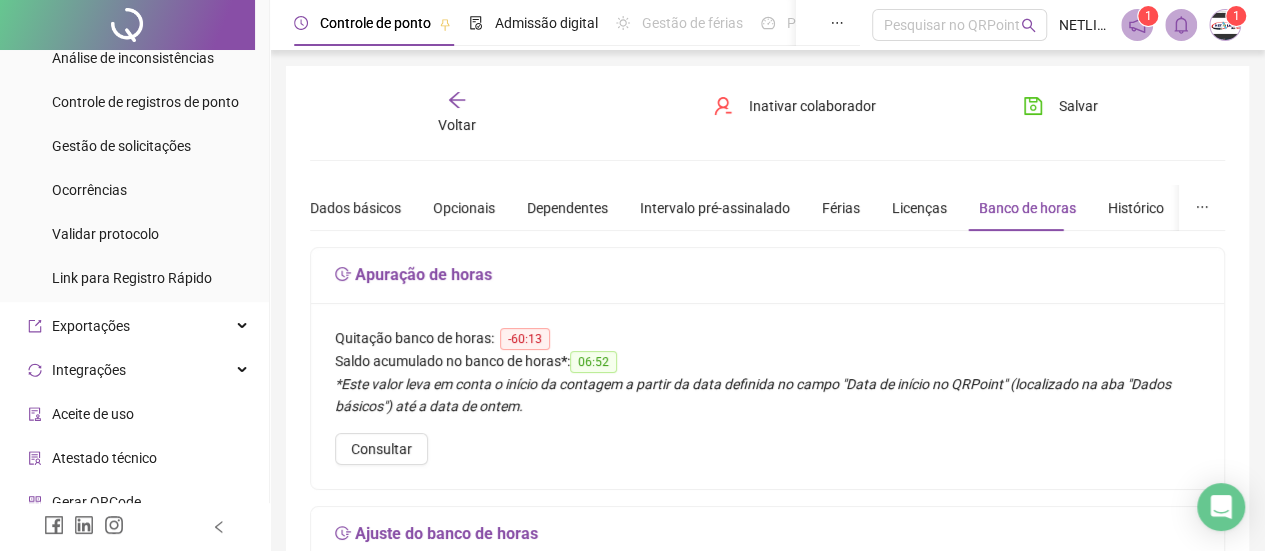 click on "Voltar" at bounding box center [457, 113] 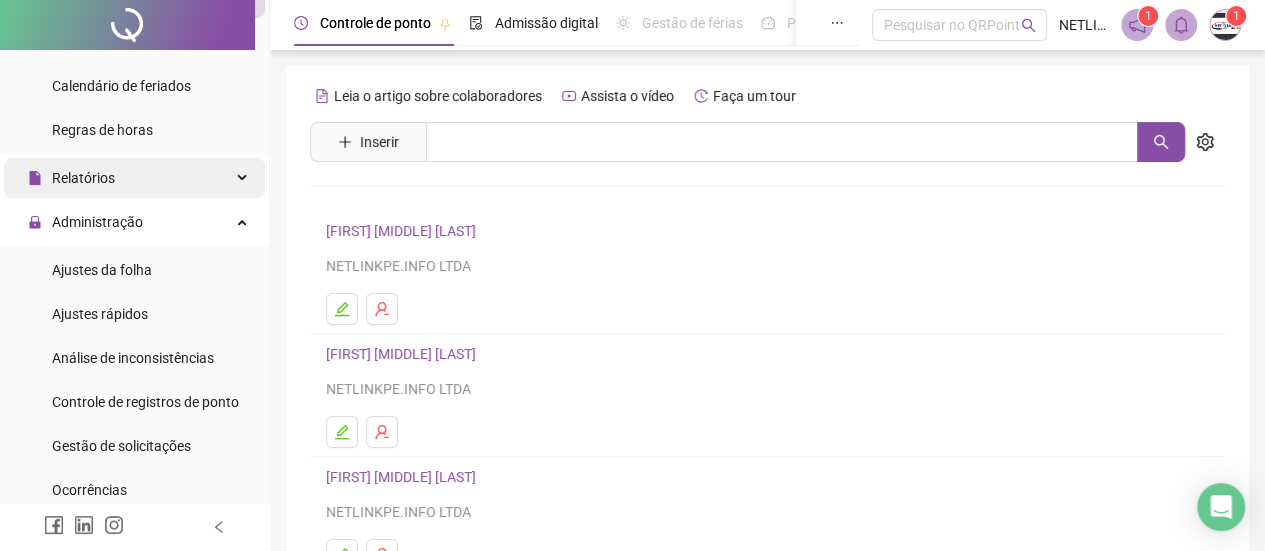 scroll, scrollTop: 0, scrollLeft: 0, axis: both 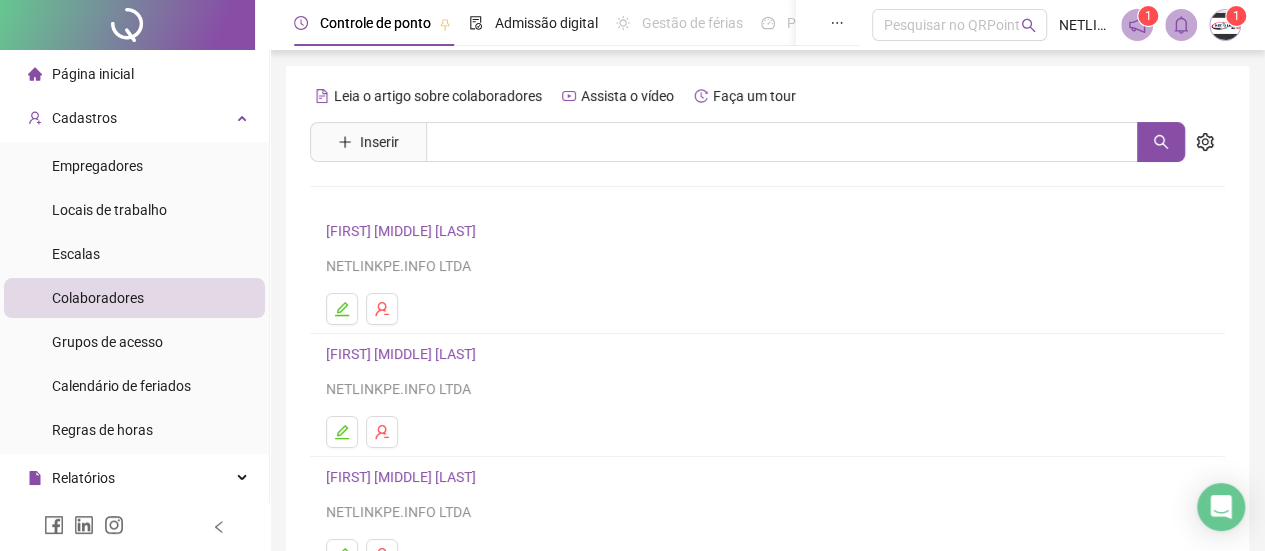 click on "Página inicial" at bounding box center [93, 74] 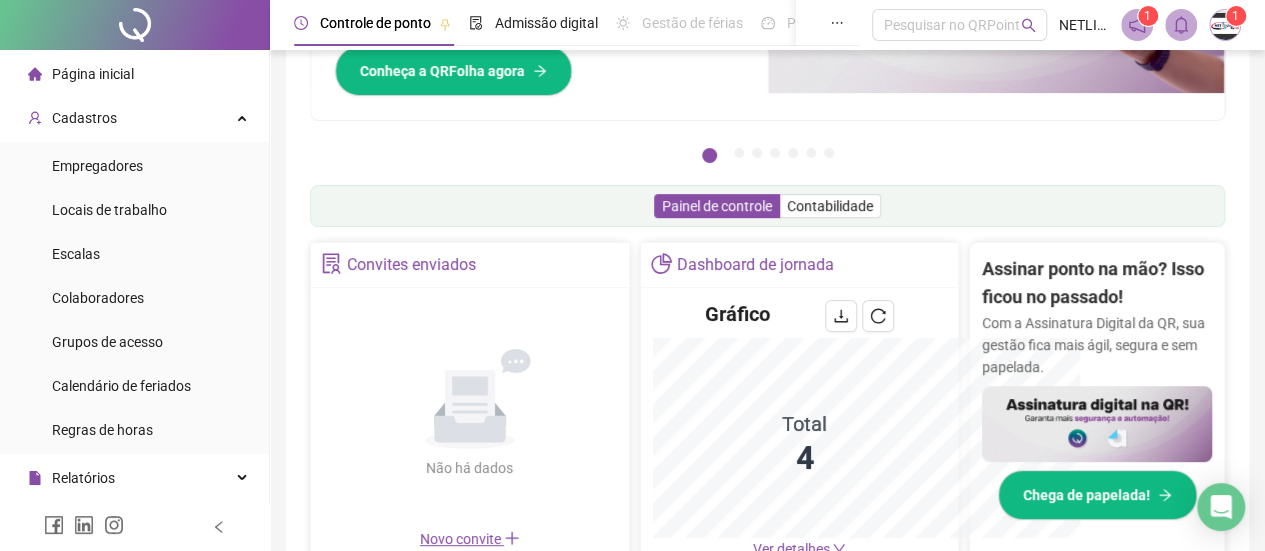 scroll, scrollTop: 494, scrollLeft: 0, axis: vertical 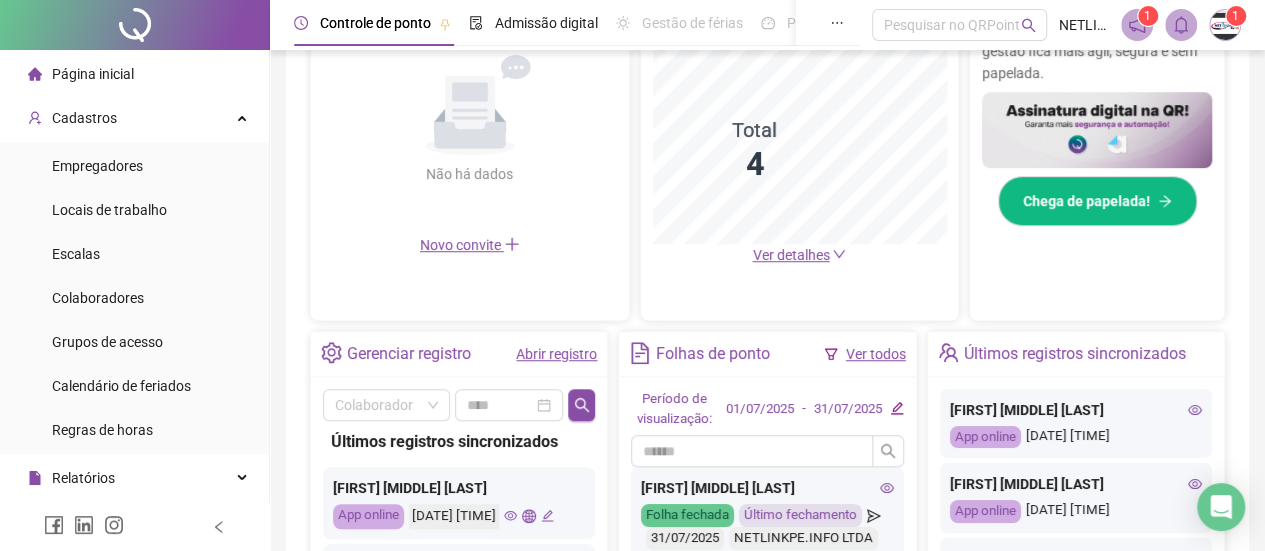 click on "Abrir registro" at bounding box center [556, 354] 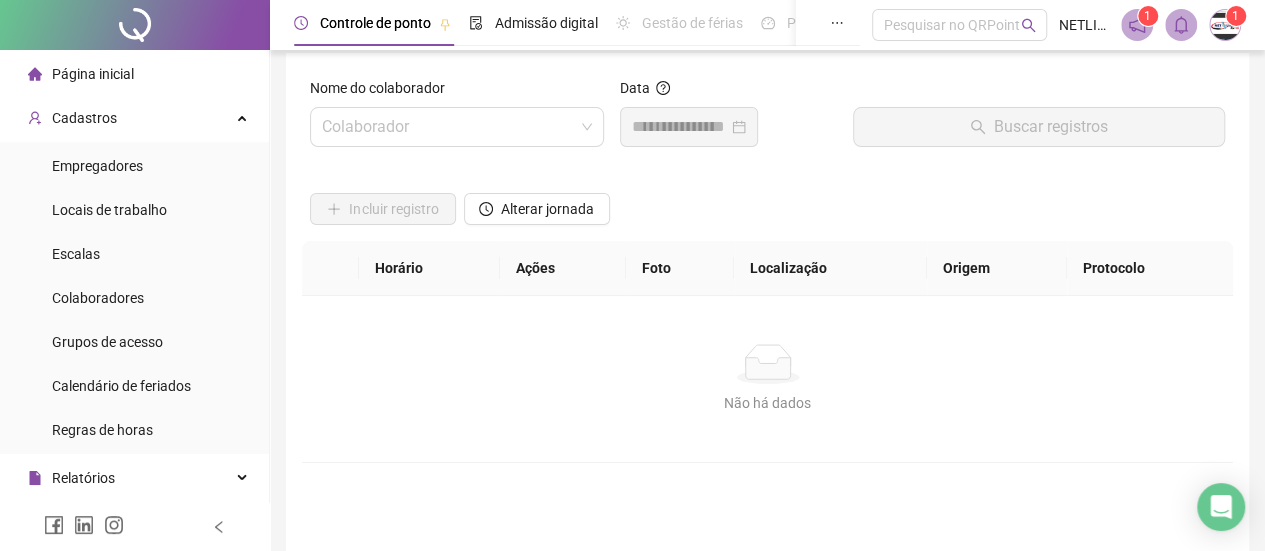 scroll, scrollTop: 0, scrollLeft: 0, axis: both 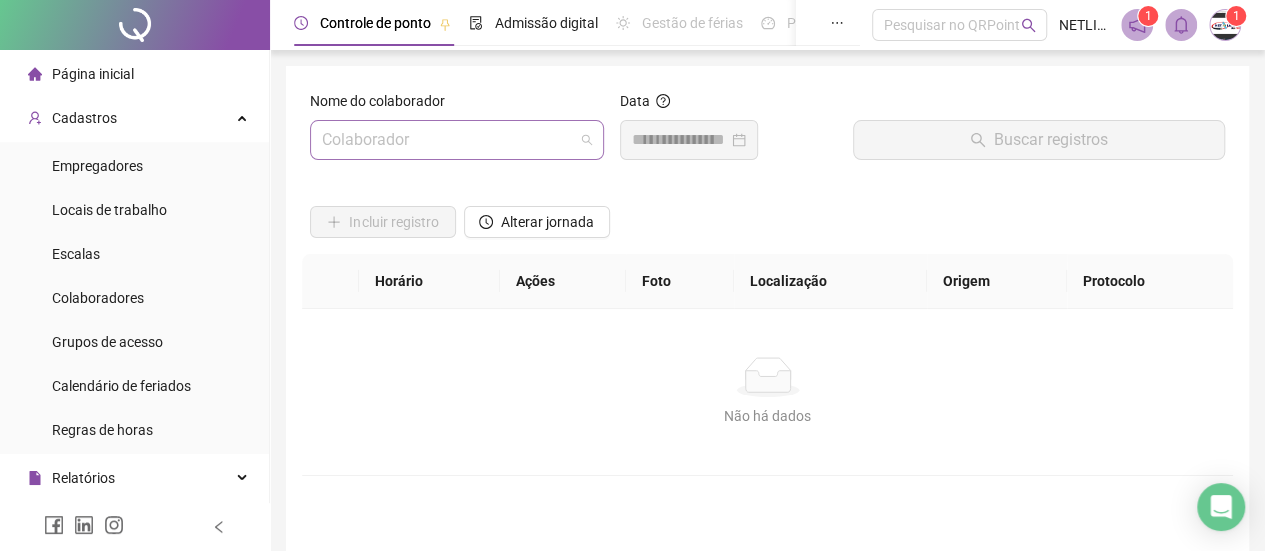 click at bounding box center [457, 140] 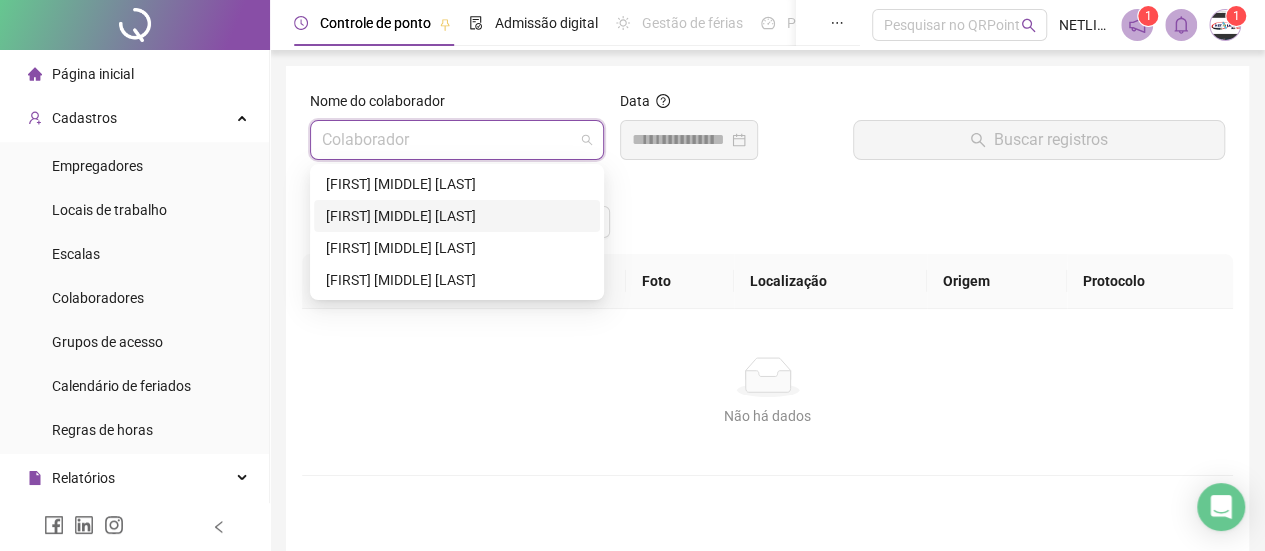 click on "[FIRST] [MIDDLE] [LAST]" at bounding box center [457, 216] 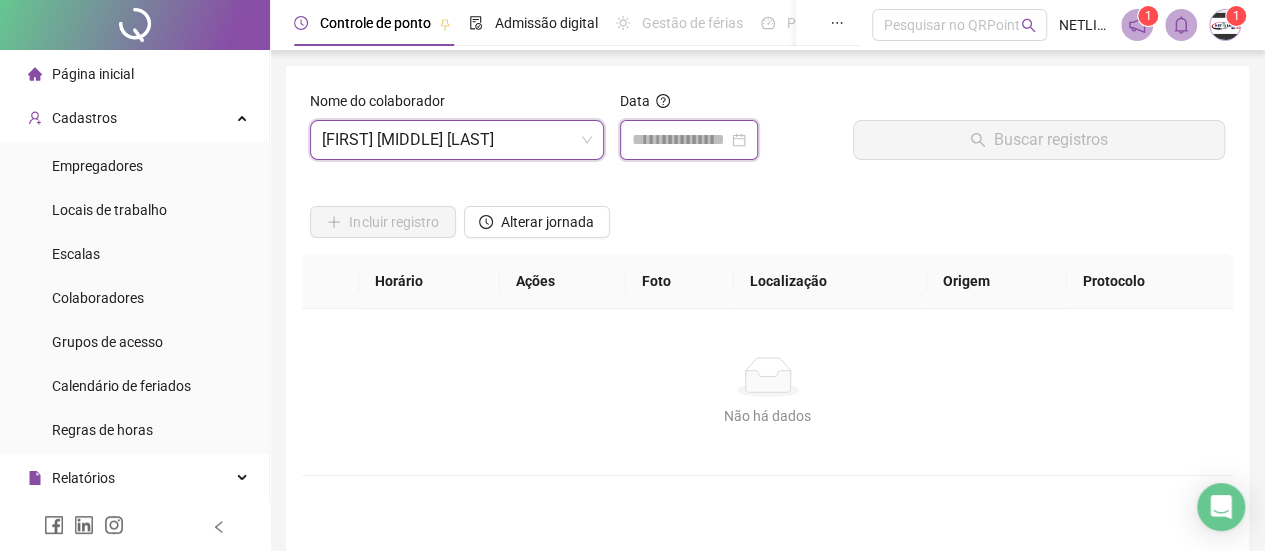 click at bounding box center [680, 140] 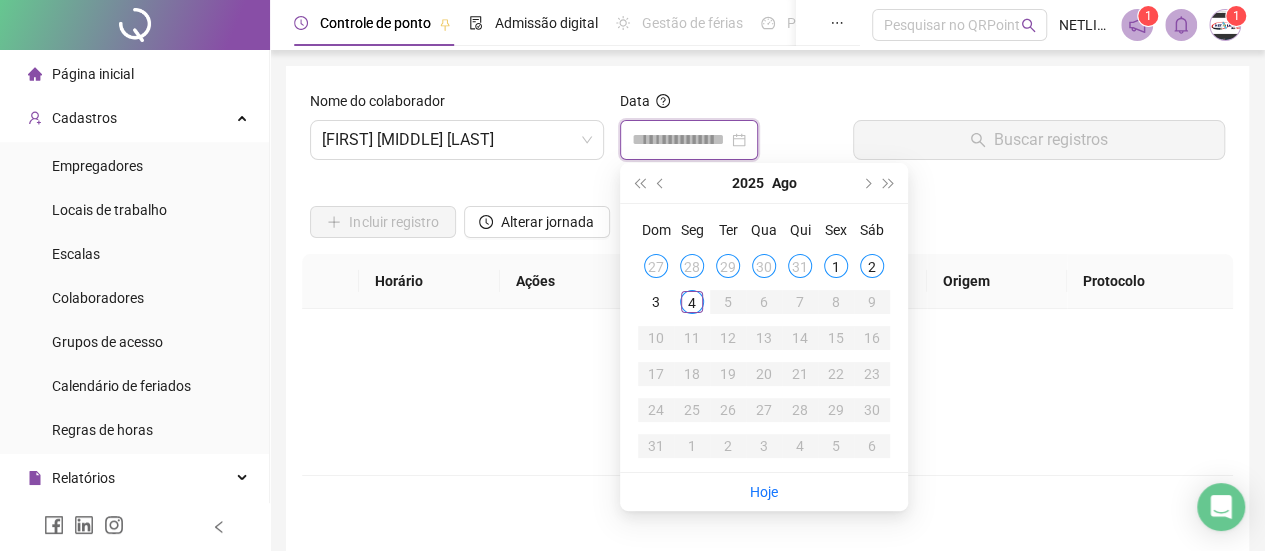 type on "**********" 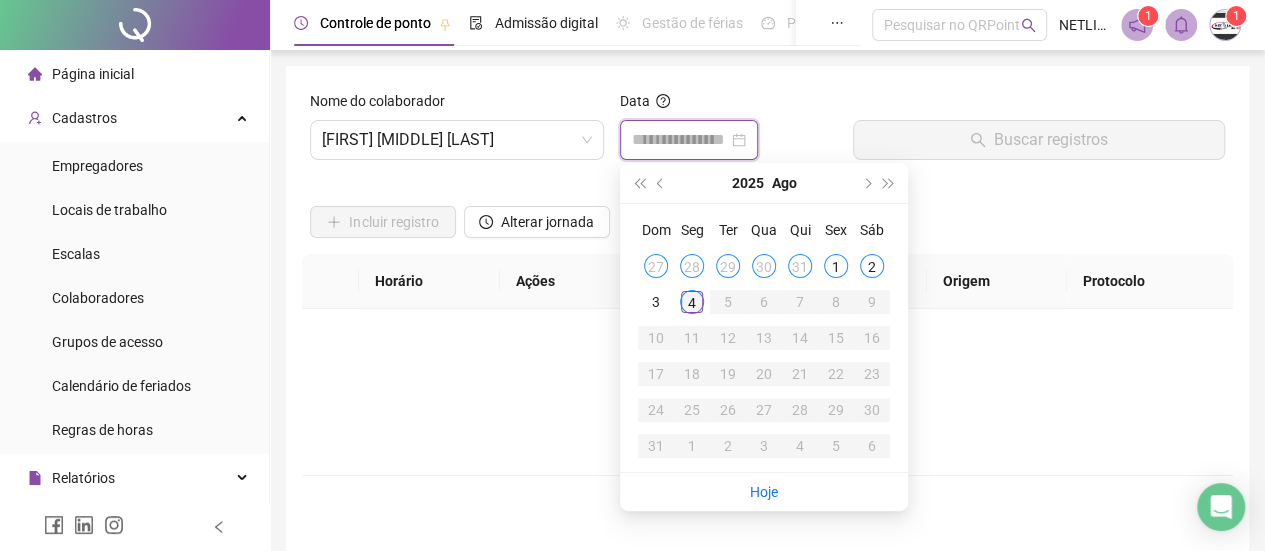 type on "**********" 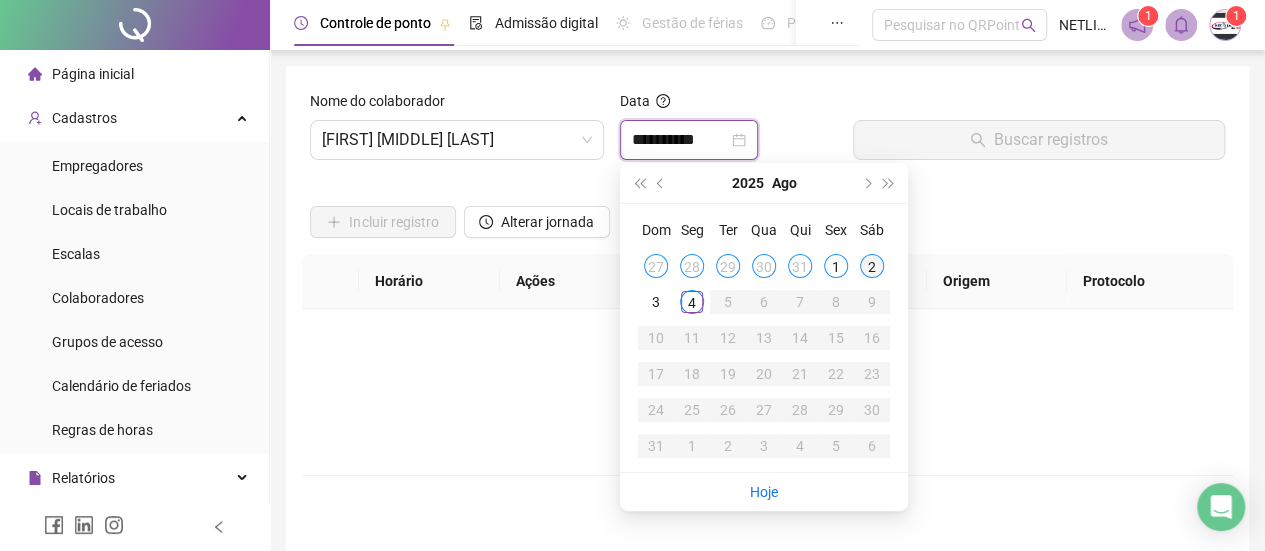 type on "**********" 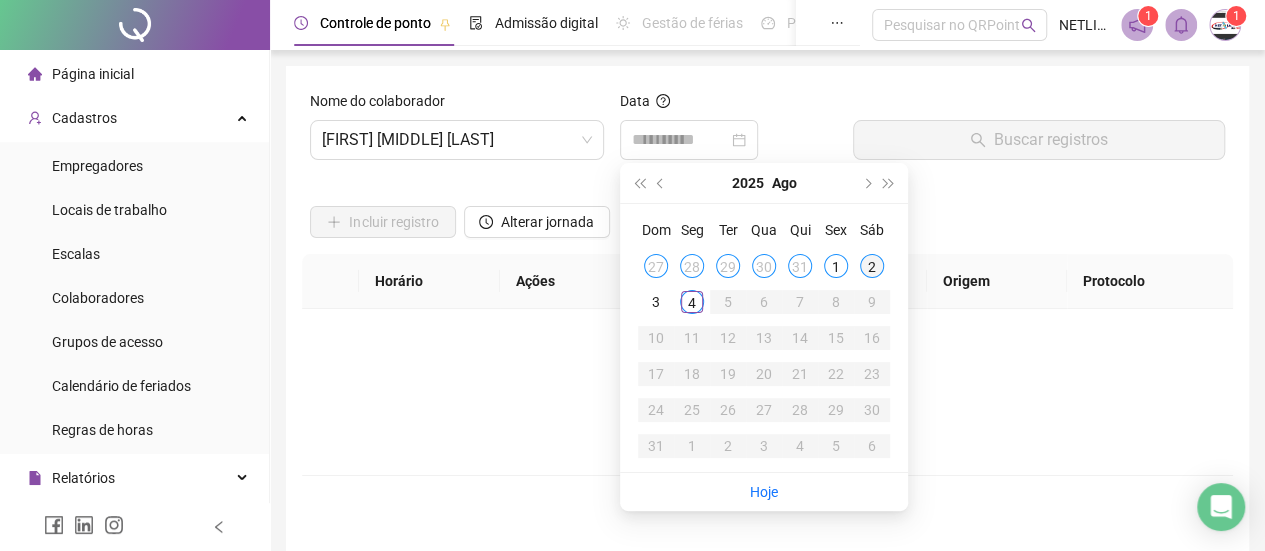 click on "2" at bounding box center [872, 266] 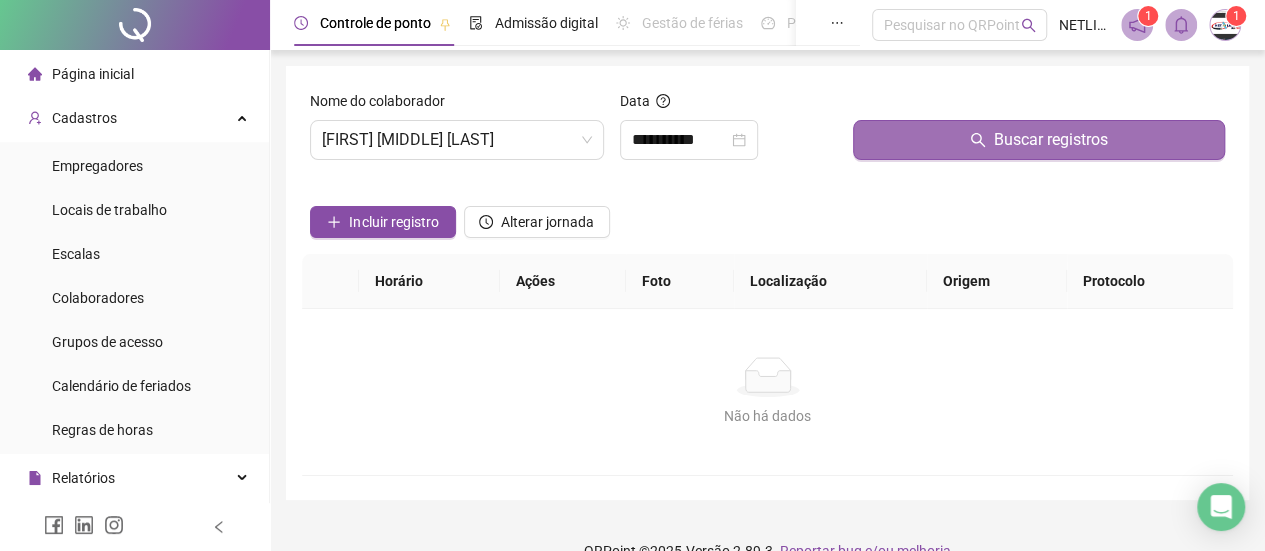 click on "Buscar registros" at bounding box center (1039, 140) 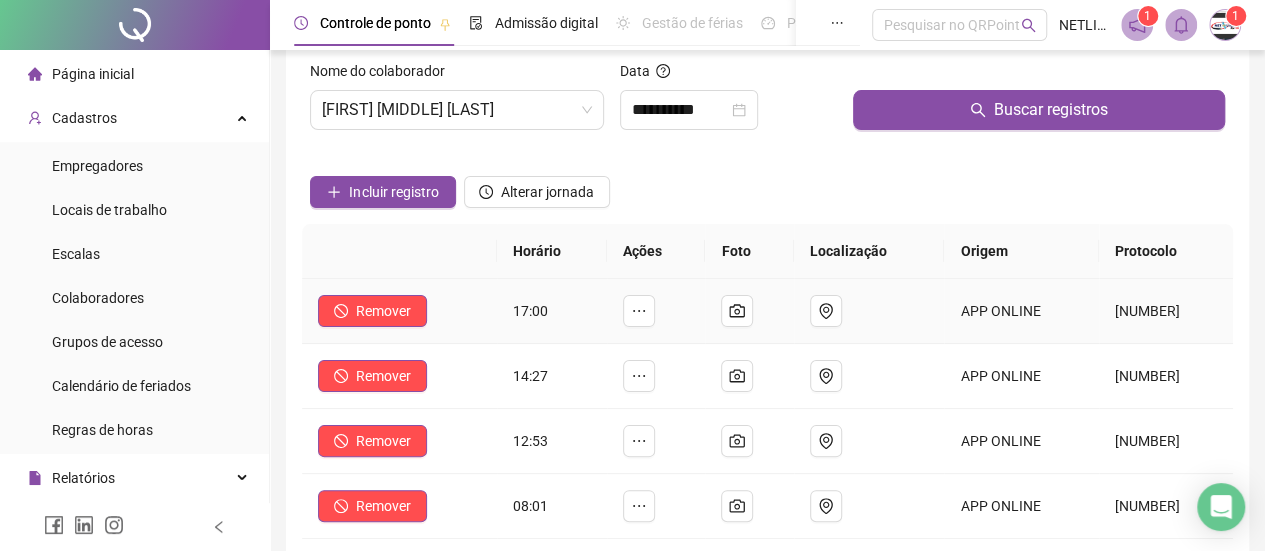 scroll, scrollTop: 0, scrollLeft: 0, axis: both 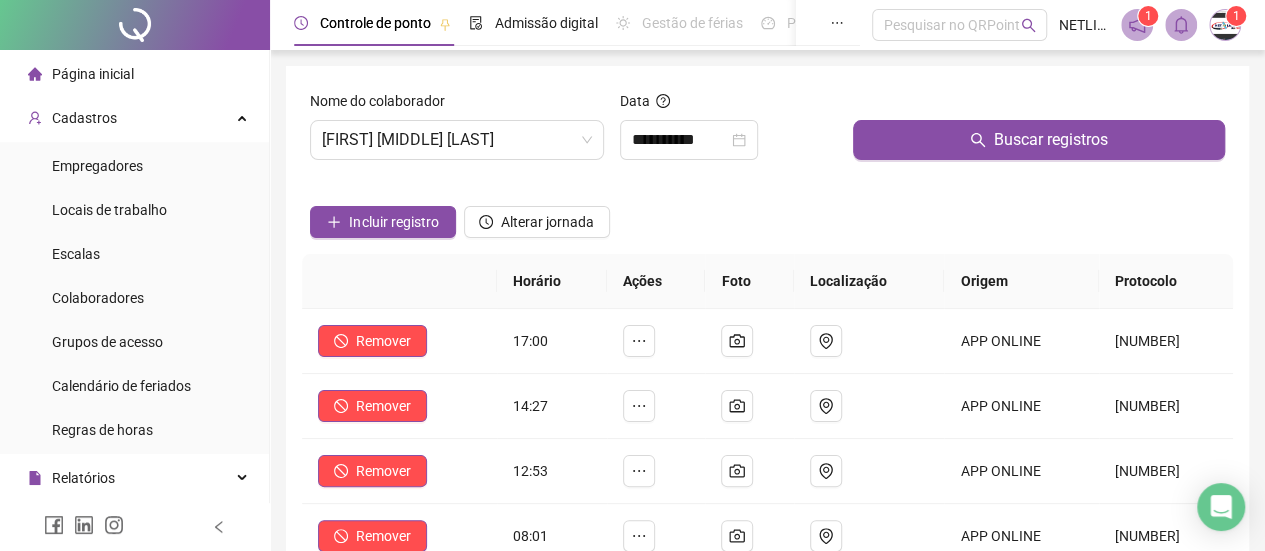 click on "Incluir registro   Alterar jornada" at bounding box center [767, 215] 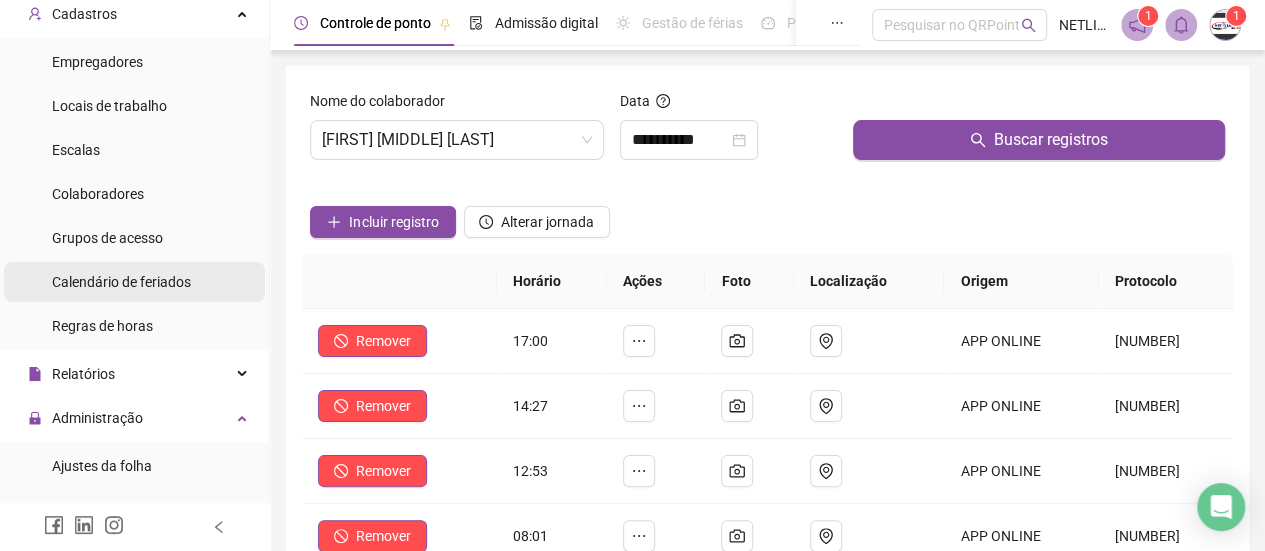 scroll, scrollTop: 300, scrollLeft: 0, axis: vertical 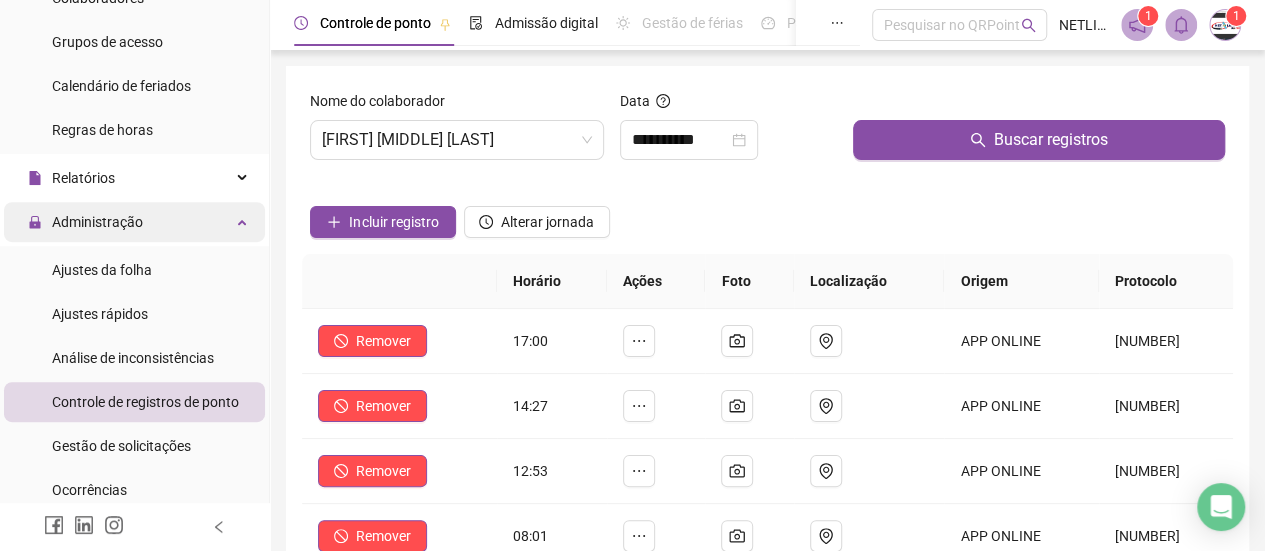 click on "Administração" at bounding box center [134, 222] 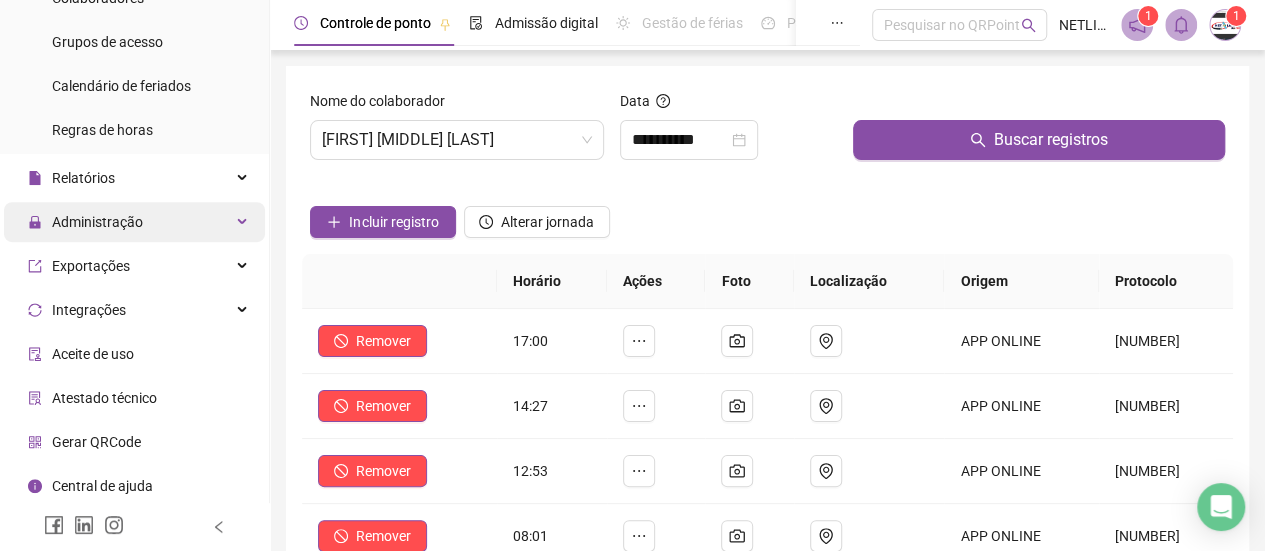 click on "Administração" at bounding box center (134, 222) 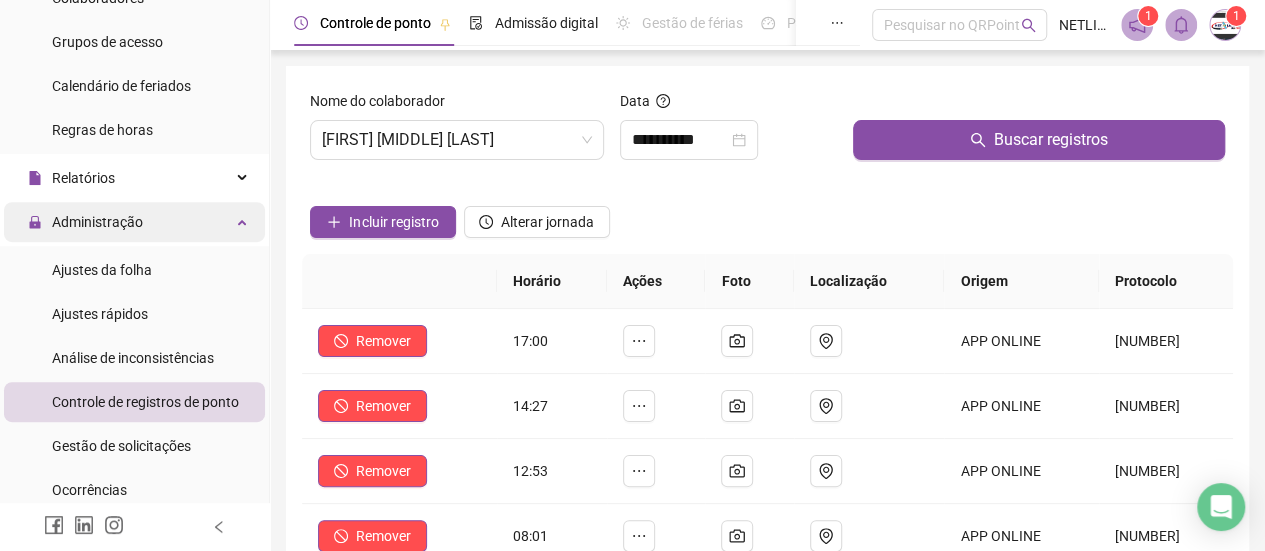 click on "Administração" at bounding box center (134, 222) 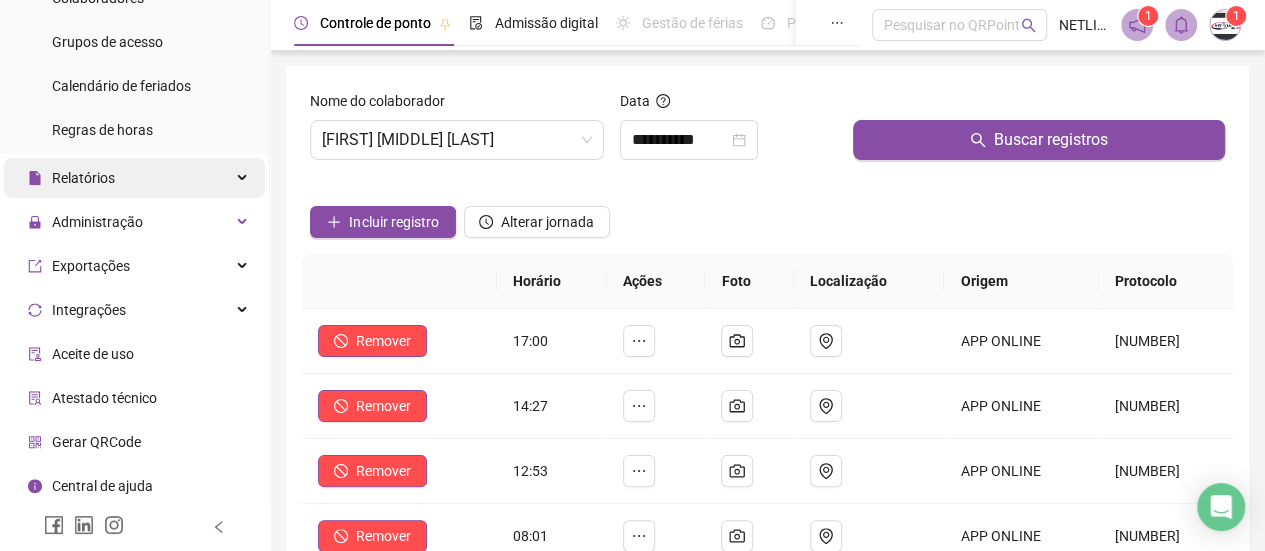 click on "Relatórios" at bounding box center (134, 178) 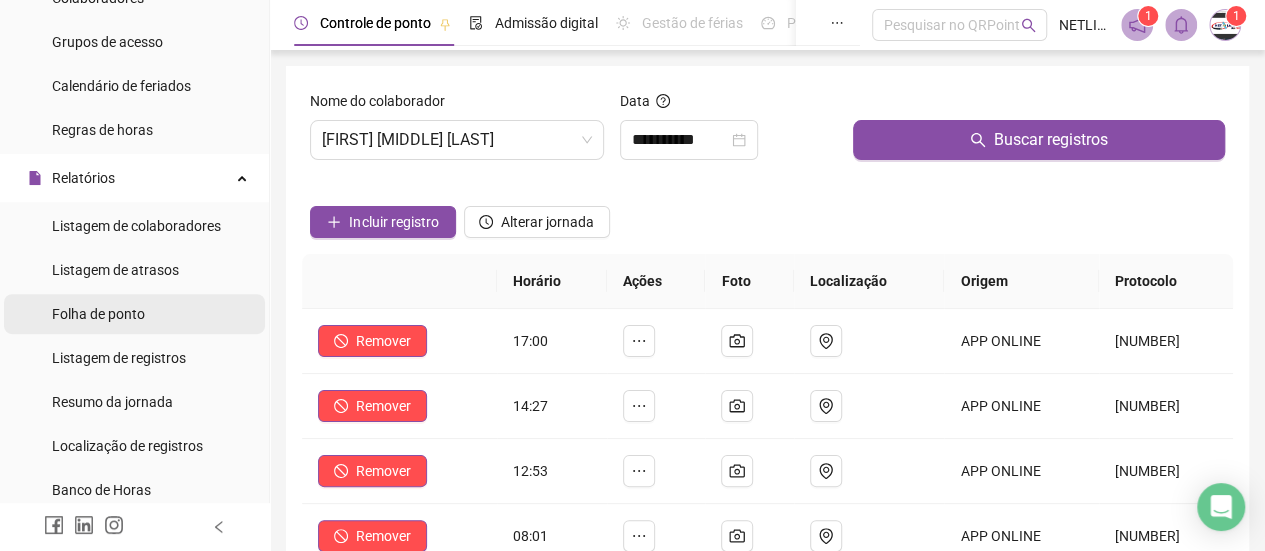 click on "Folha de ponto" at bounding box center [98, 314] 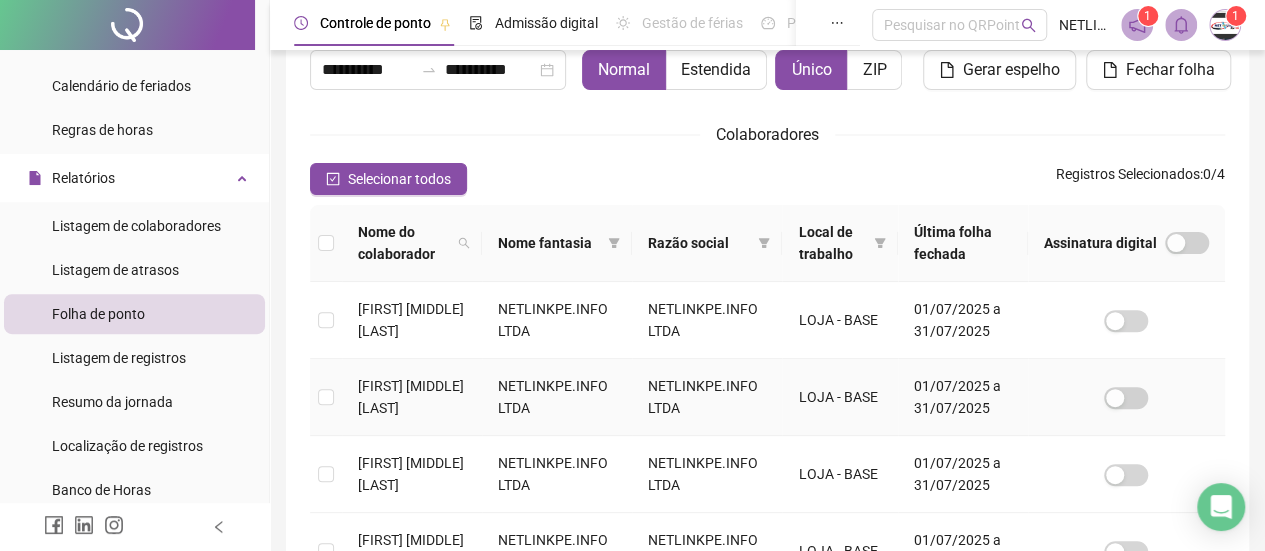 scroll, scrollTop: 77, scrollLeft: 0, axis: vertical 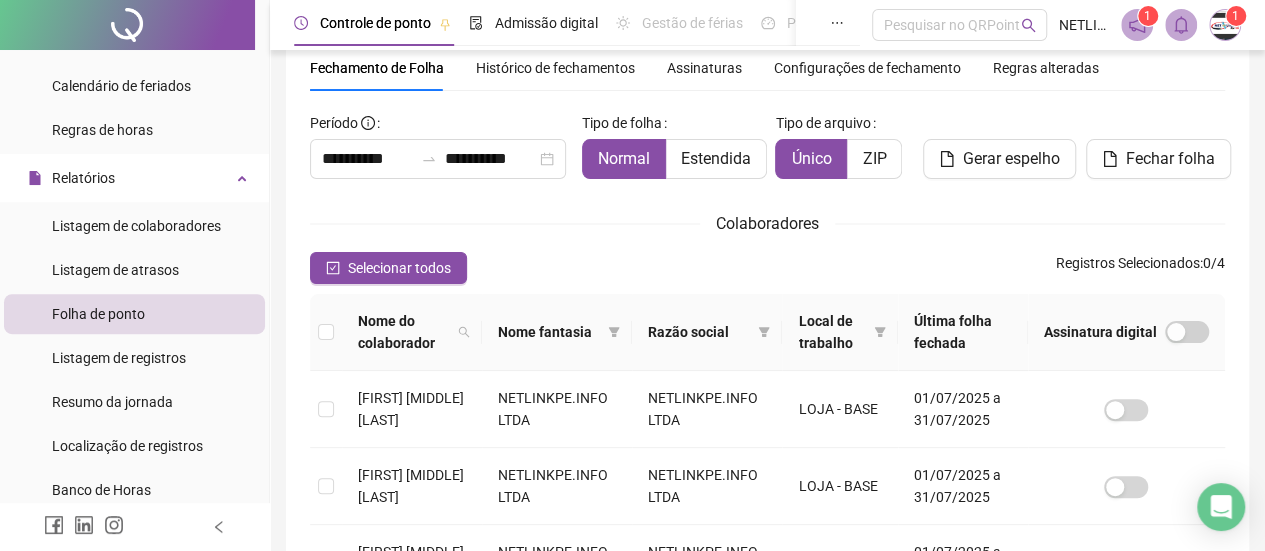 click on "Histórico de fechamentos" at bounding box center [555, 68] 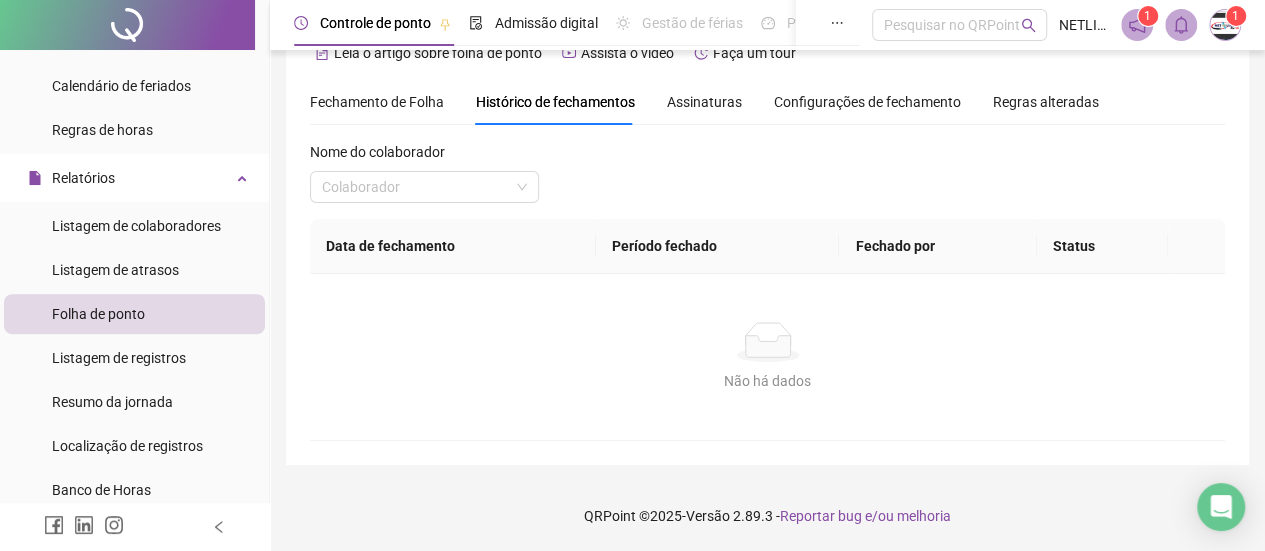 scroll, scrollTop: 57, scrollLeft: 0, axis: vertical 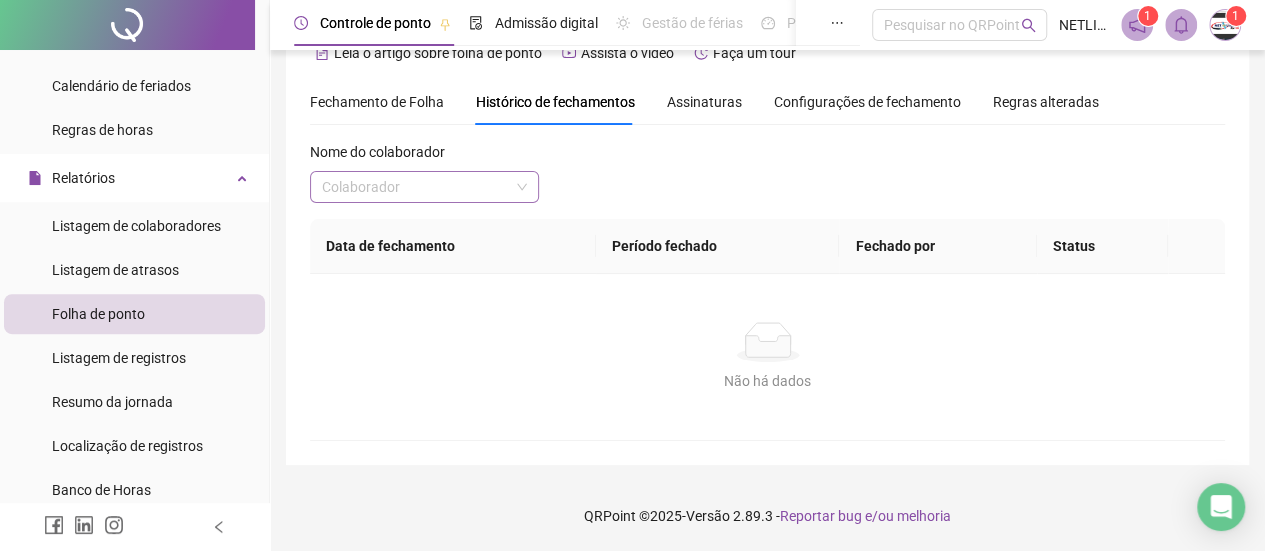 click at bounding box center (415, 187) 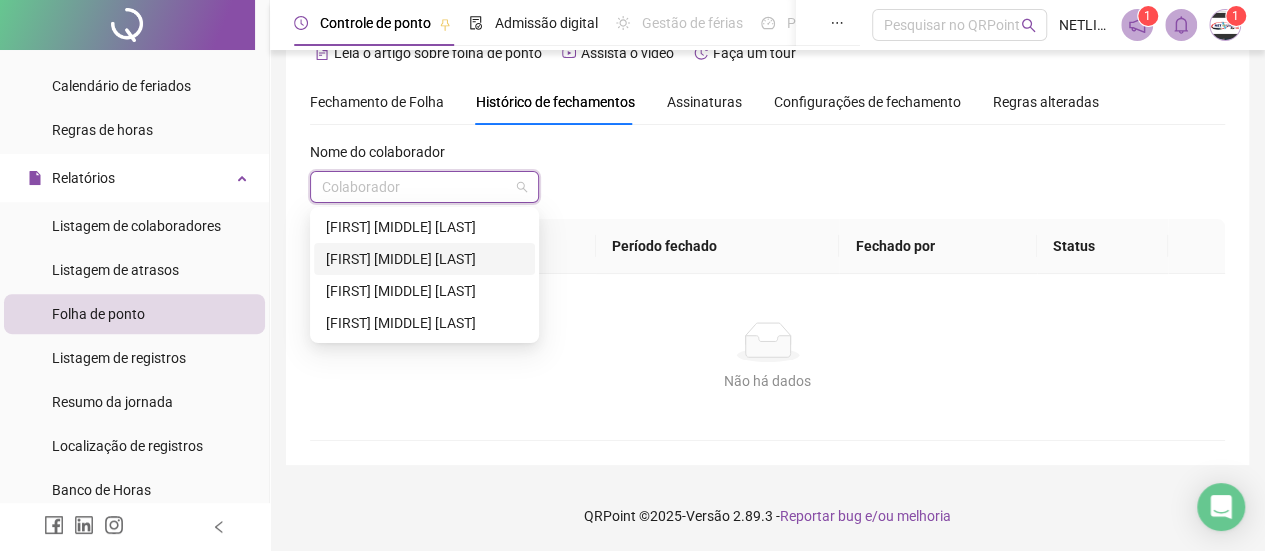 click on "[FIRST] [MIDDLE] [LAST]" at bounding box center [424, 259] 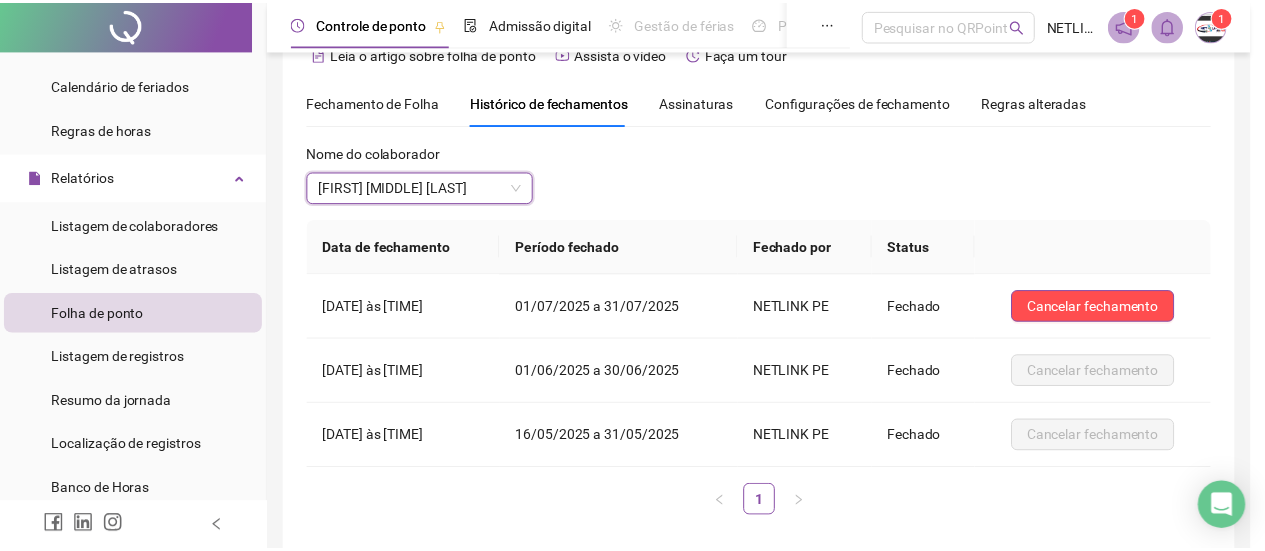 scroll, scrollTop: 133, scrollLeft: 0, axis: vertical 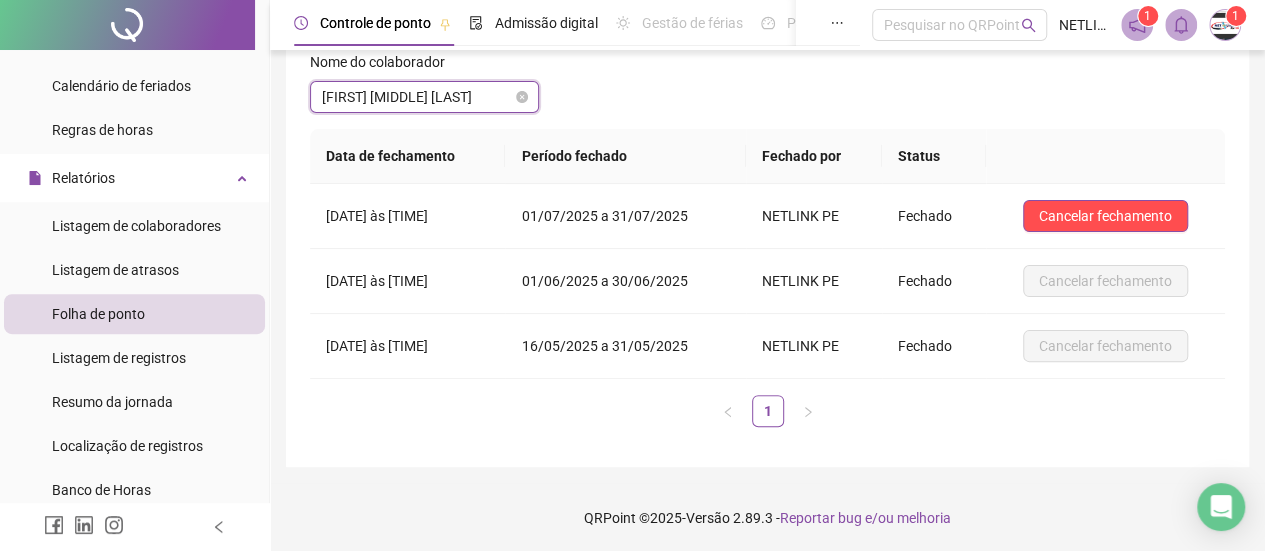 click on "[FIRST] [MIDDLE] [LAST]" at bounding box center (424, 97) 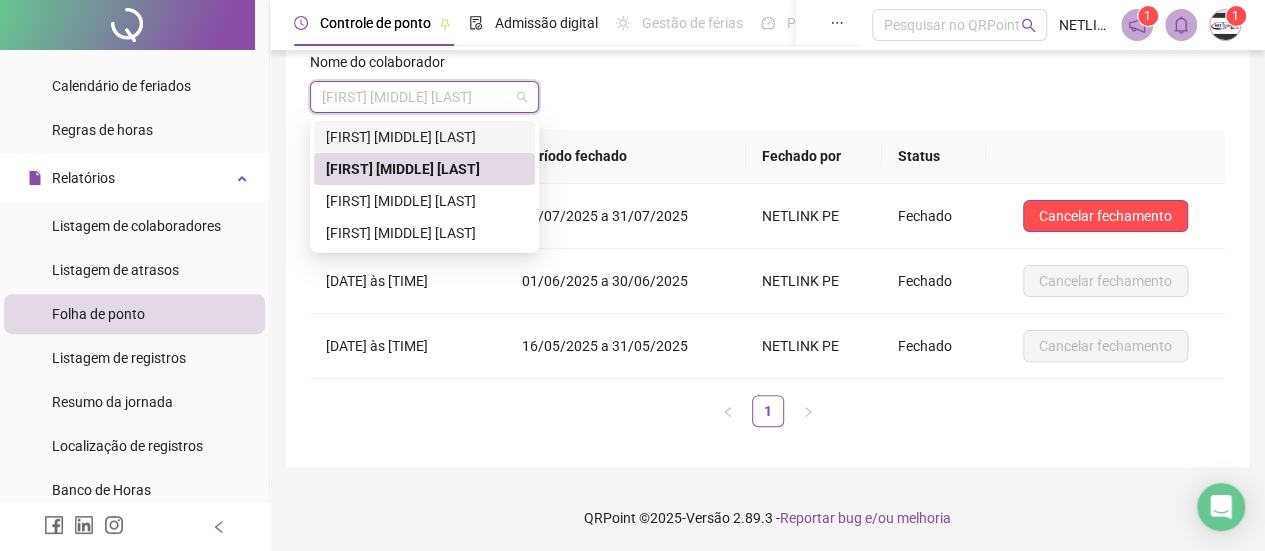 click on "[FIRST] [MIDDLE] [LAST]" at bounding box center (424, 137) 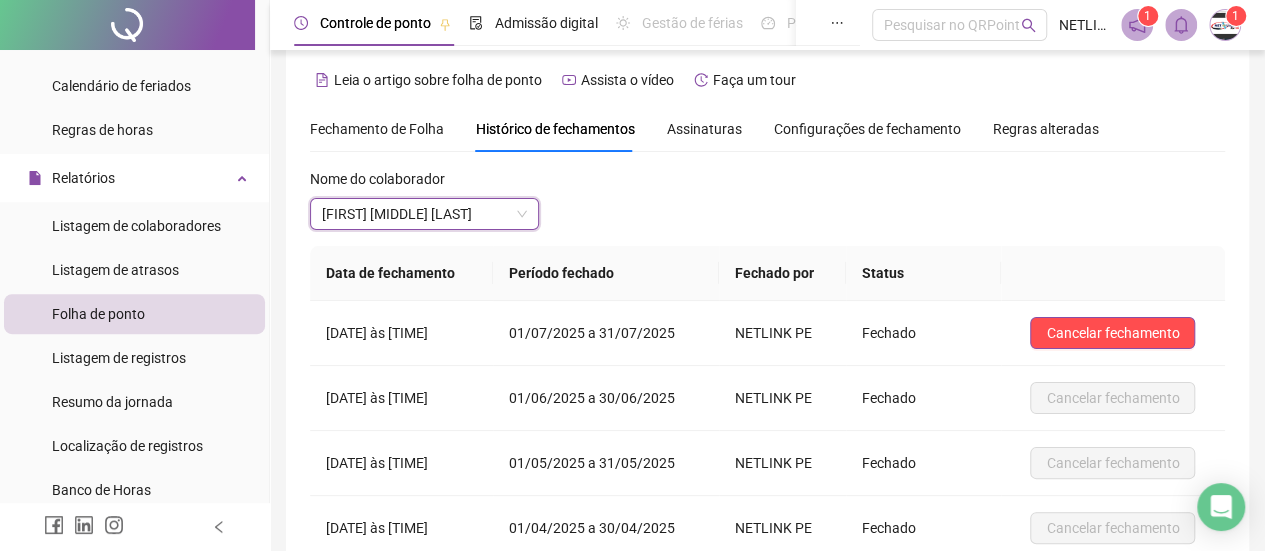 scroll, scrollTop: 0, scrollLeft: 0, axis: both 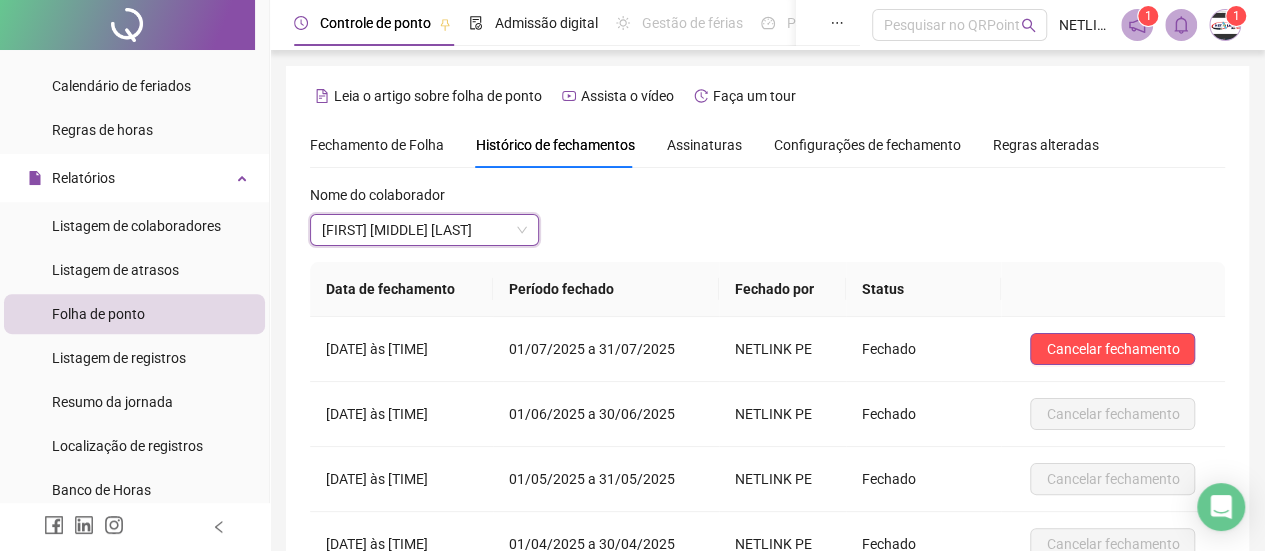 click on "Fechamento de Folha" at bounding box center (377, 145) 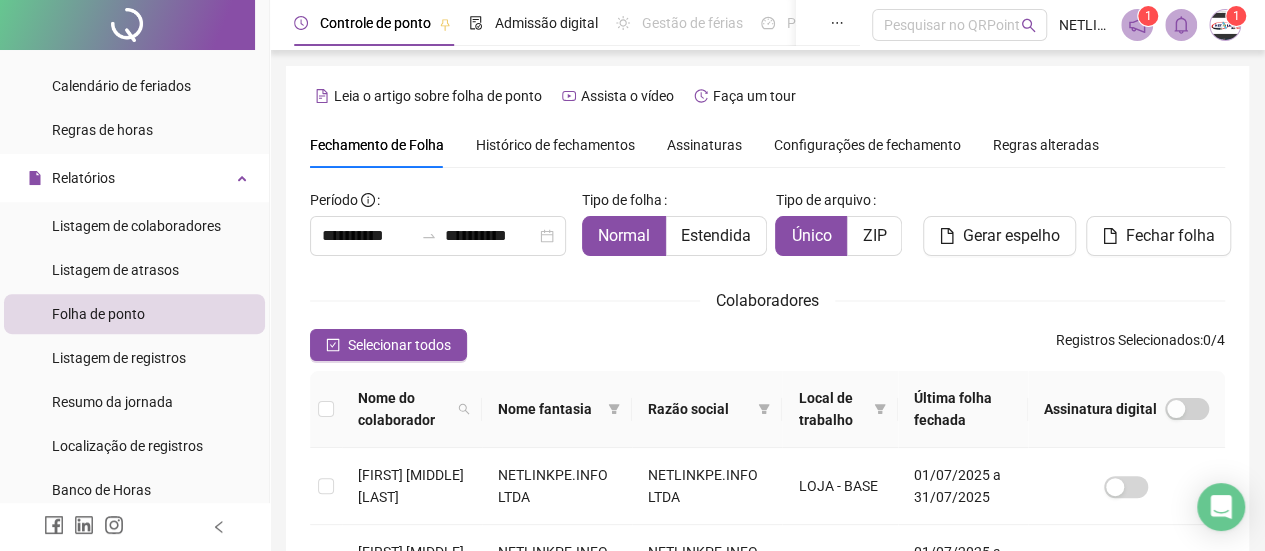 scroll, scrollTop: 0, scrollLeft: 0, axis: both 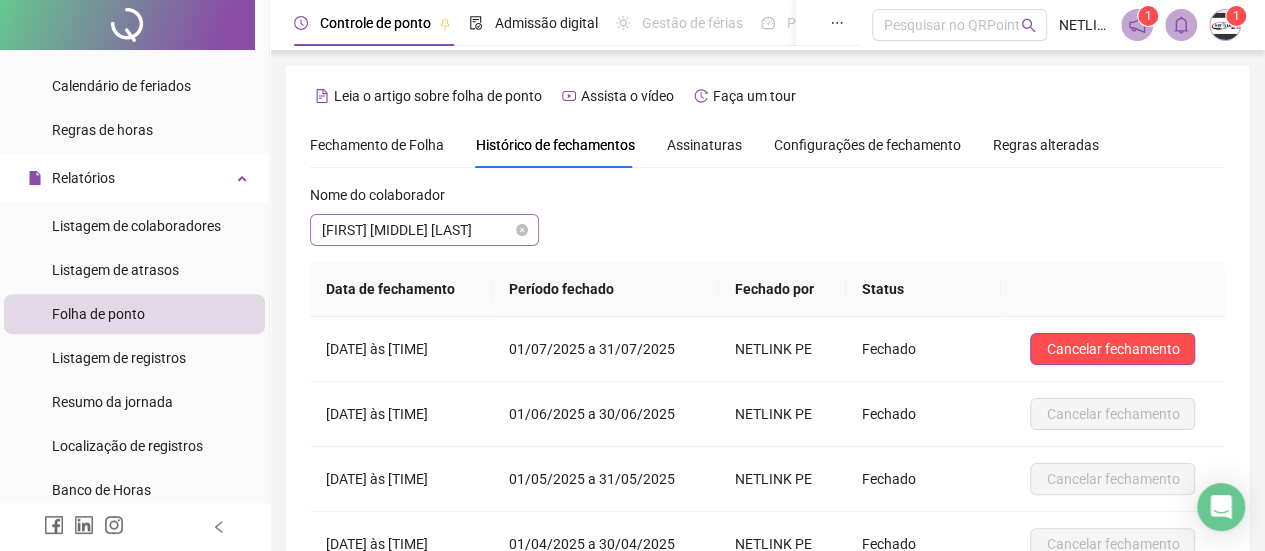 click on "[FIRST] [MIDDLE] [LAST]" at bounding box center (424, 230) 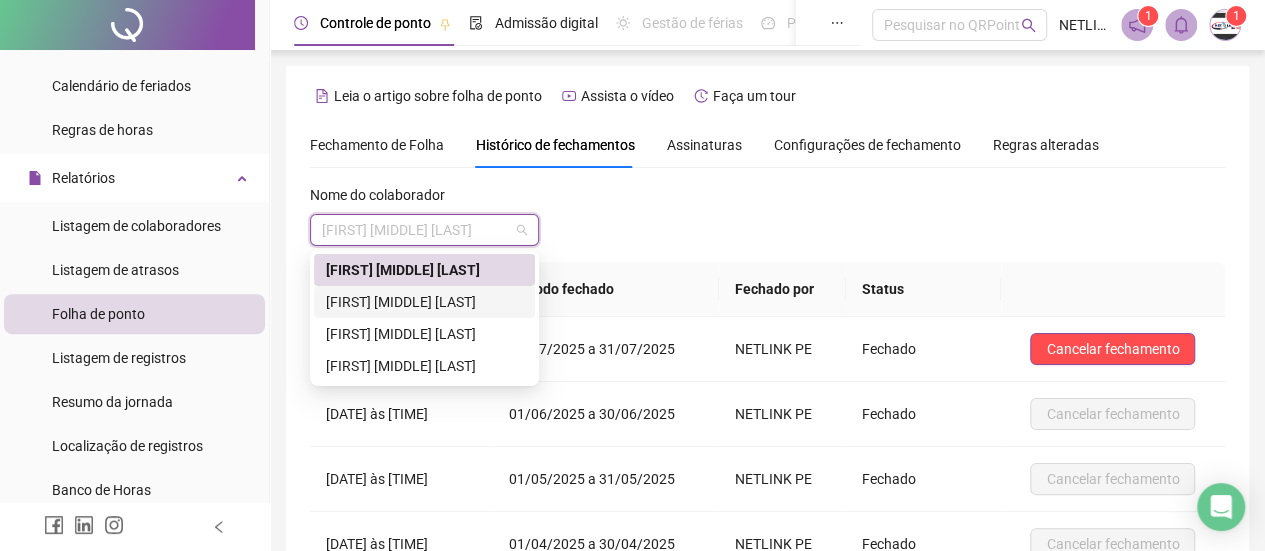 click on "[FIRST] [MIDDLE] [LAST]" at bounding box center (424, 302) 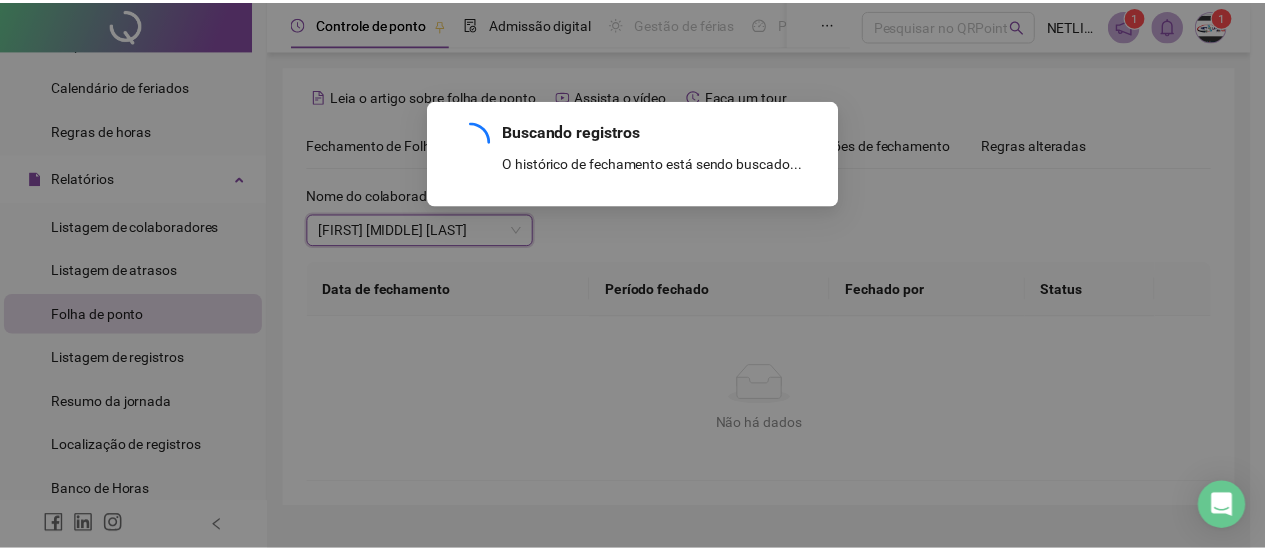 scroll, scrollTop: 133, scrollLeft: 0, axis: vertical 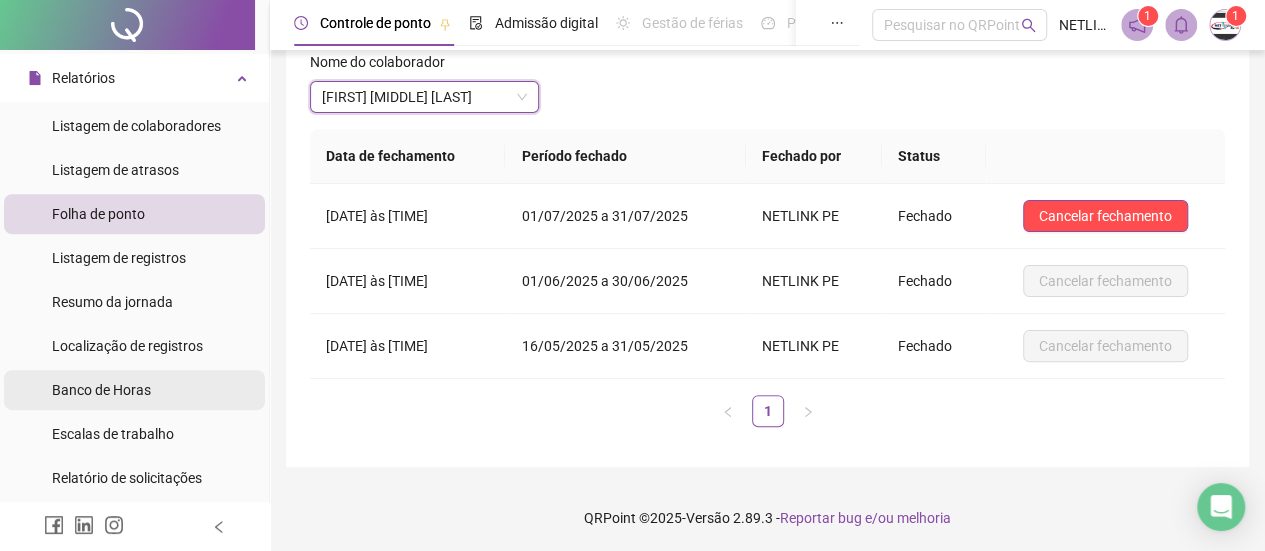 click on "Banco de Horas" at bounding box center [101, 390] 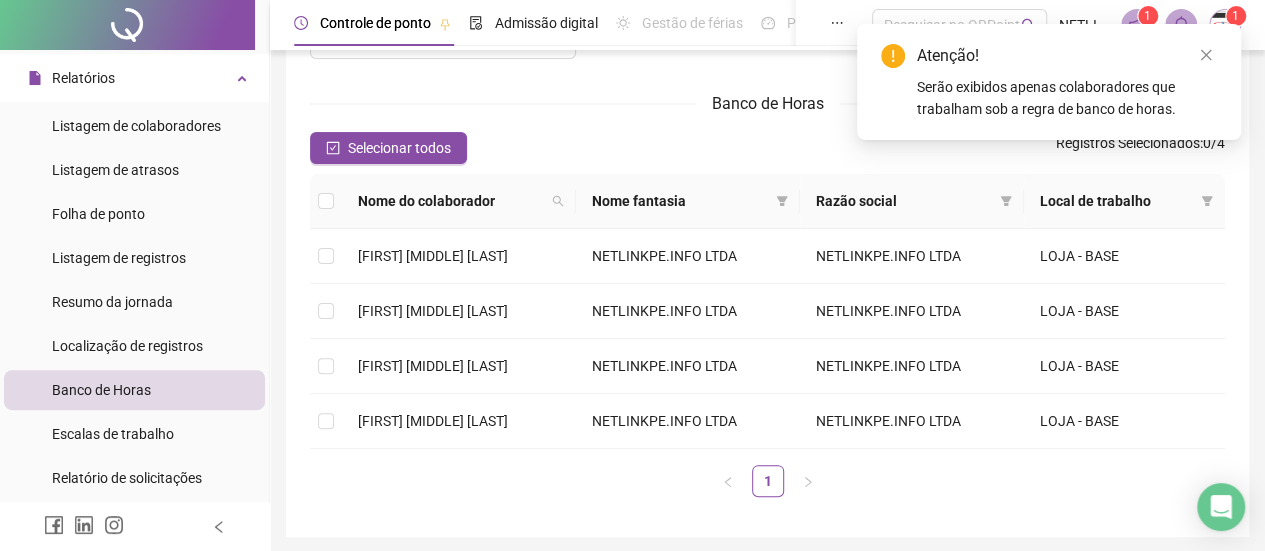 scroll, scrollTop: 0, scrollLeft: 0, axis: both 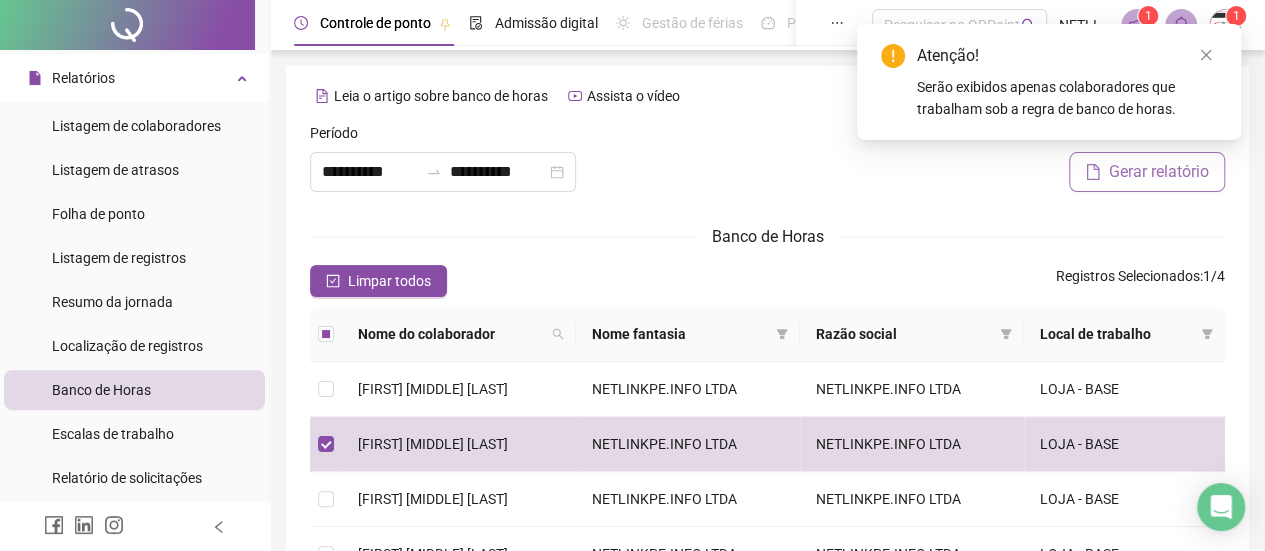 click on "Gerar relatório" at bounding box center (1159, 172) 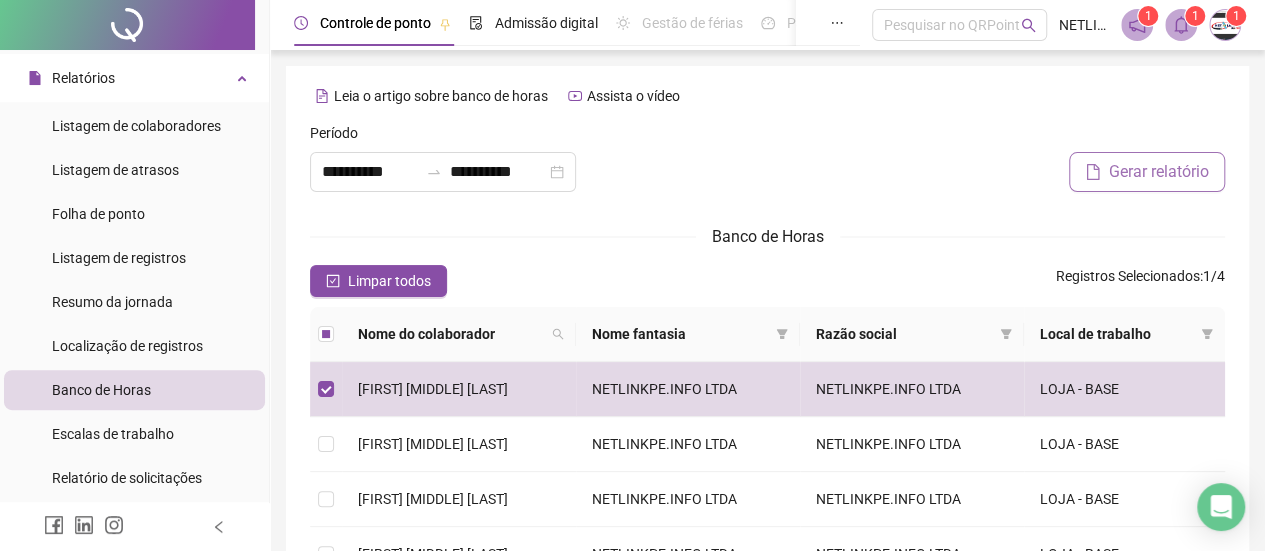click on "Gerar relatório" at bounding box center (1159, 172) 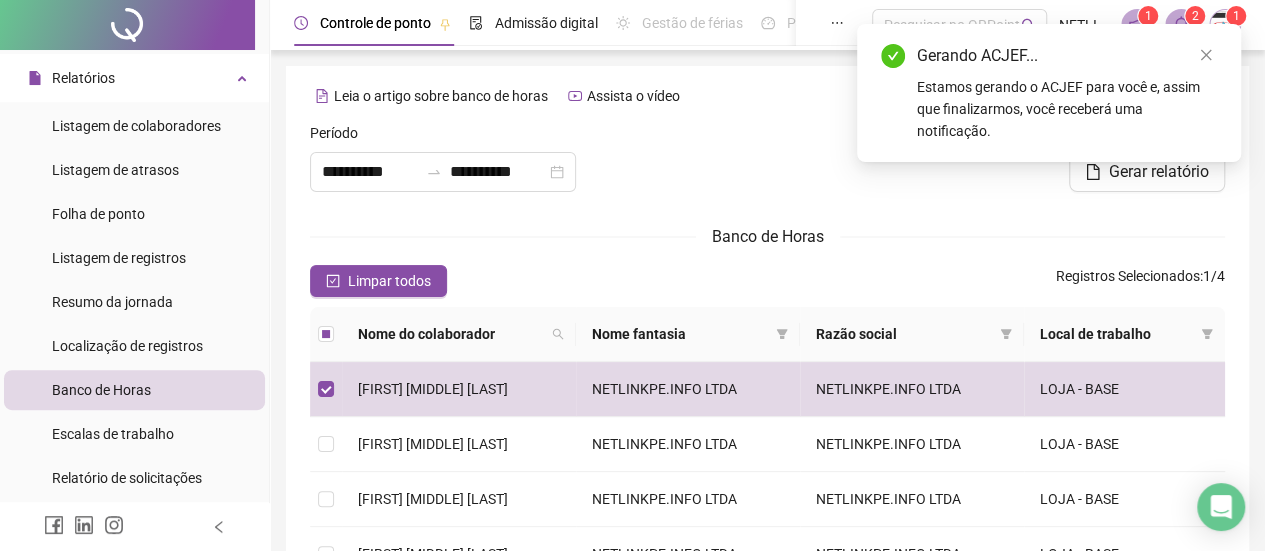 click on "Estamos gerando o ACJEF para você e, assim que finalizarmos, você receberá uma notificação." at bounding box center [1067, 109] 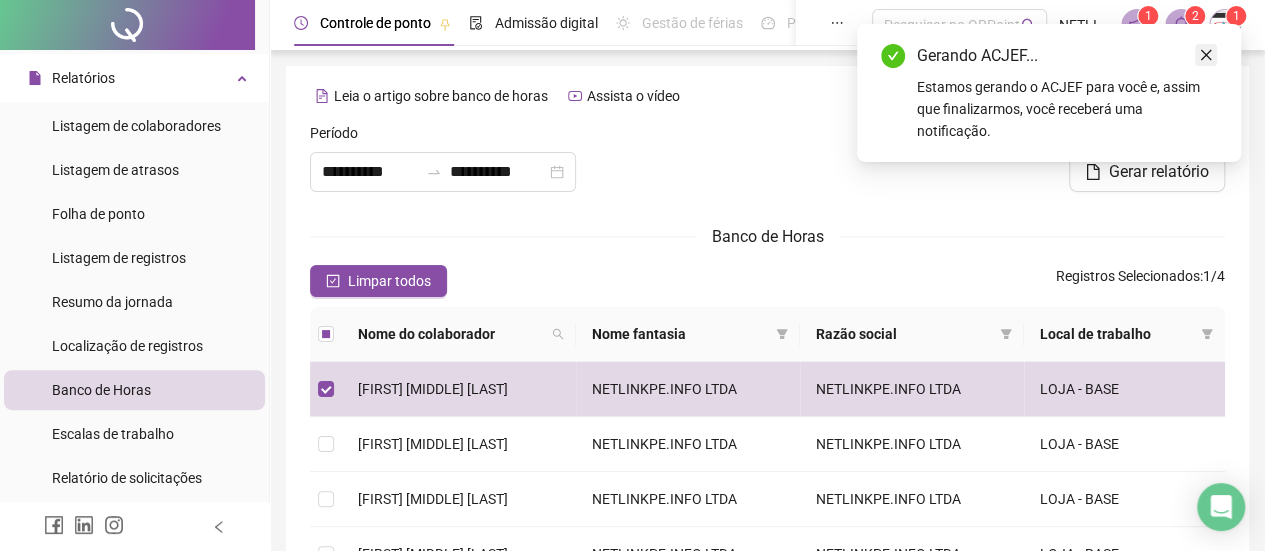 click 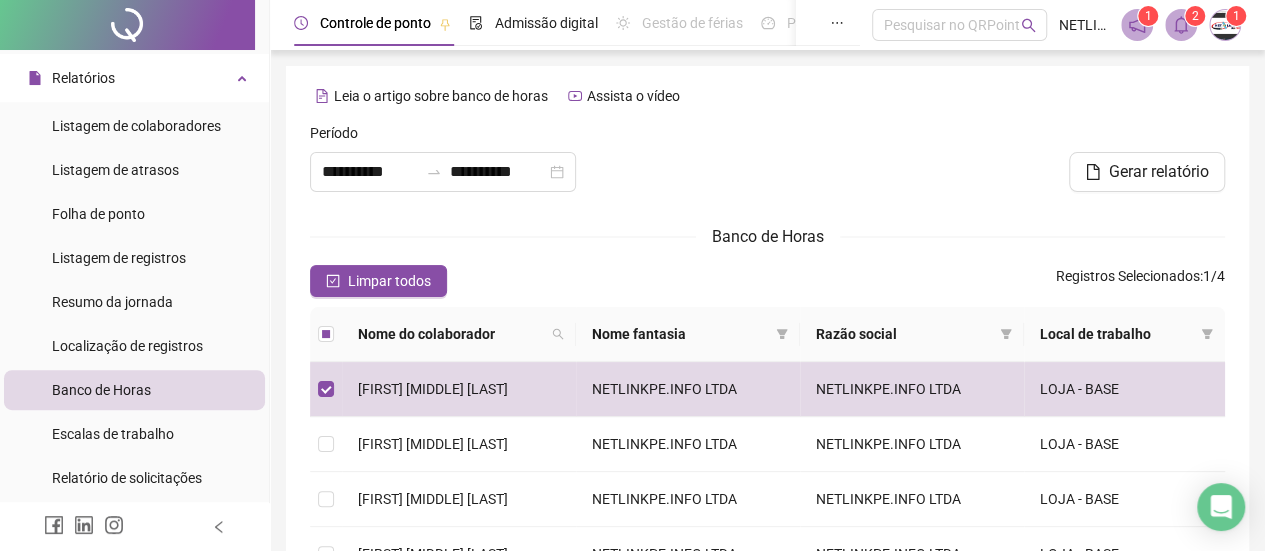 click 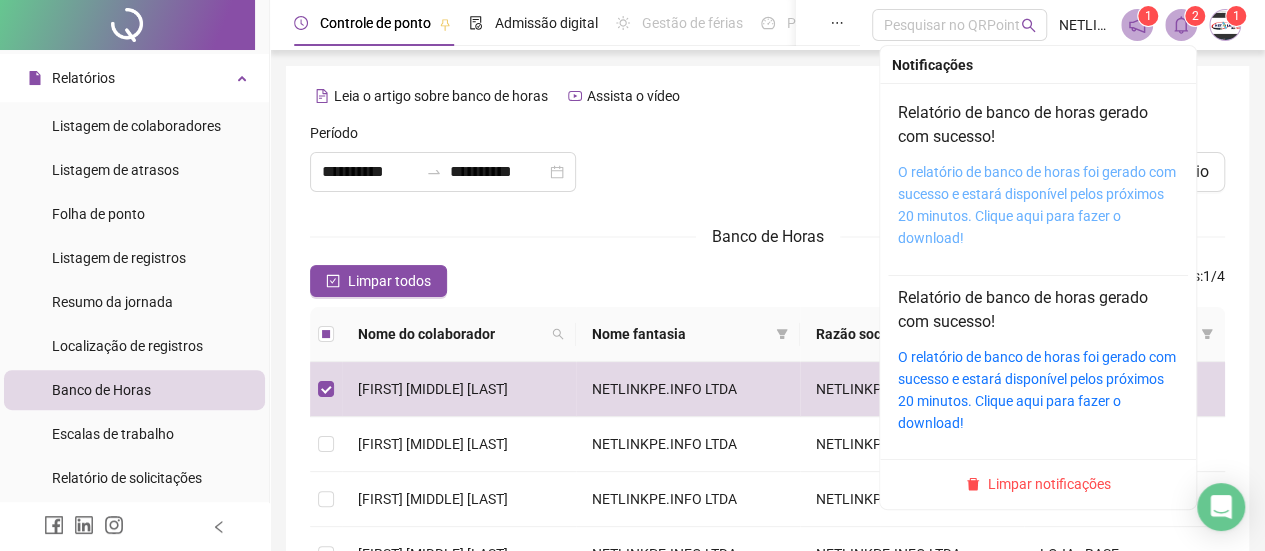 click on "O relatório de banco de horas foi gerado com sucesso e estará disponível pelos próximos 20 minutos.
Clique aqui para fazer o download!" at bounding box center (1037, 205) 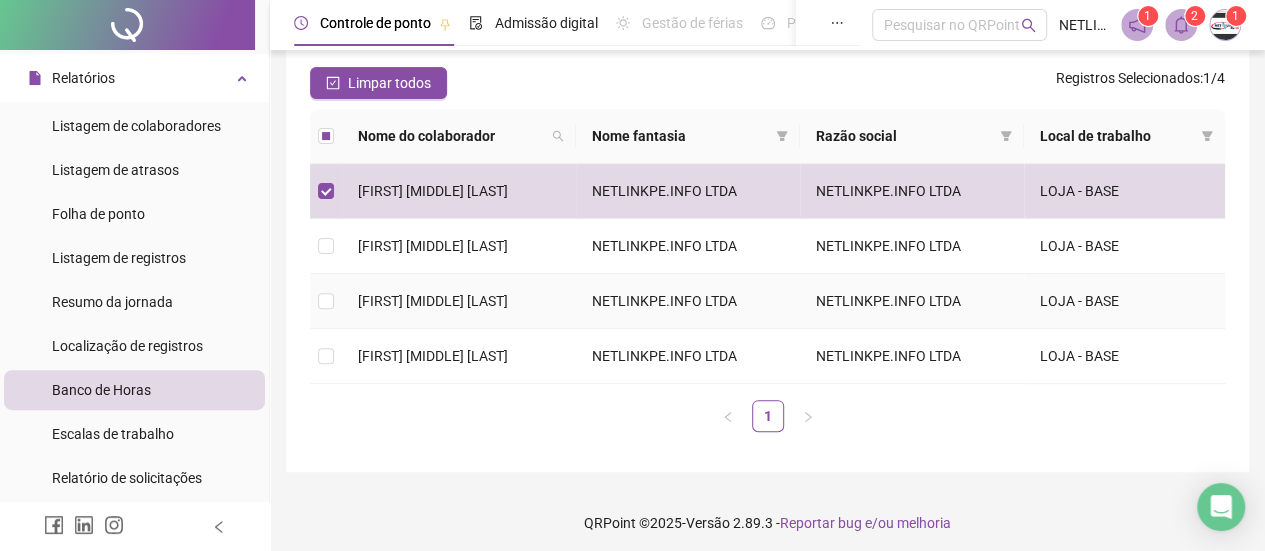 scroll, scrollTop: 200, scrollLeft: 0, axis: vertical 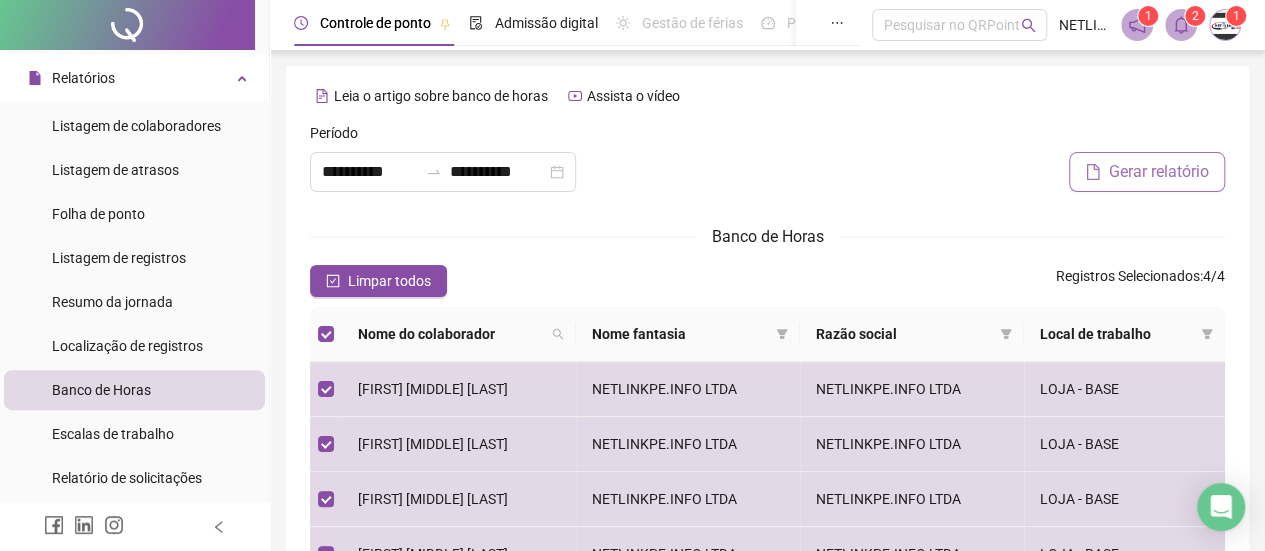 click on "Gerar relatório" at bounding box center [1159, 172] 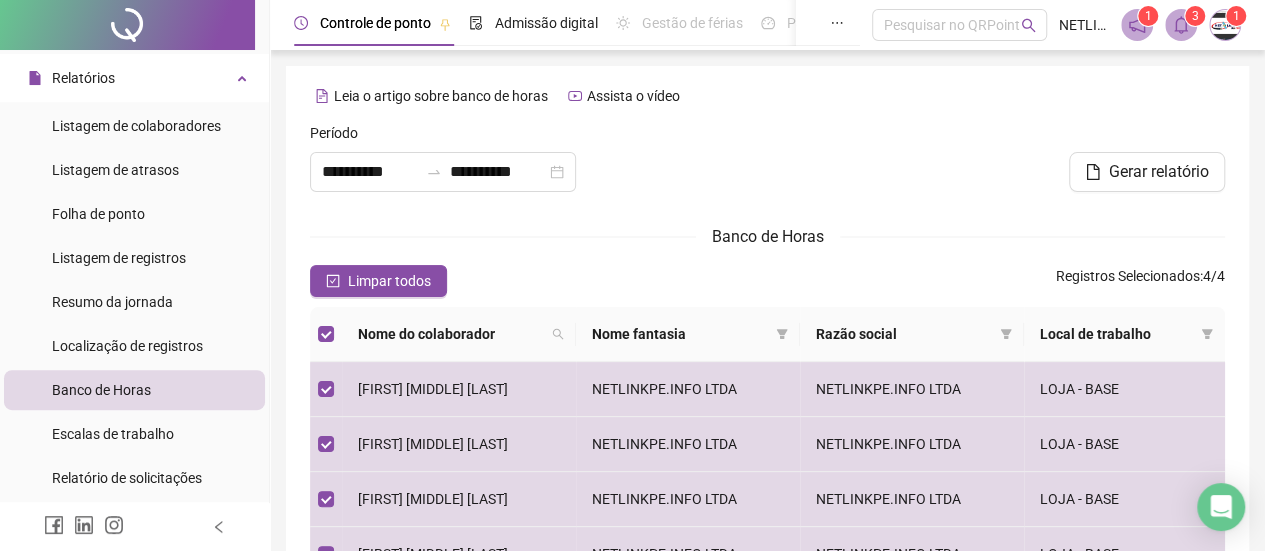click 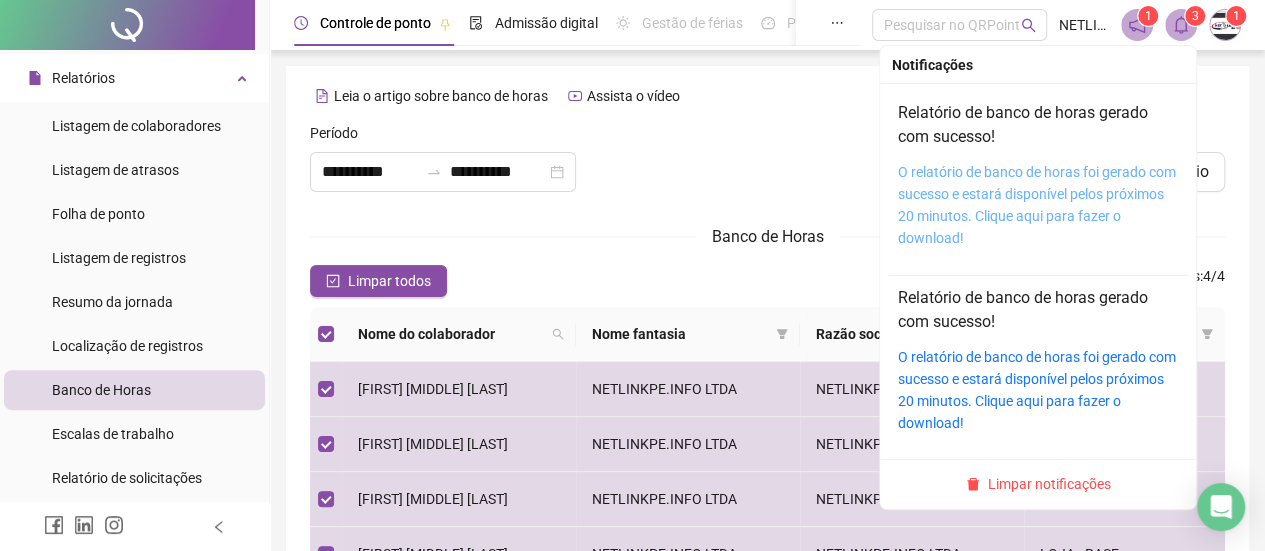 click on "O relatório de banco de horas foi gerado com sucesso e estará disponível pelos próximos 20 minutos.
Clique aqui para fazer o download!" at bounding box center [1037, 205] 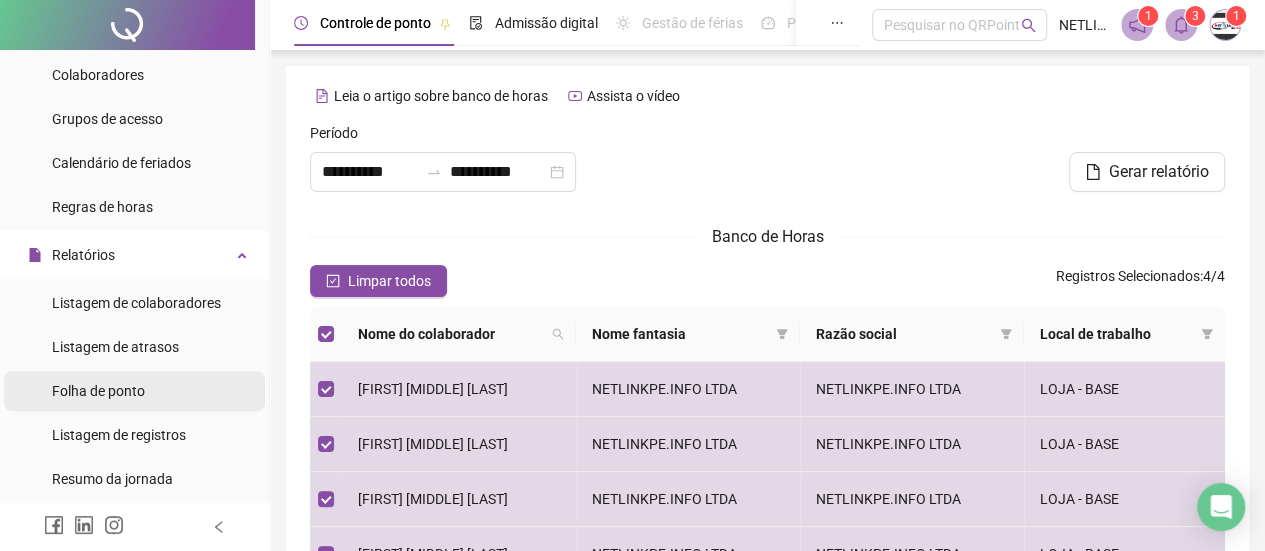 scroll, scrollTop: 0, scrollLeft: 0, axis: both 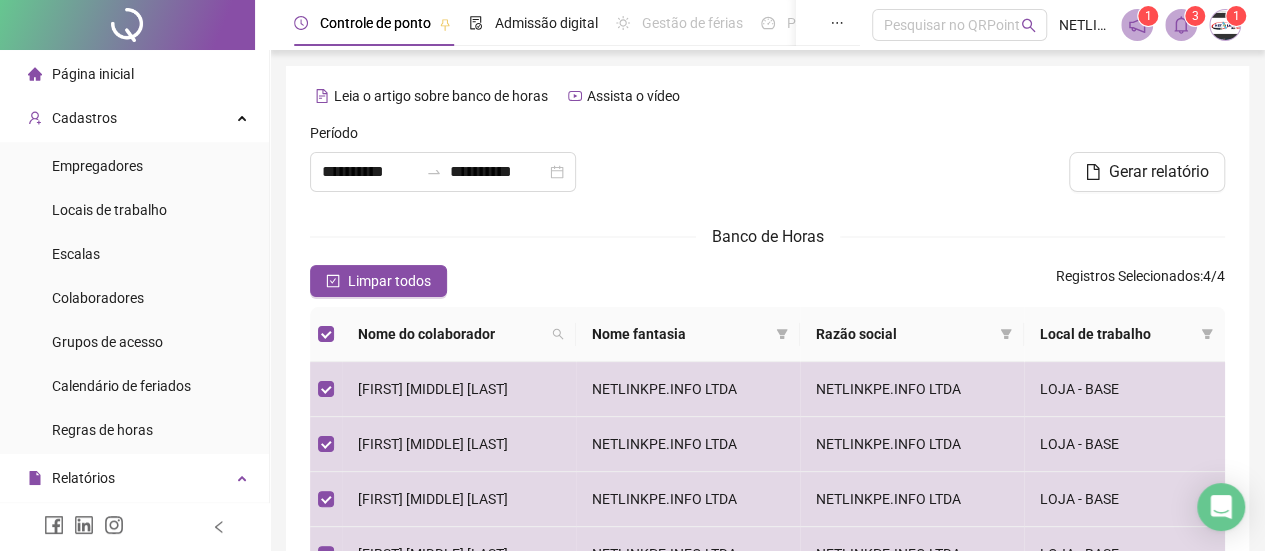 click on "Página inicial" at bounding box center [93, 74] 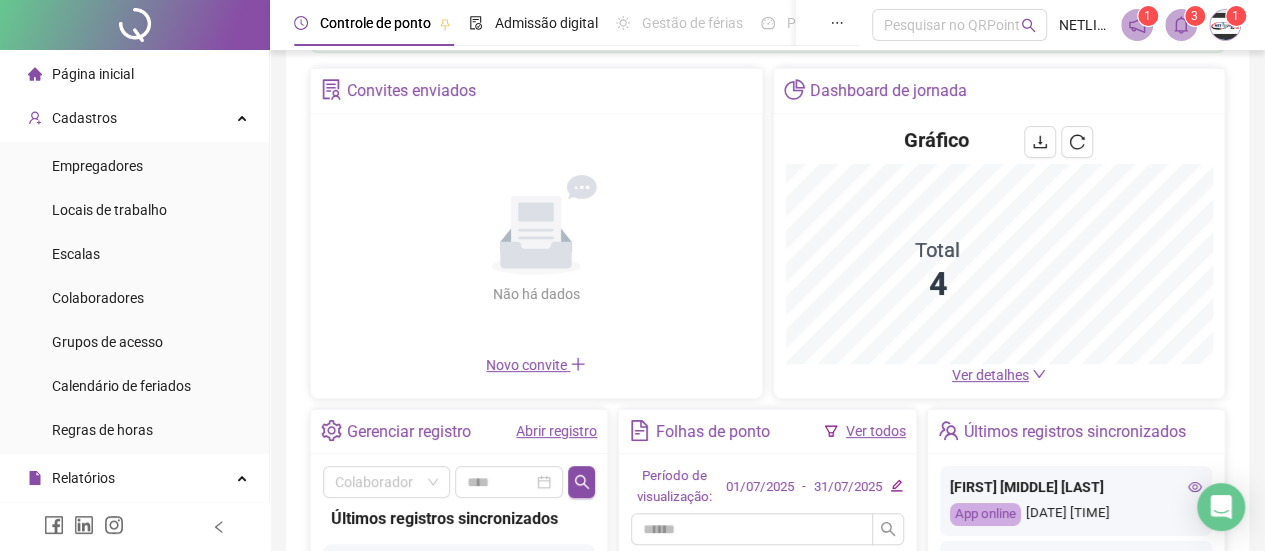 scroll, scrollTop: 200, scrollLeft: 0, axis: vertical 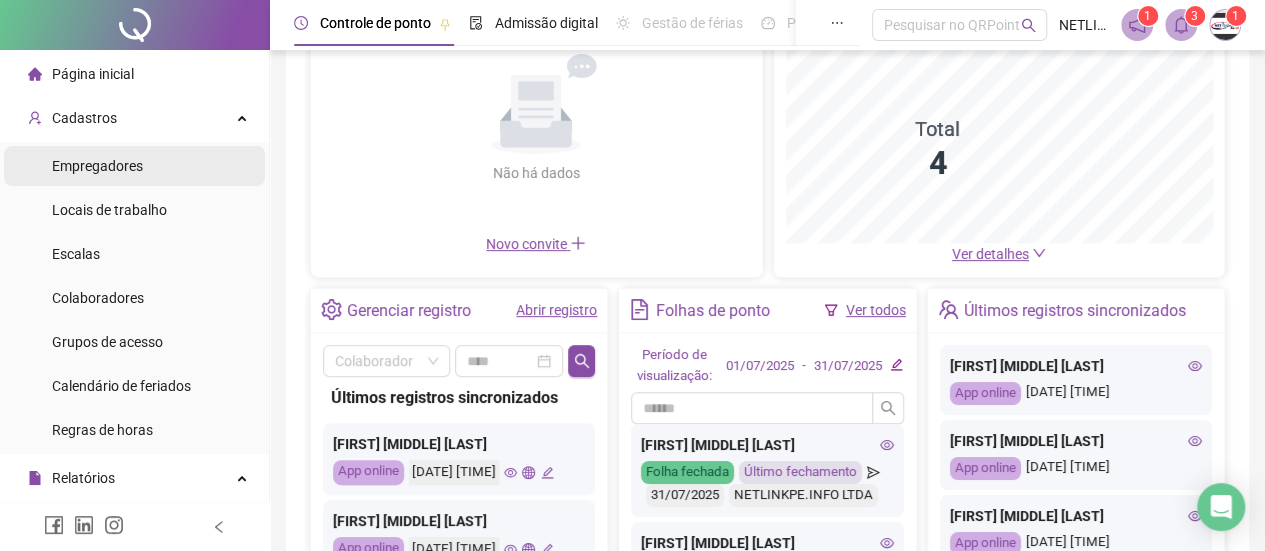 click on "Empregadores" at bounding box center [97, 166] 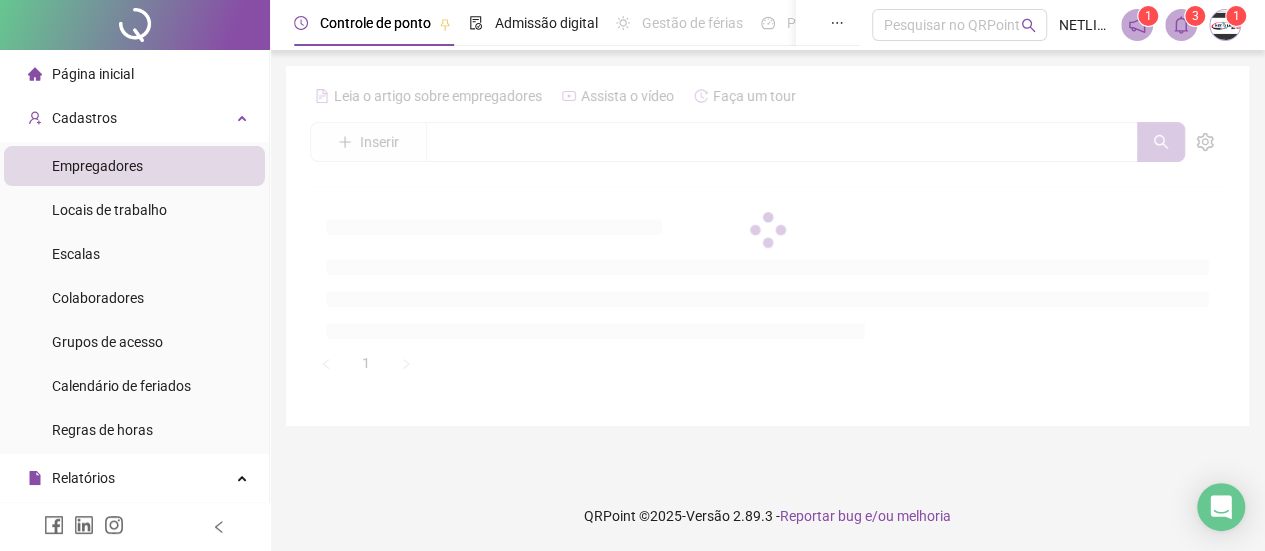 scroll, scrollTop: 0, scrollLeft: 0, axis: both 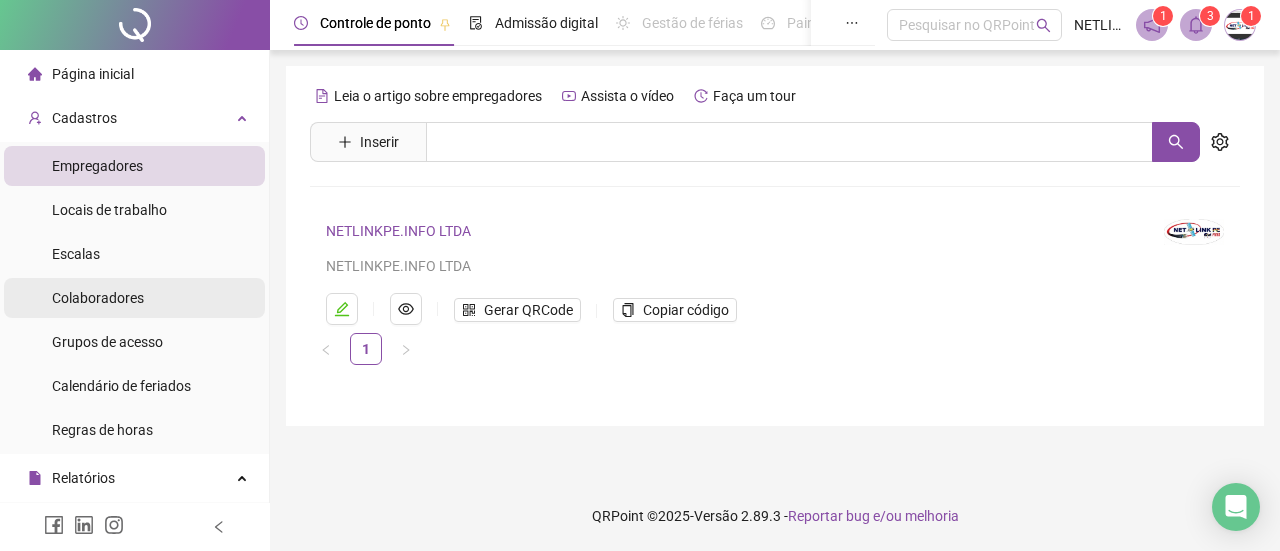 click on "Colaboradores" at bounding box center (98, 298) 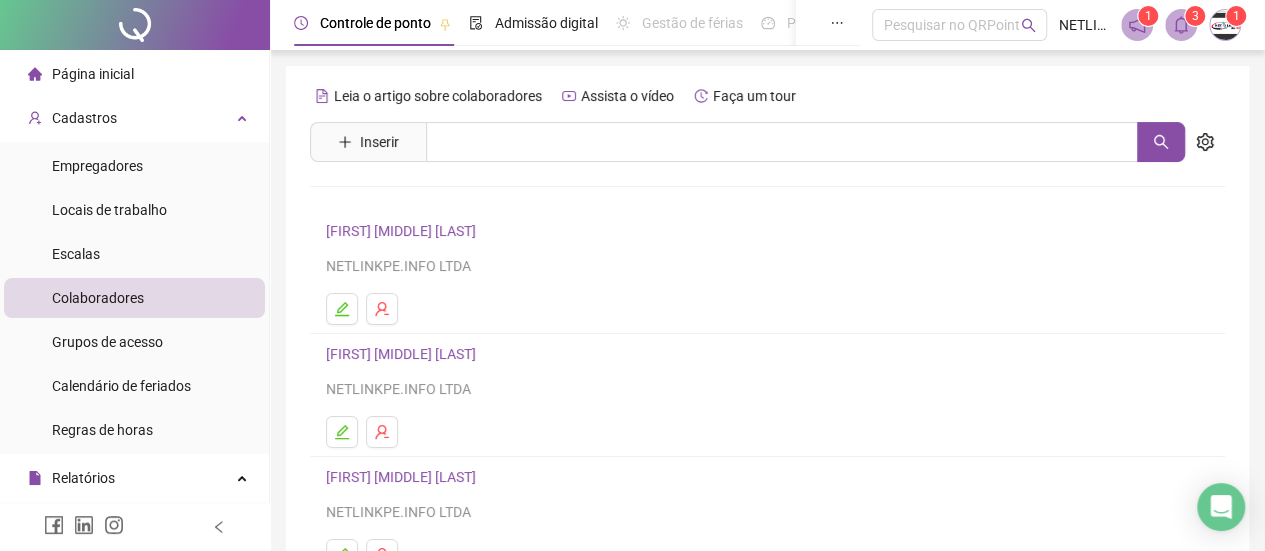 click on "[FIRST] [MIDDLE] [LAST]" at bounding box center [404, 231] 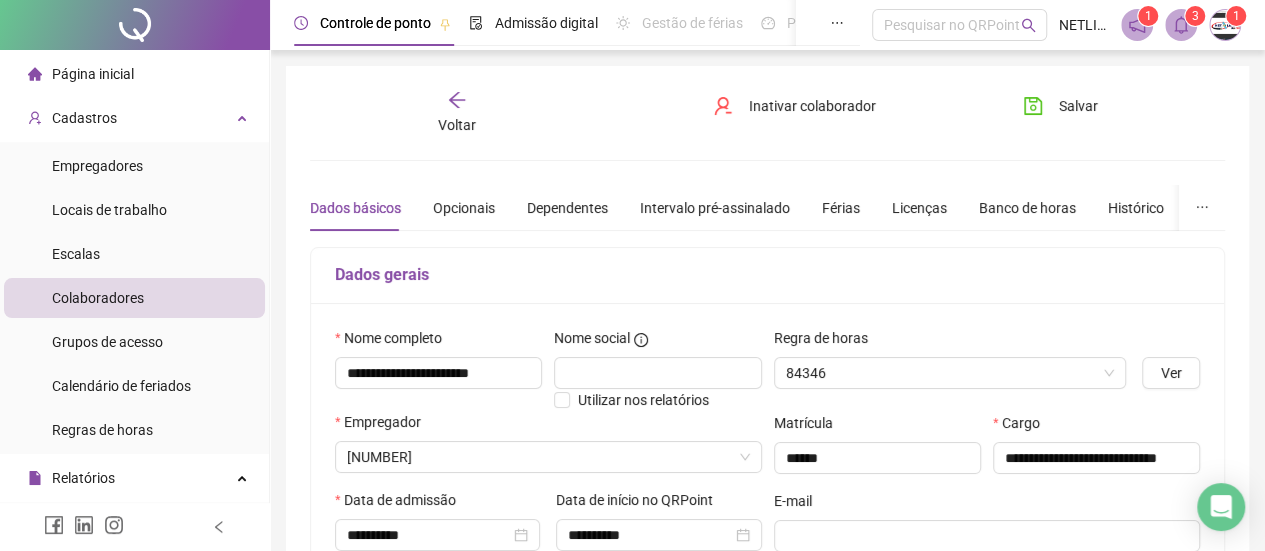 type on "**********" 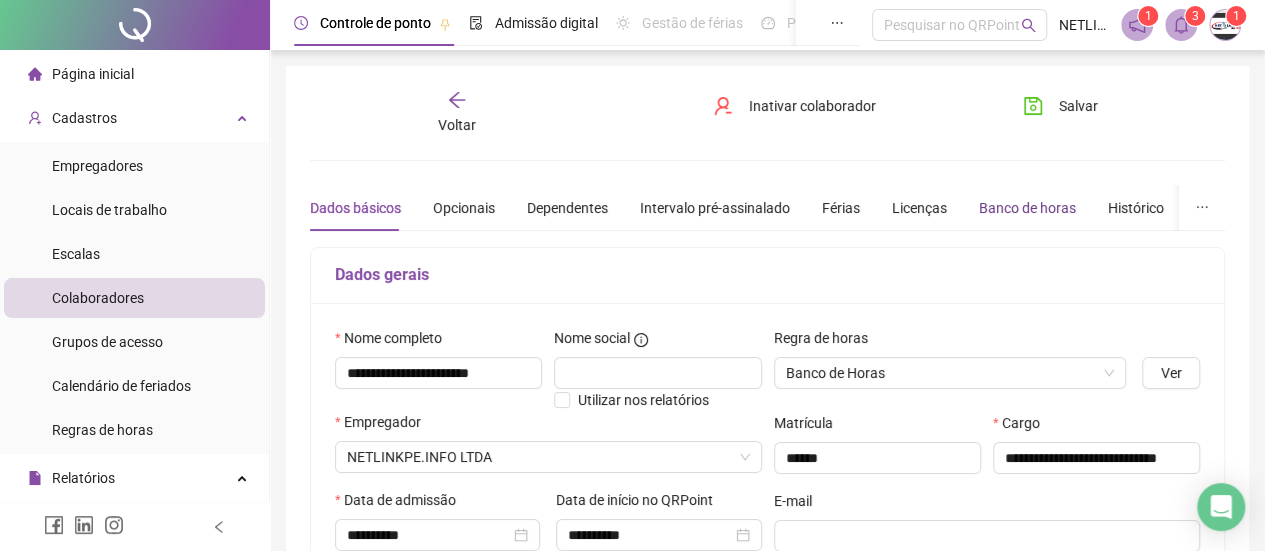click on "Banco de horas" at bounding box center [1027, 208] 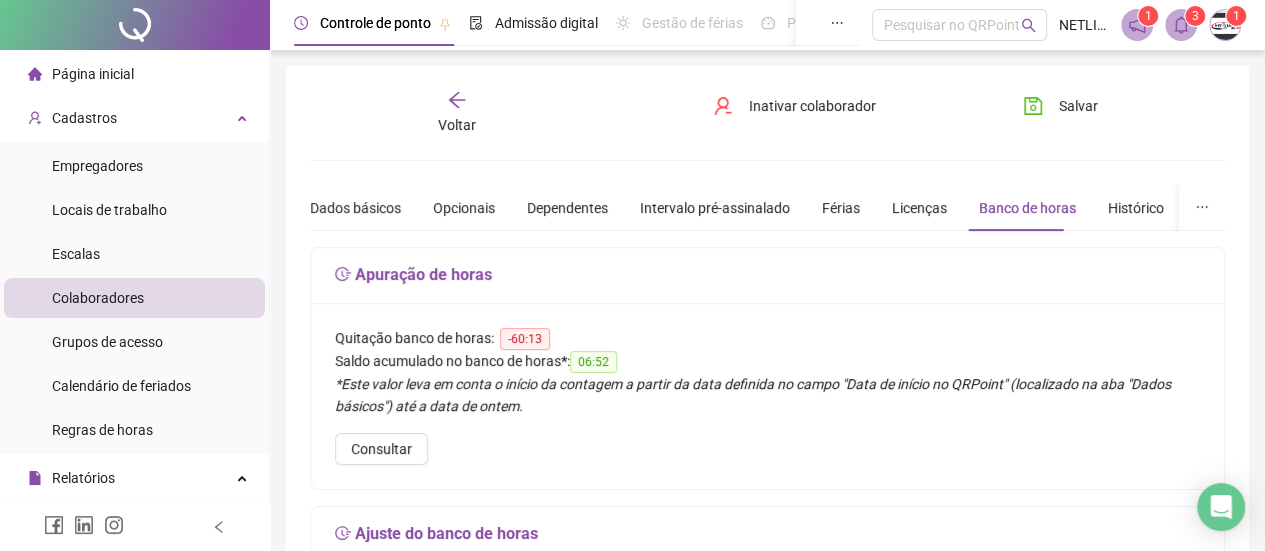 click 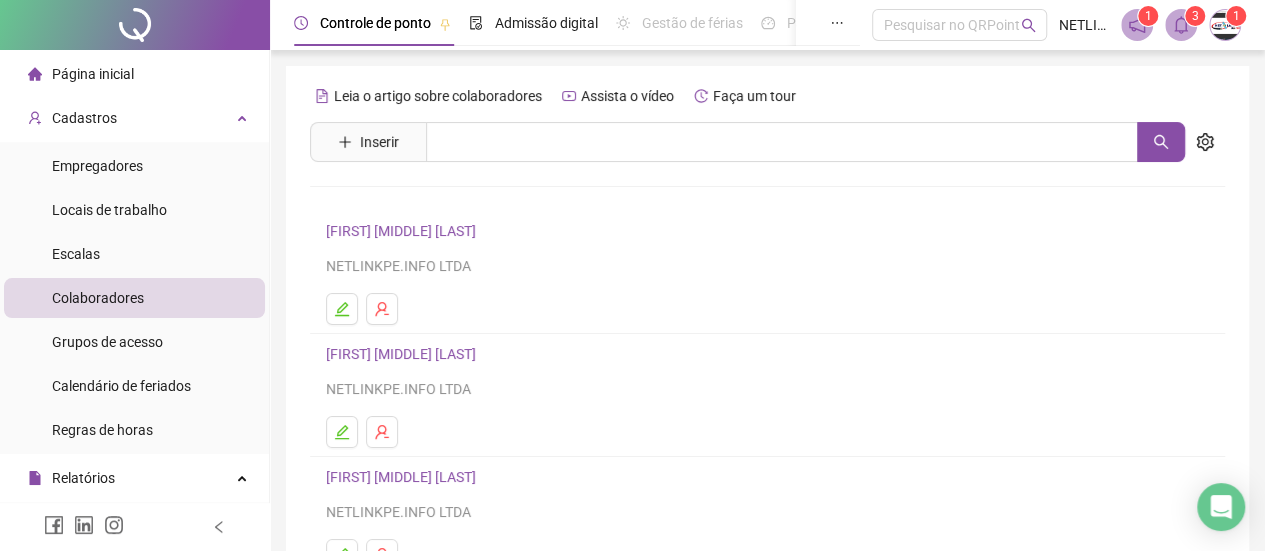click on "[FIRST] [MIDDLE] [LAST]" at bounding box center [404, 354] 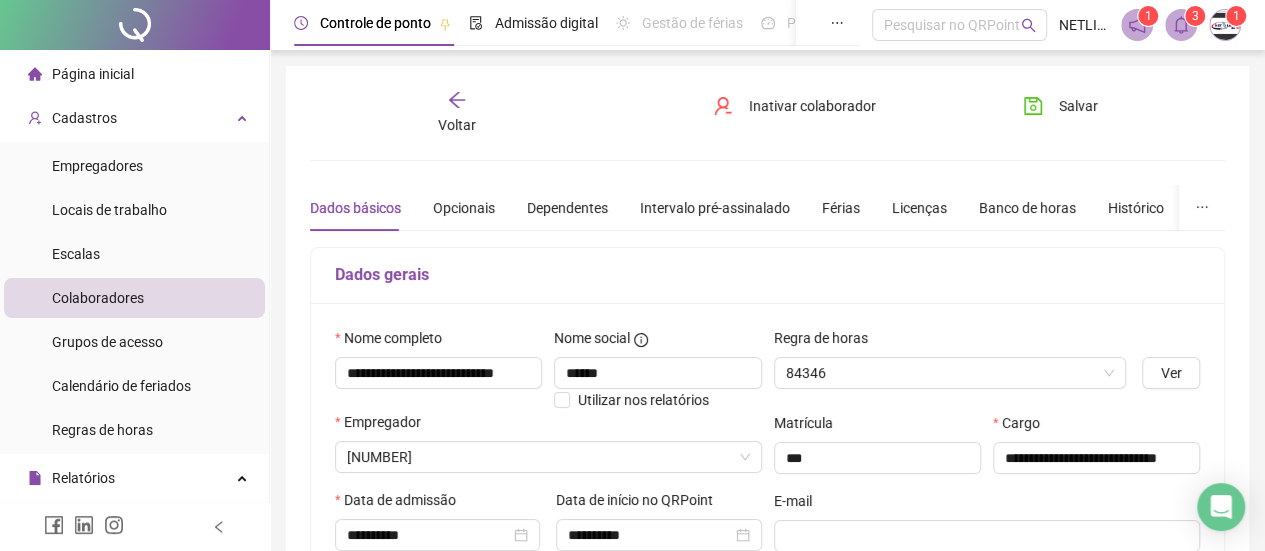 type on "**********" 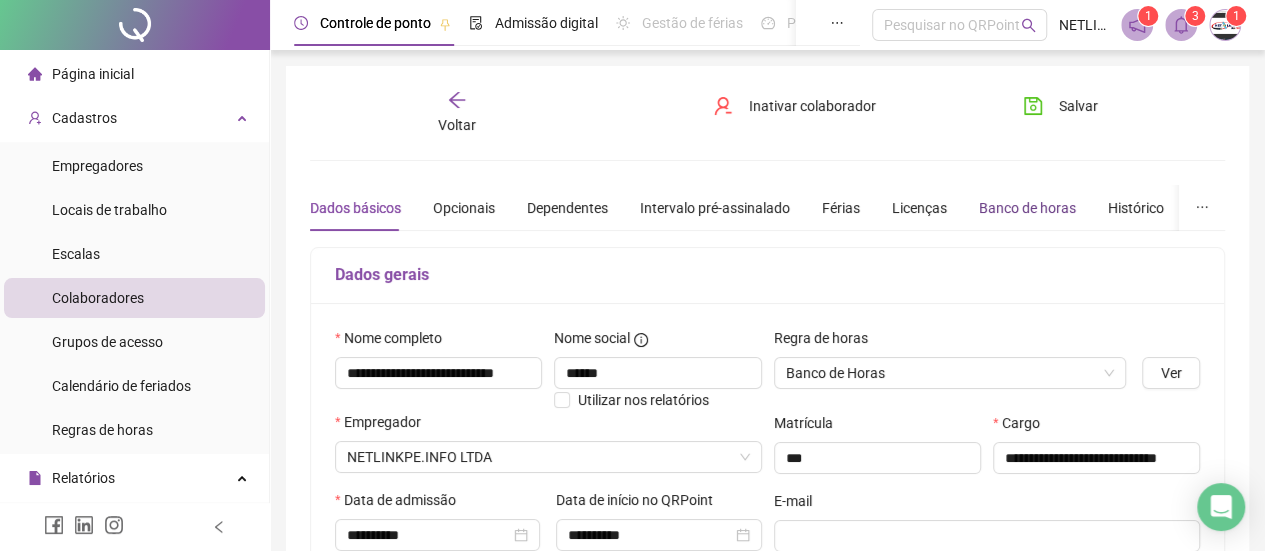click on "Banco de horas" at bounding box center (1027, 208) 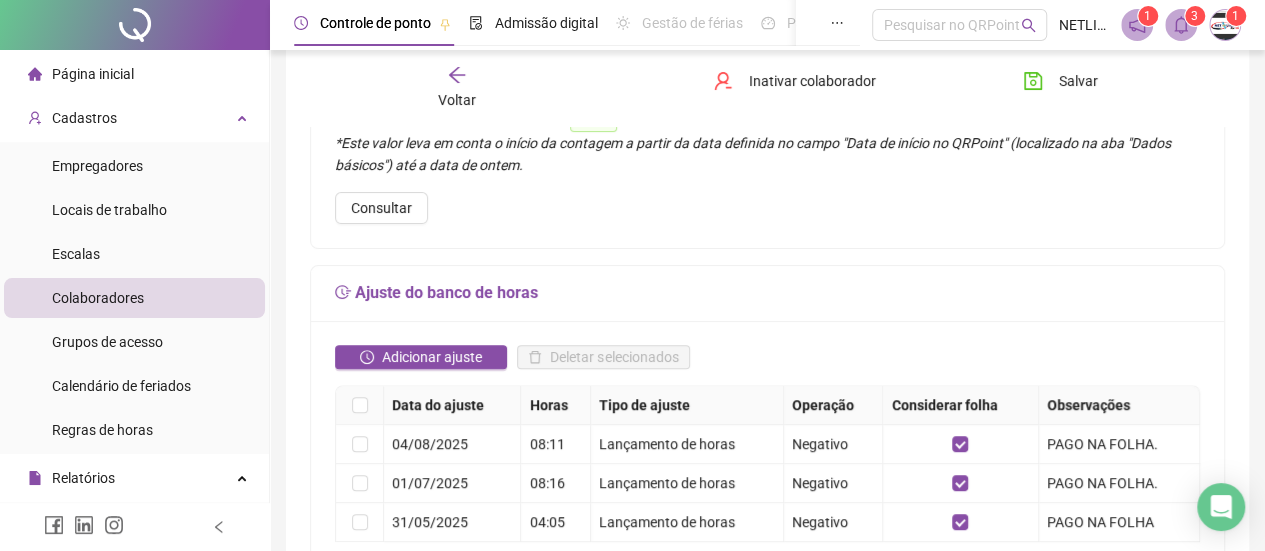 scroll, scrollTop: 300, scrollLeft: 0, axis: vertical 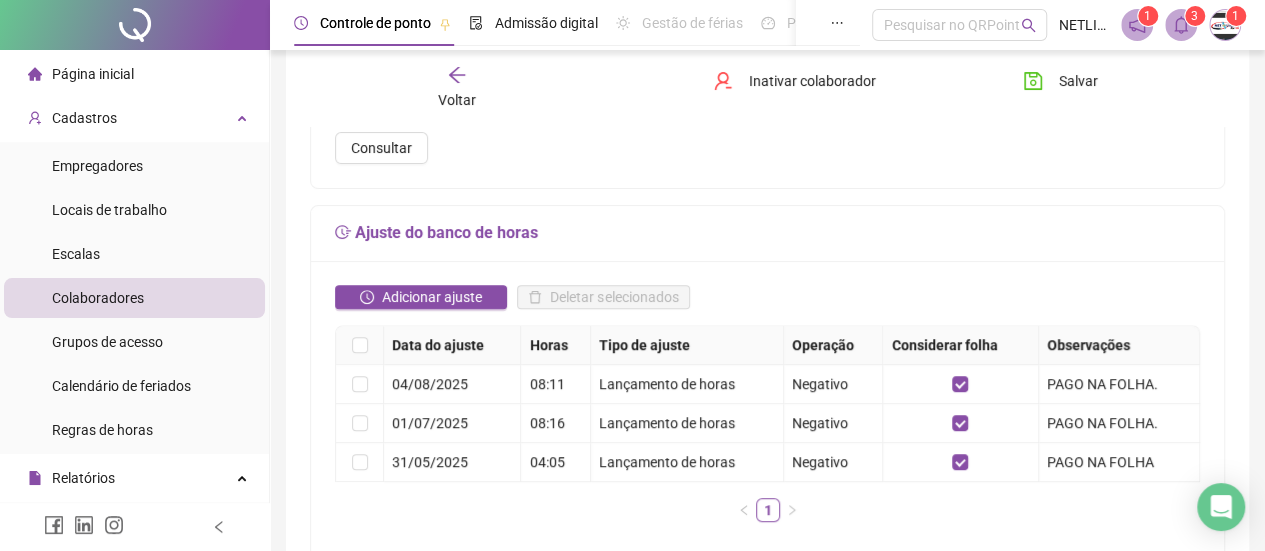 click on "Voltar" at bounding box center [457, 100] 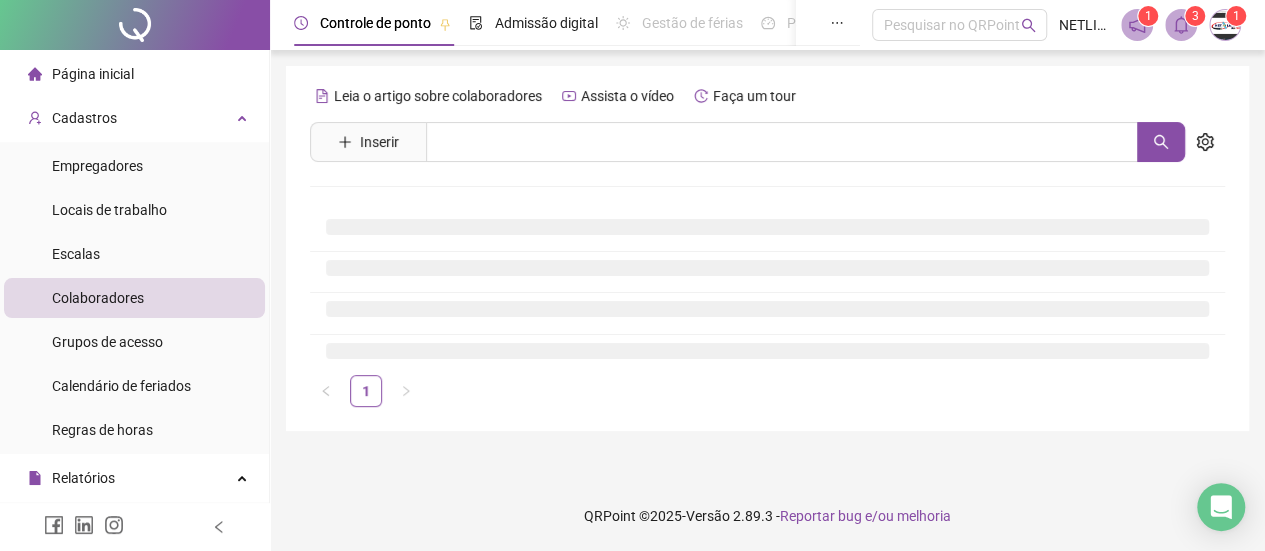 scroll, scrollTop: 0, scrollLeft: 0, axis: both 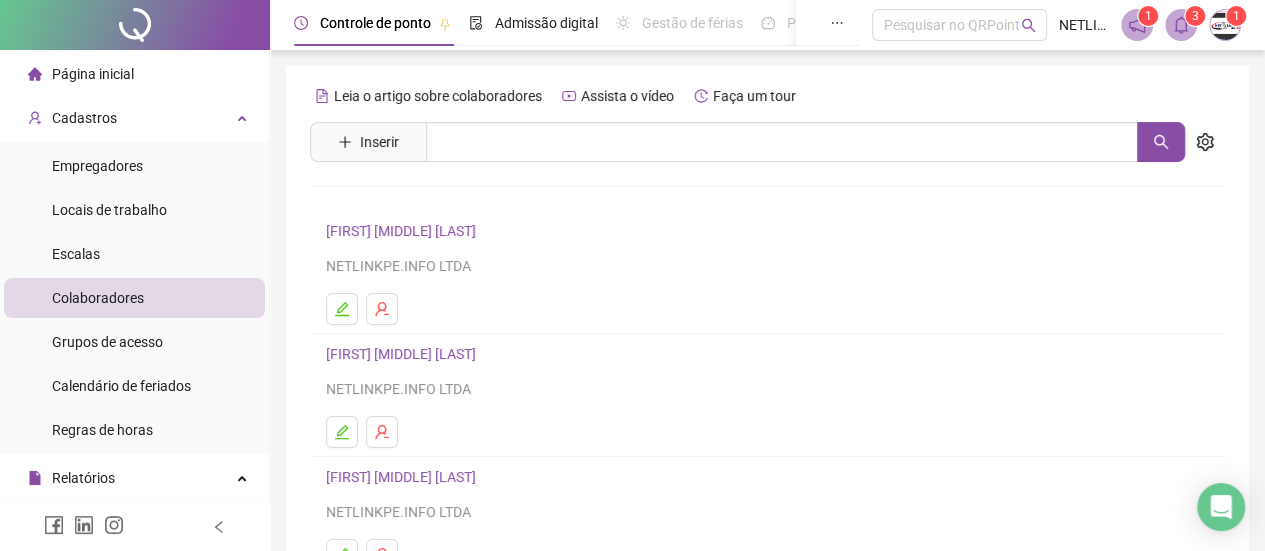click on "[FIRST] [MIDDLE] [LAST]" at bounding box center [404, 354] 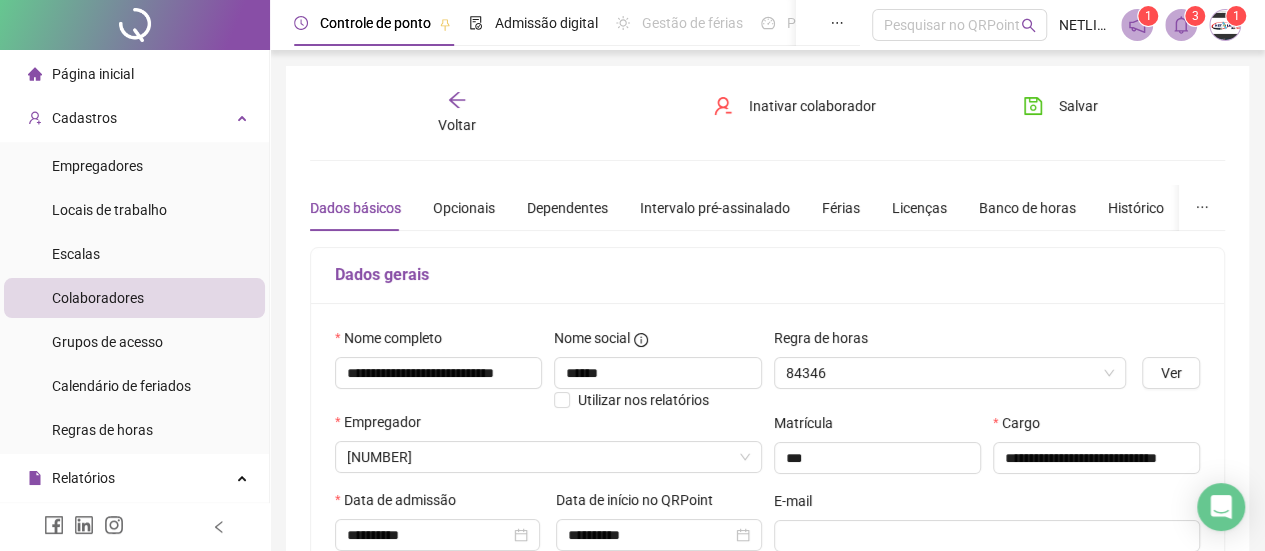 type on "**********" 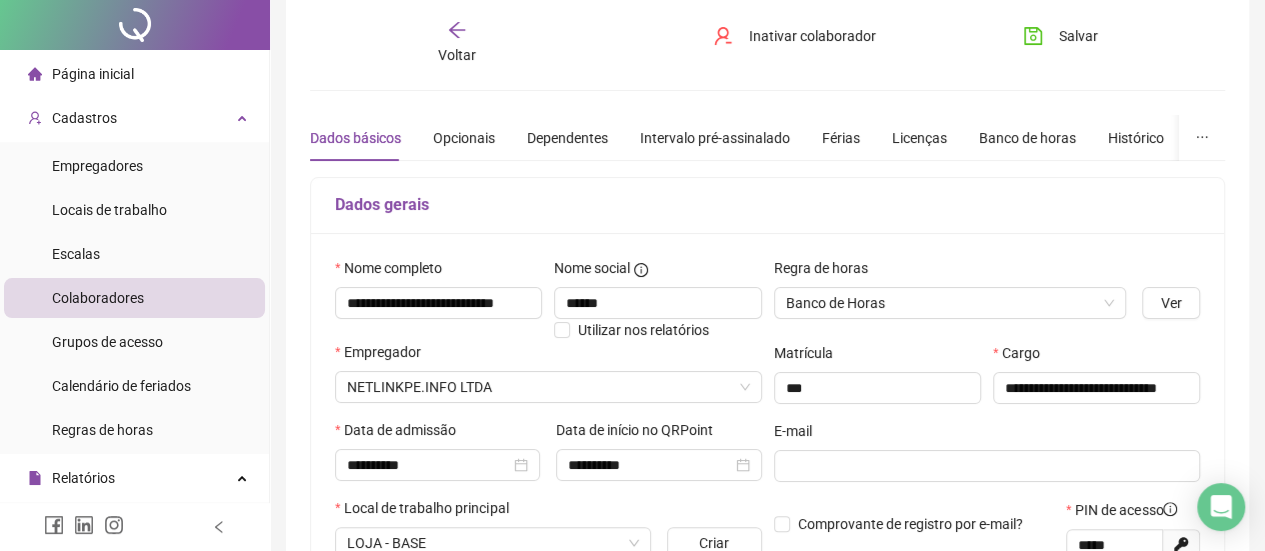 scroll, scrollTop: 0, scrollLeft: 0, axis: both 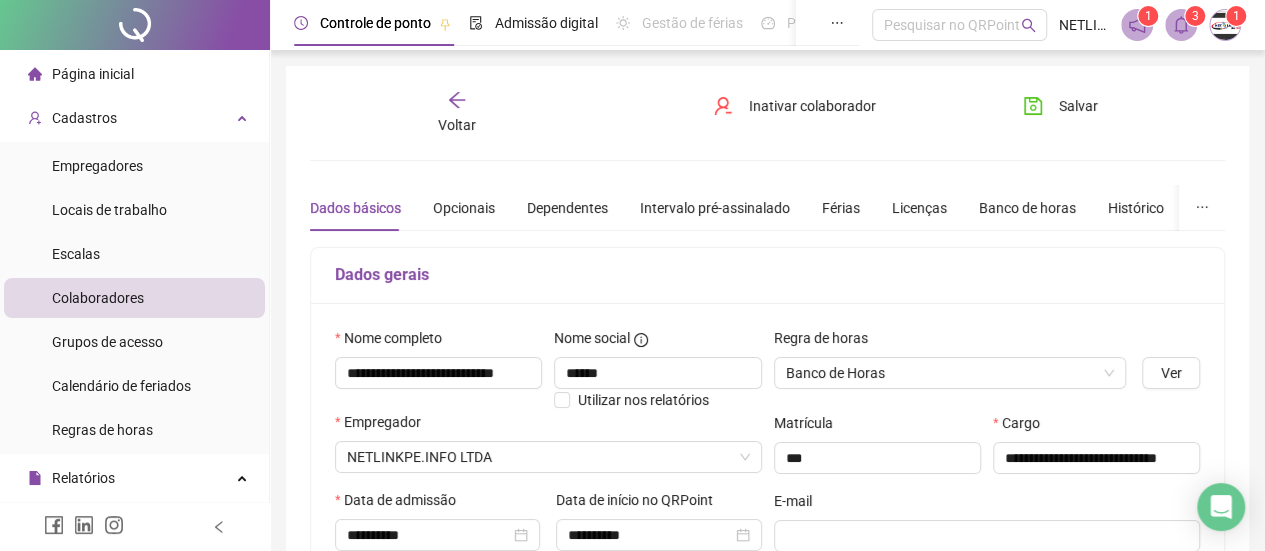 click 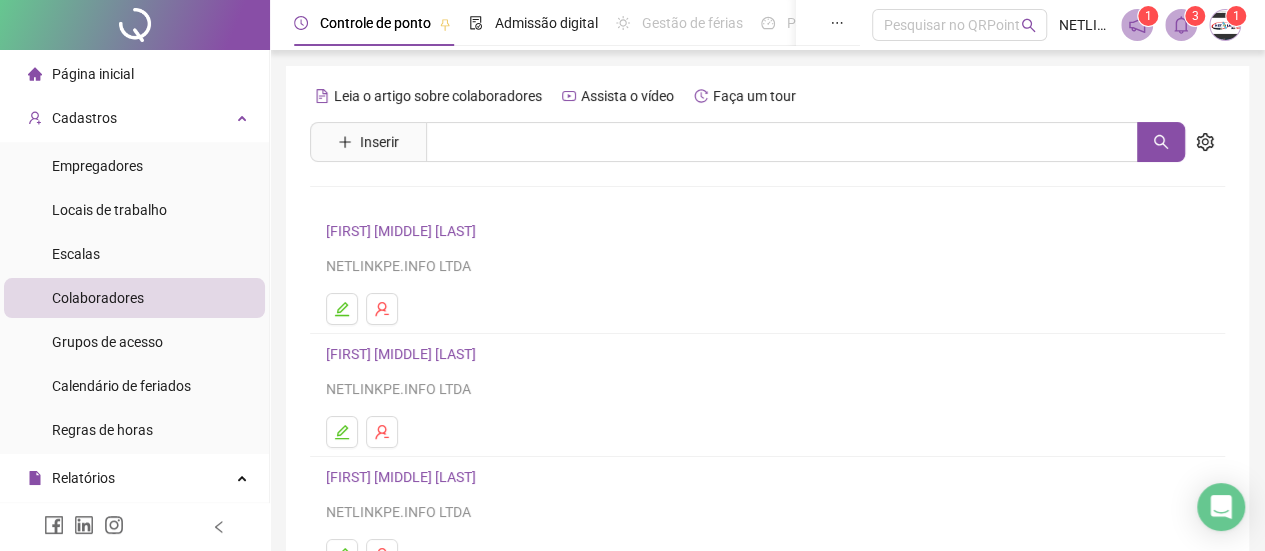 click on "[FIRST] [MIDDLE] [LAST]" at bounding box center [404, 231] 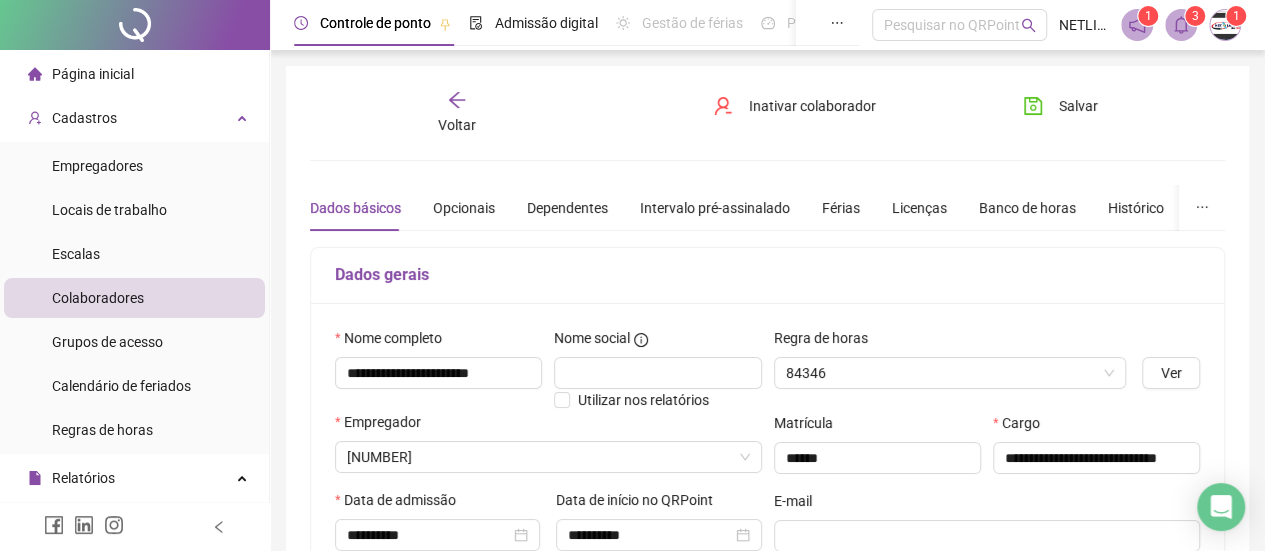 type on "**********" 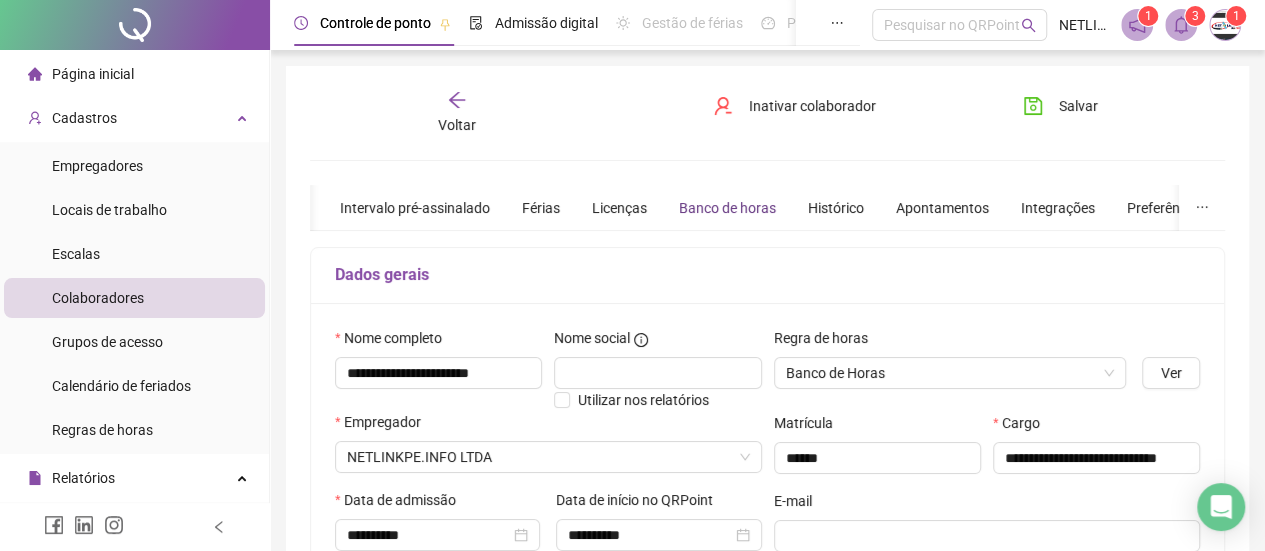 click on "Banco de horas" at bounding box center [727, 208] 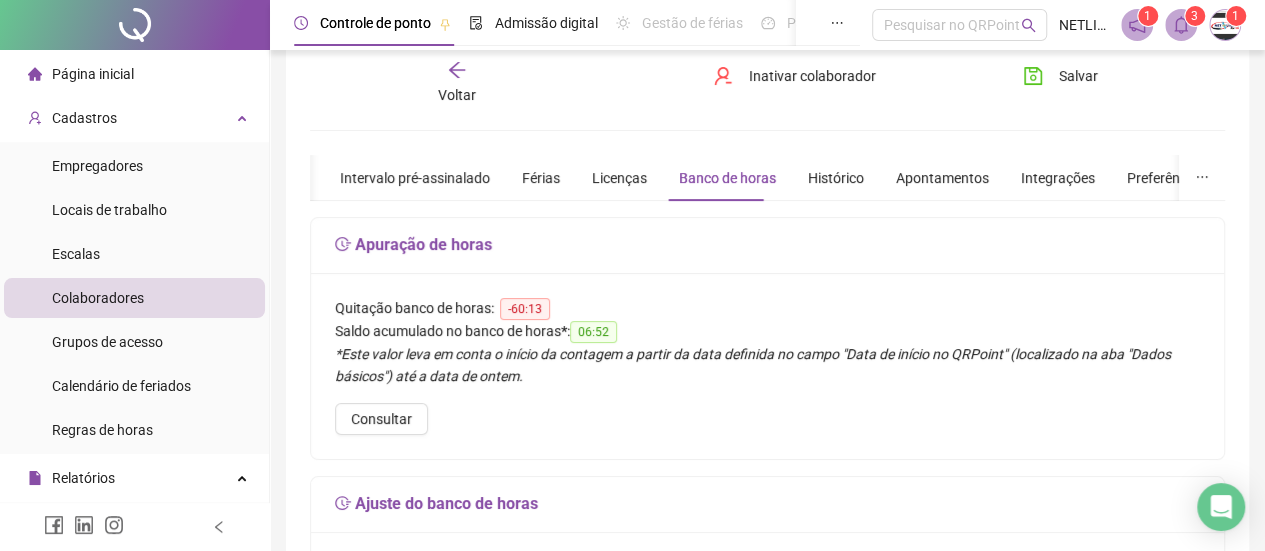 scroll, scrollTop: 0, scrollLeft: 0, axis: both 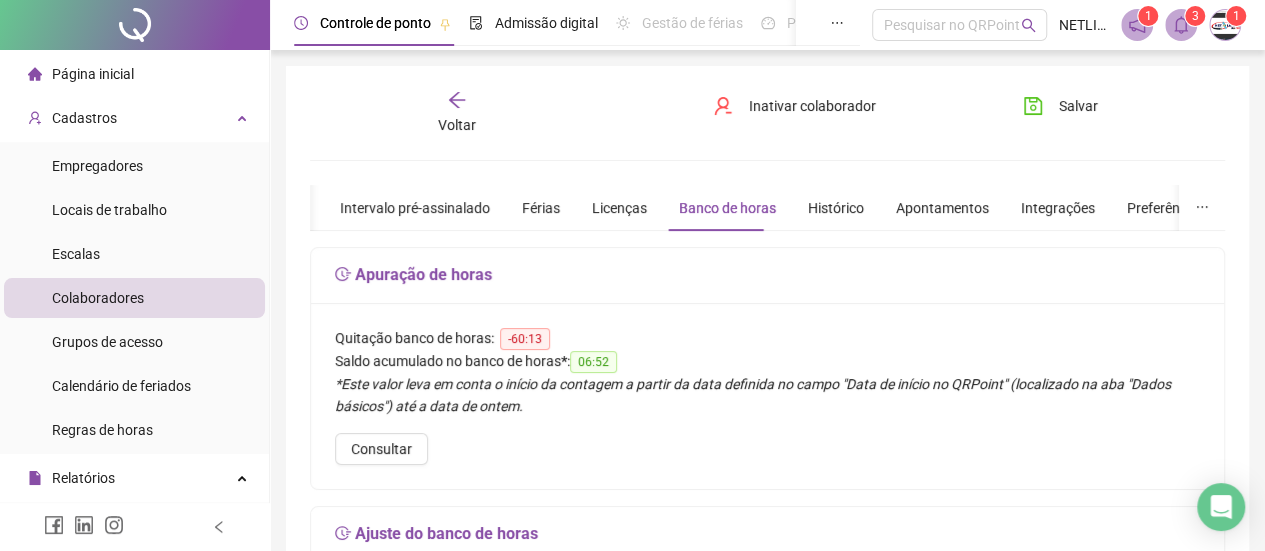 click on "Voltar" at bounding box center [457, 113] 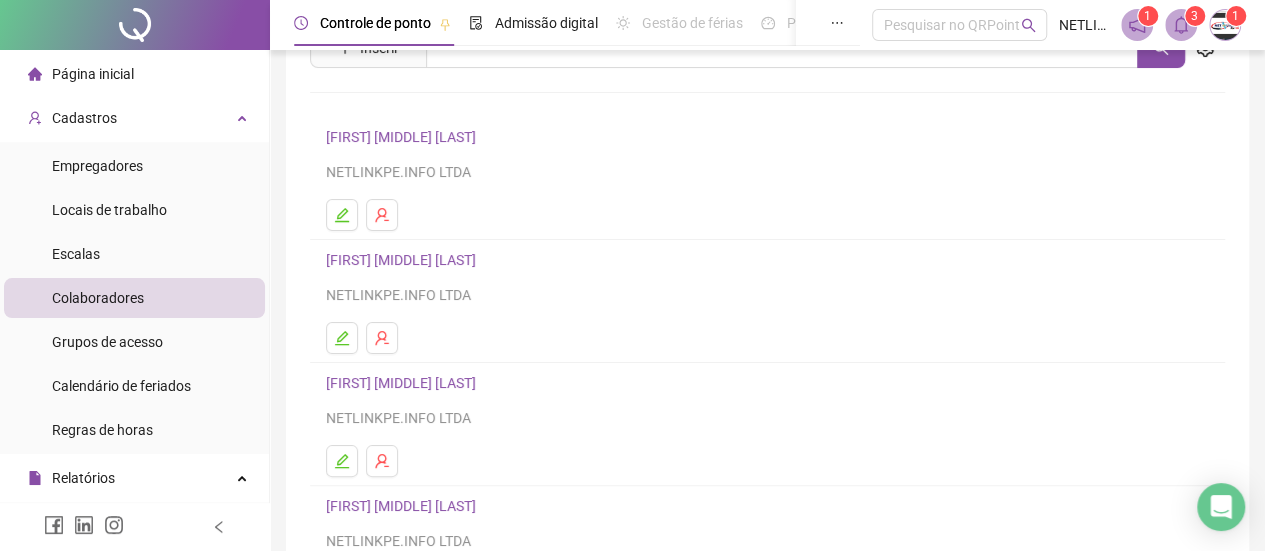 scroll, scrollTop: 200, scrollLeft: 0, axis: vertical 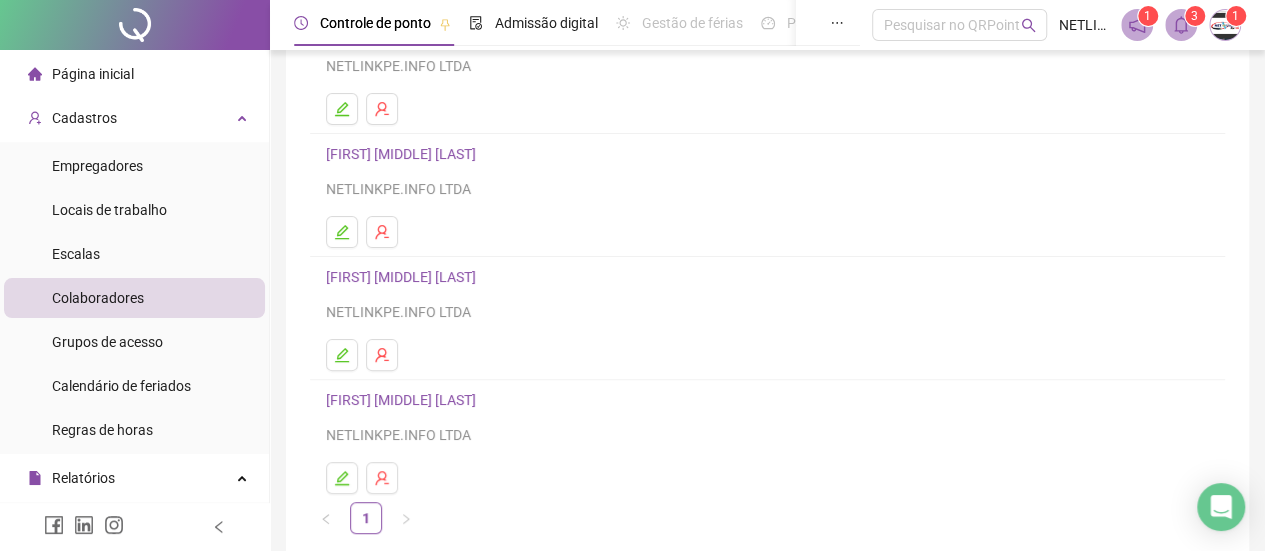 click on "[FIRST] [MIDDLE] [LAST]" at bounding box center [404, 277] 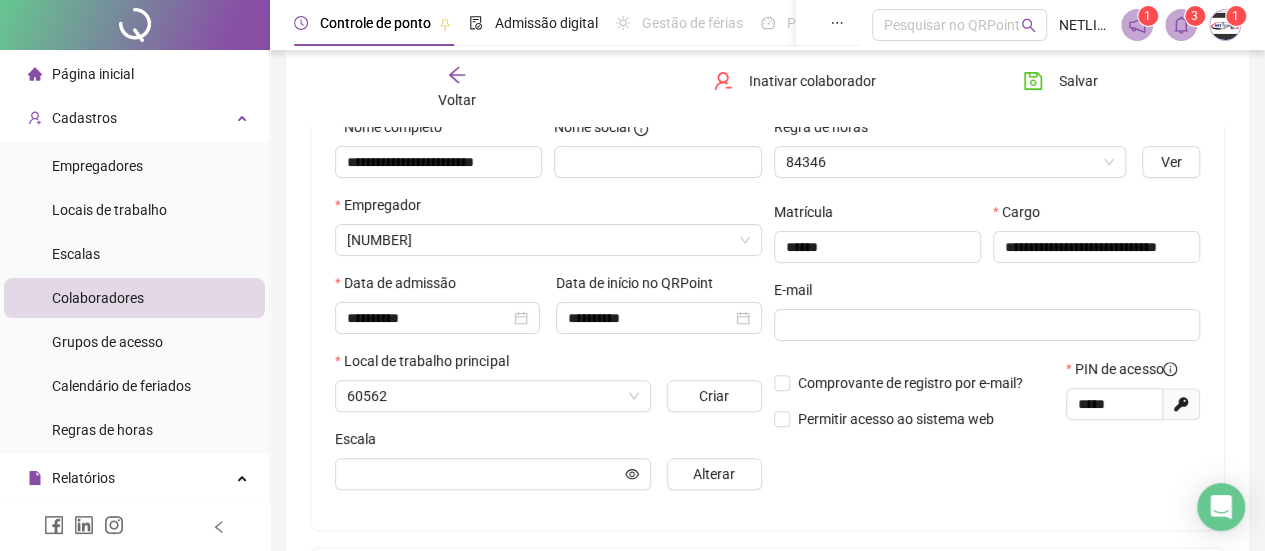 type on "**********" 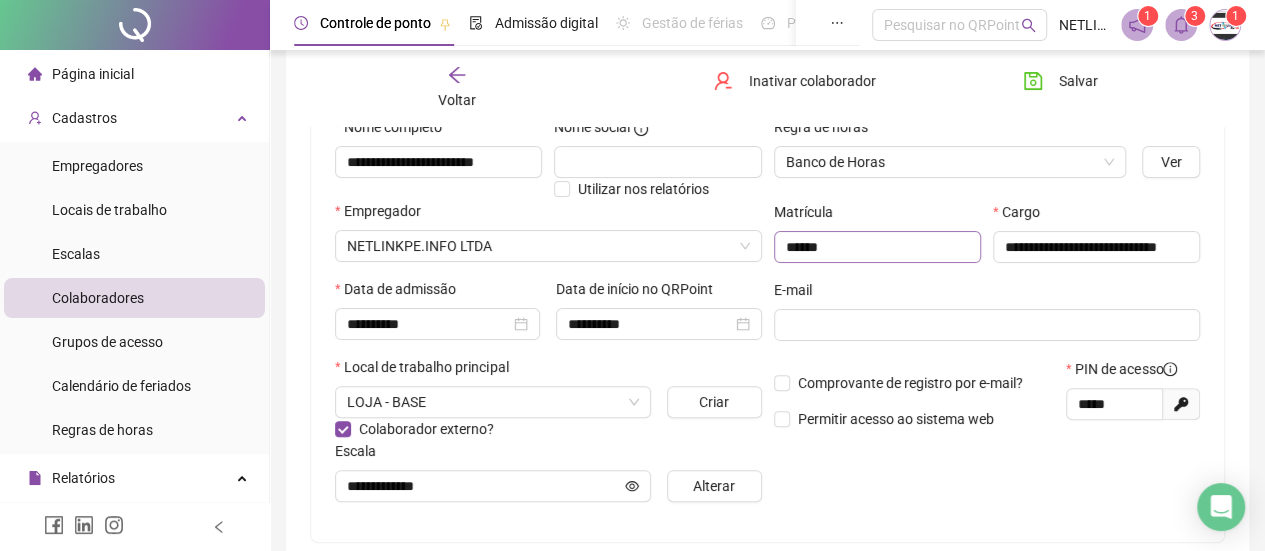 scroll, scrollTop: 10, scrollLeft: 0, axis: vertical 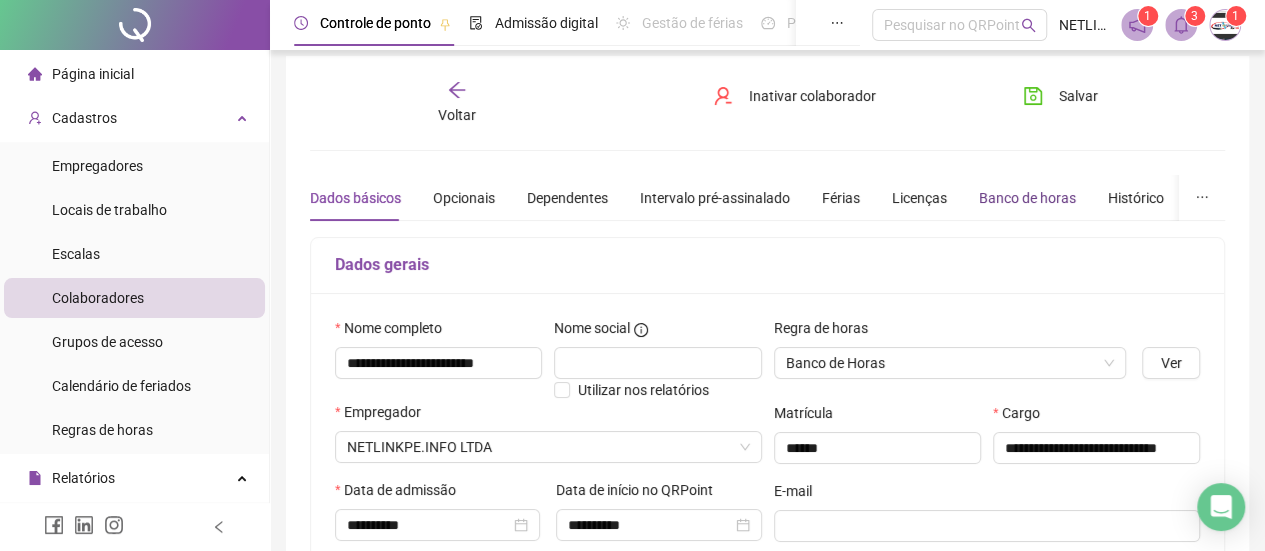 click on "Banco de horas" at bounding box center [1027, 198] 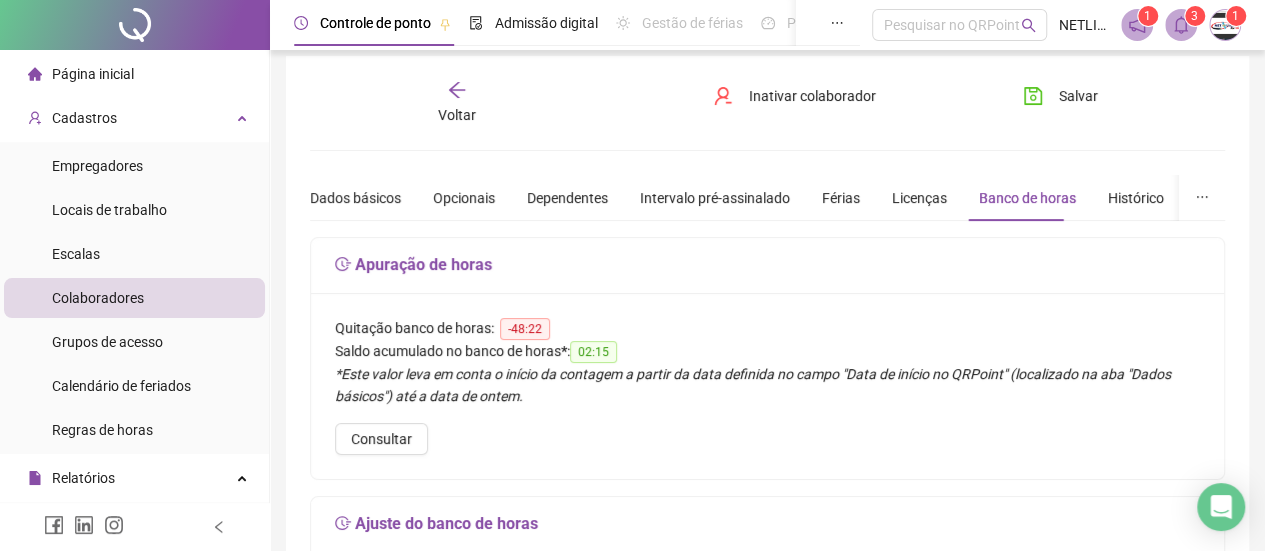 click on "Voltar" at bounding box center [457, 103] 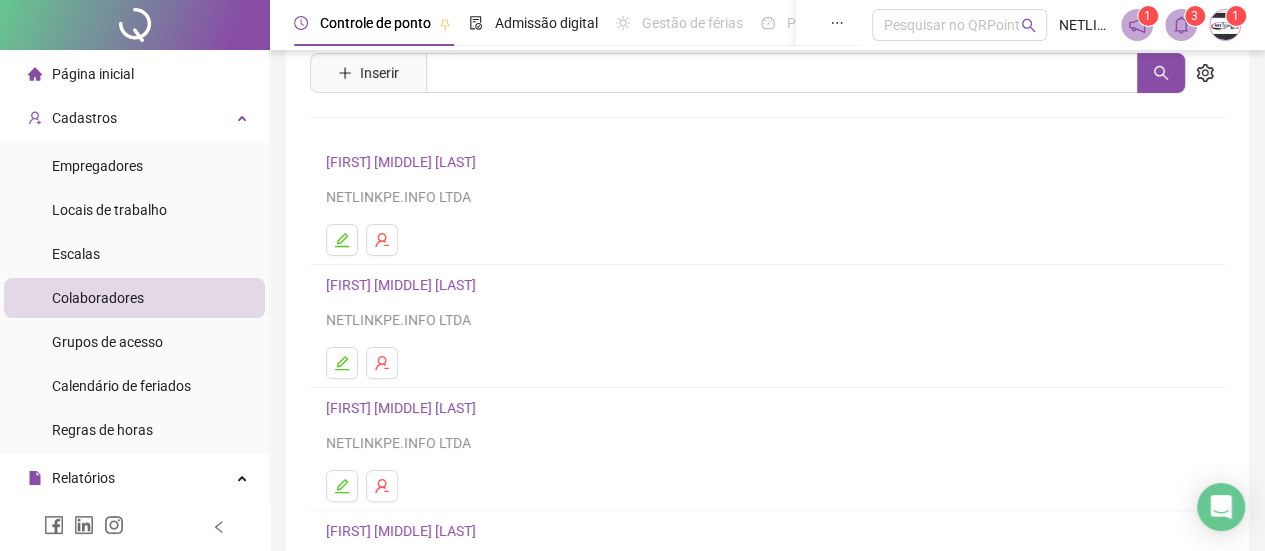 scroll, scrollTop: 100, scrollLeft: 0, axis: vertical 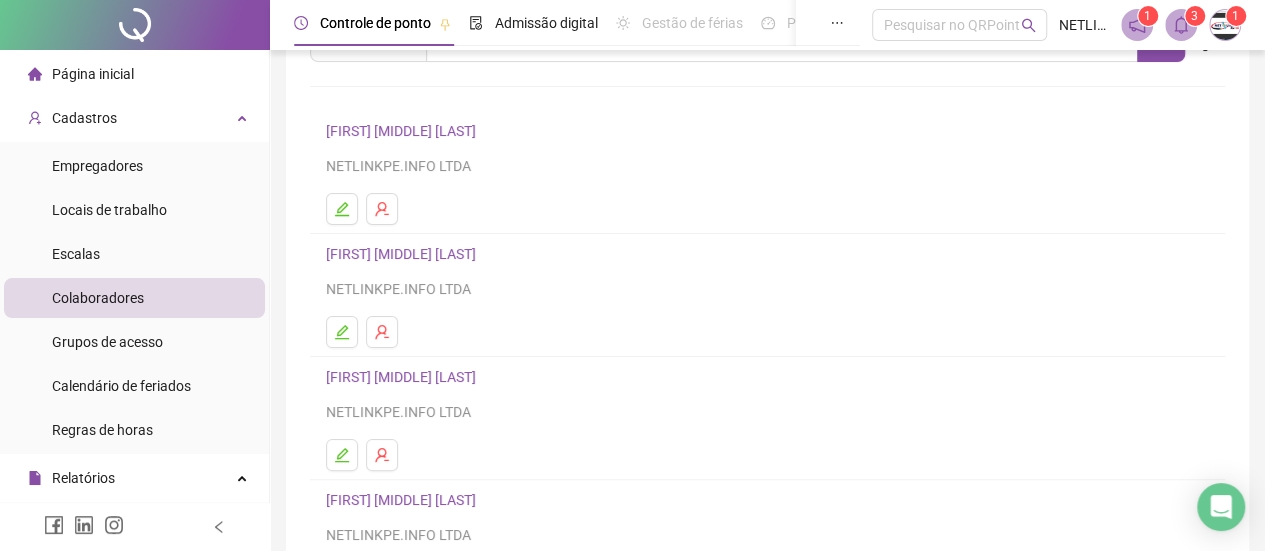 click on "[FIRST] [MIDDLE] [LAST]" at bounding box center (404, 500) 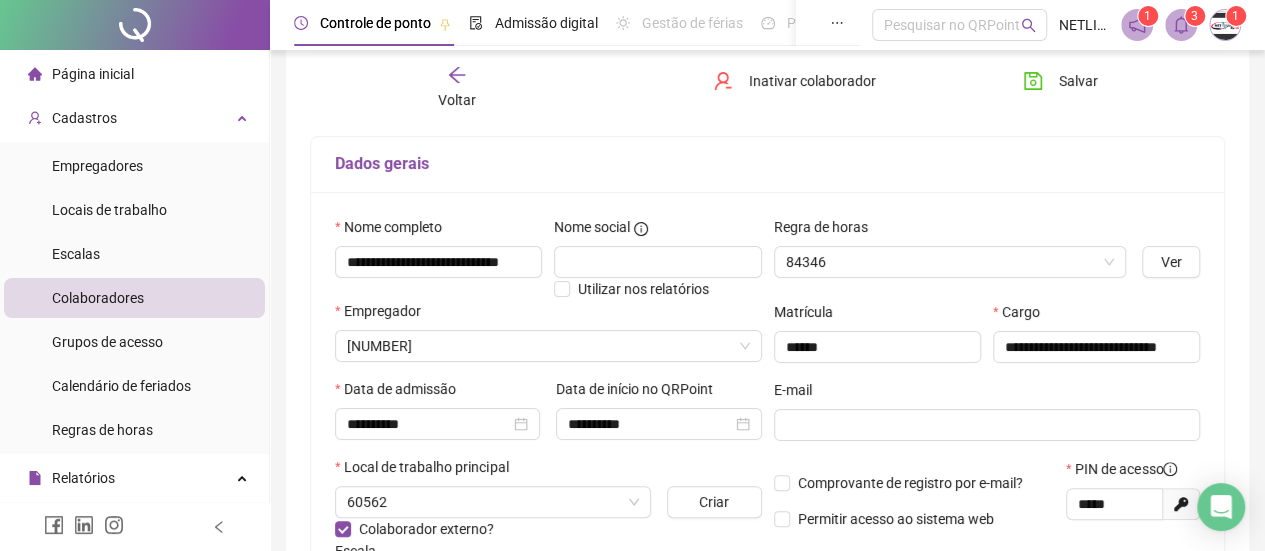 type on "**********" 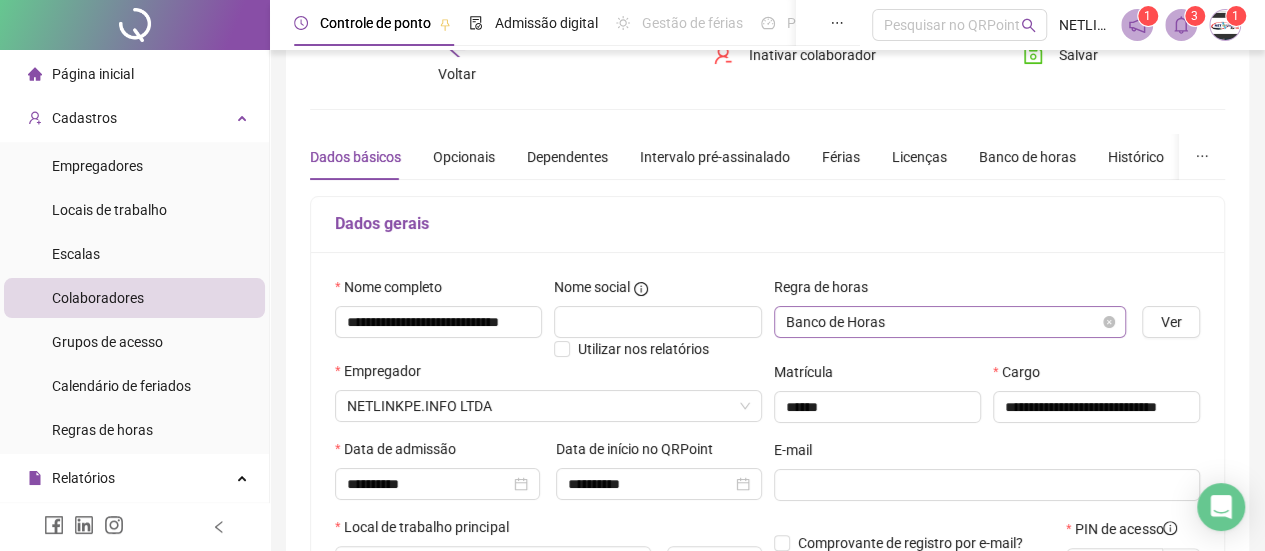 scroll, scrollTop: 0, scrollLeft: 0, axis: both 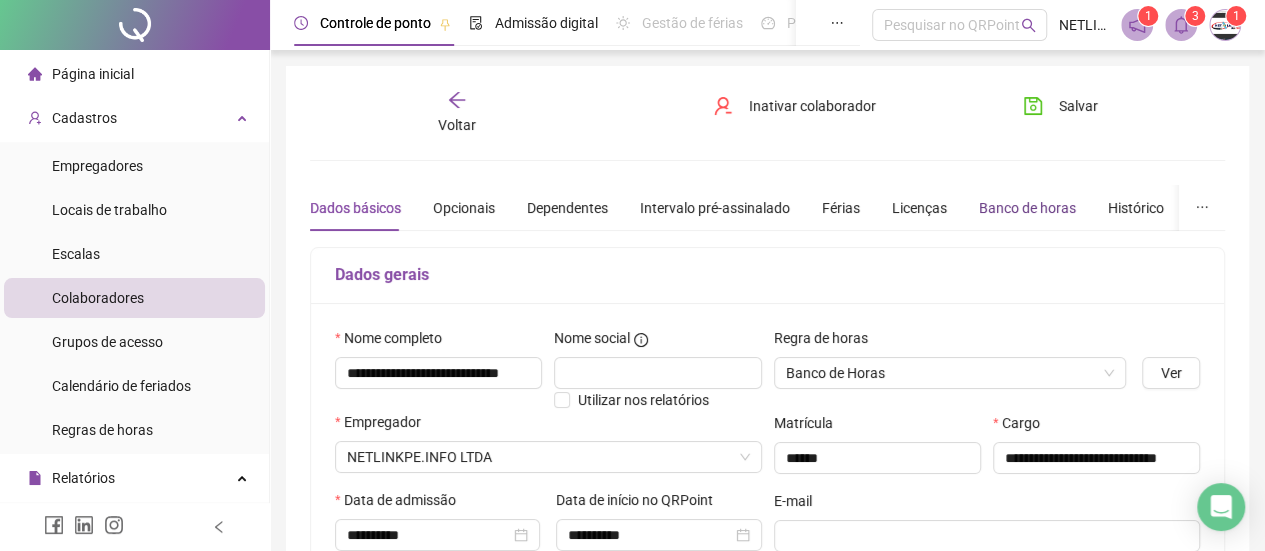 click on "Banco de horas" at bounding box center [1027, 208] 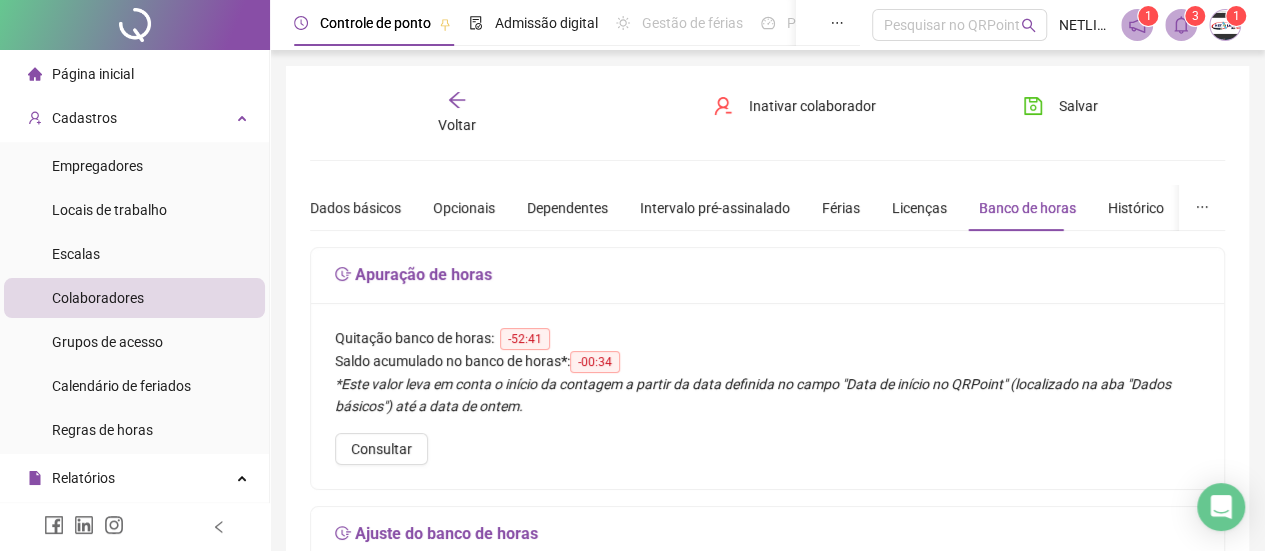 click 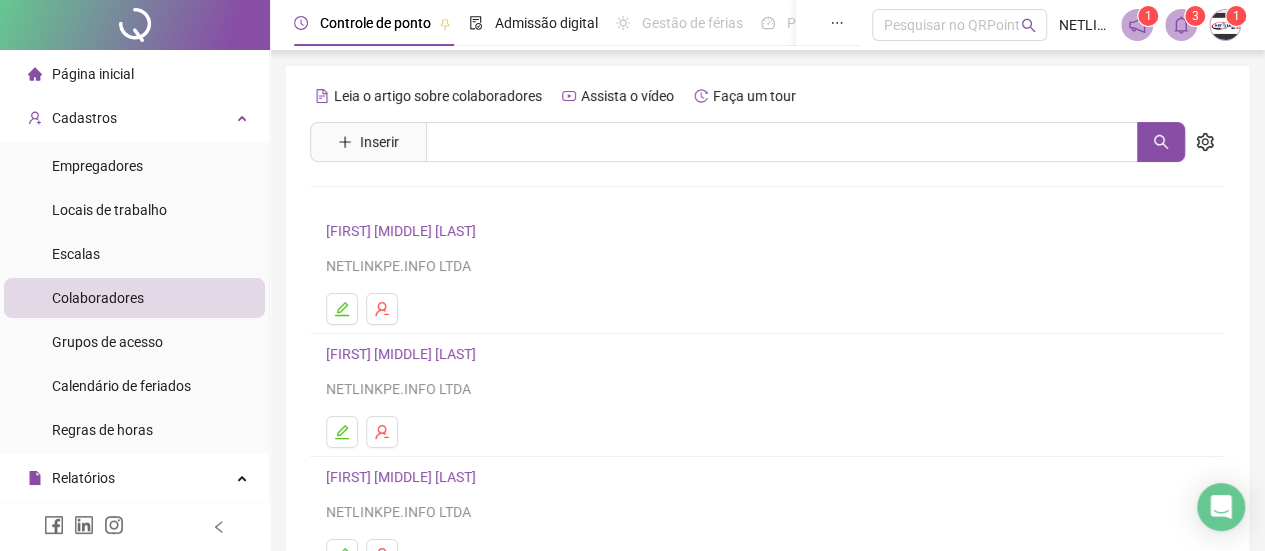 click on "Página inicial" at bounding box center [93, 74] 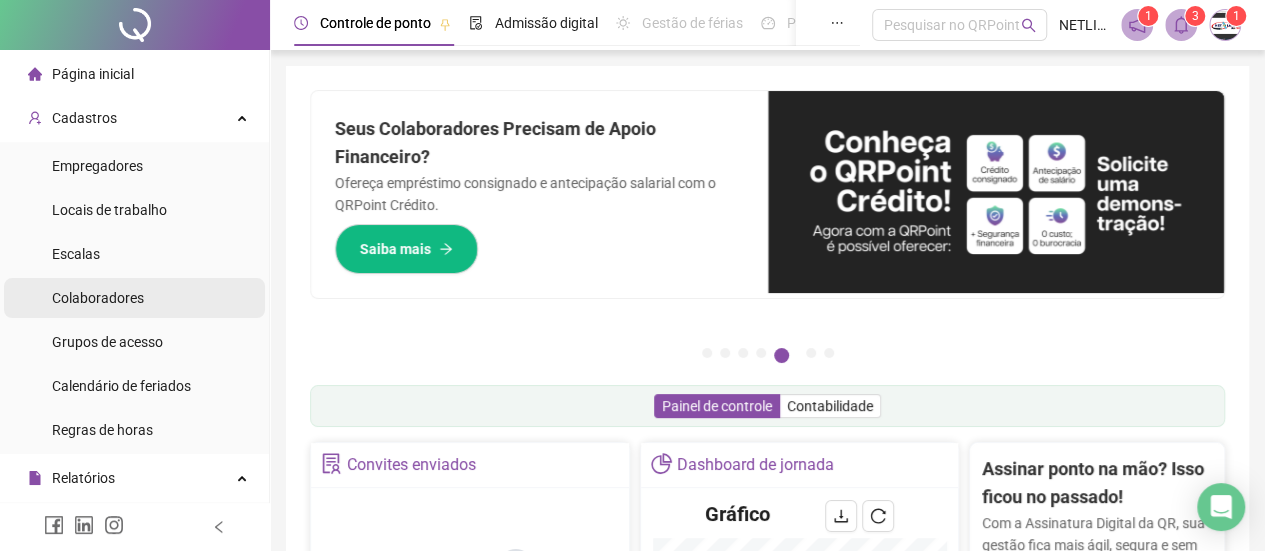 click on "Colaboradores" at bounding box center [98, 298] 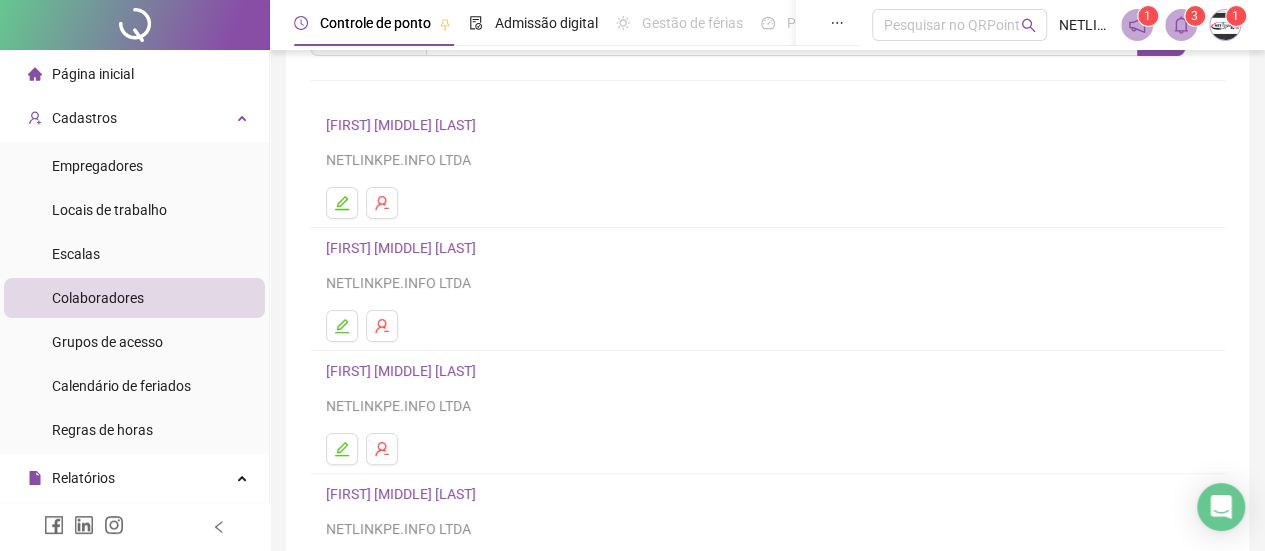scroll, scrollTop: 0, scrollLeft: 0, axis: both 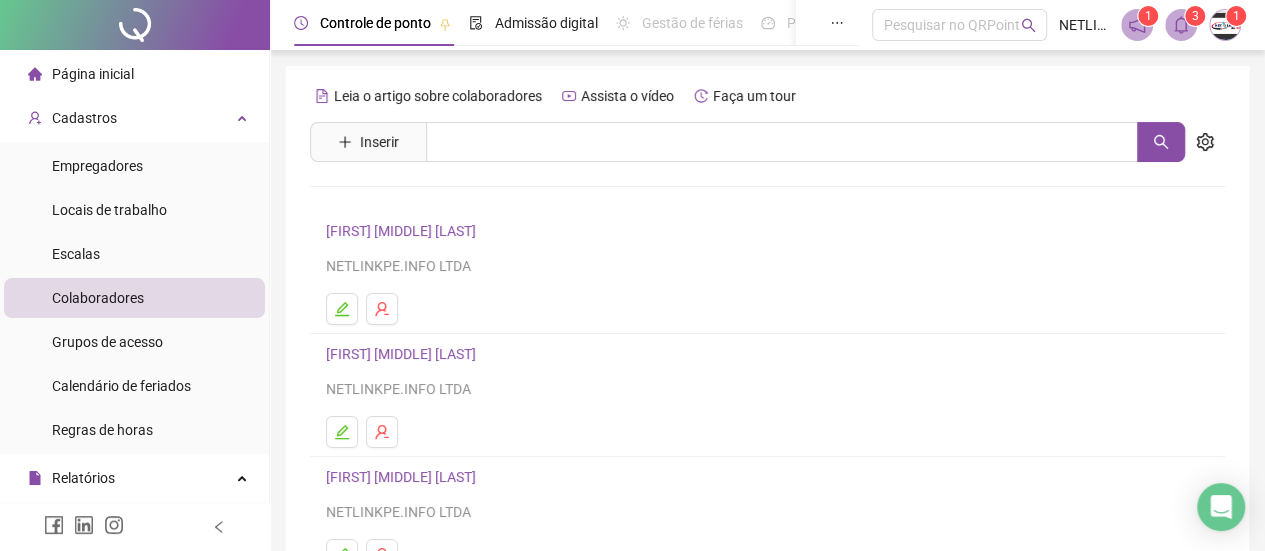 click on "[FIRST] [MIDDLE] [LAST]" at bounding box center (404, 354) 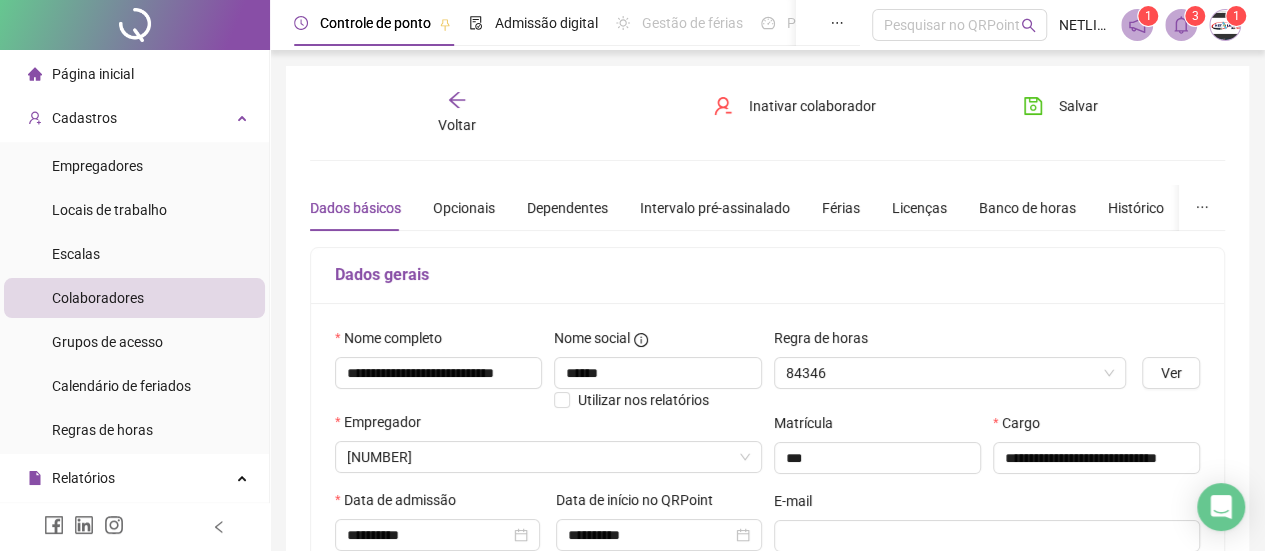 type on "**********" 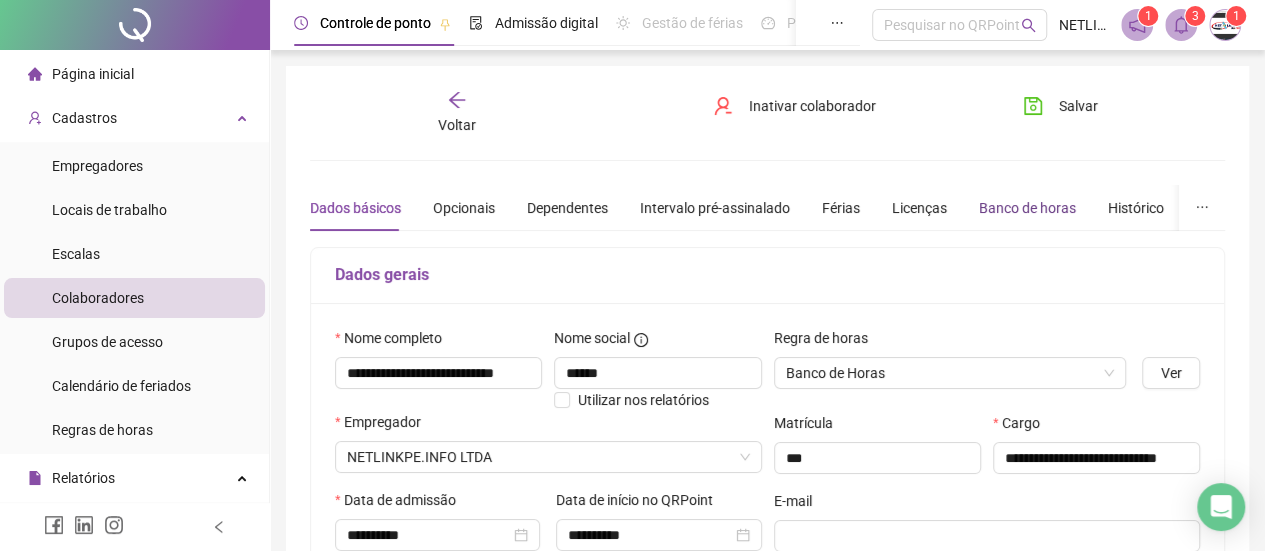 click on "Banco de horas" at bounding box center [1027, 208] 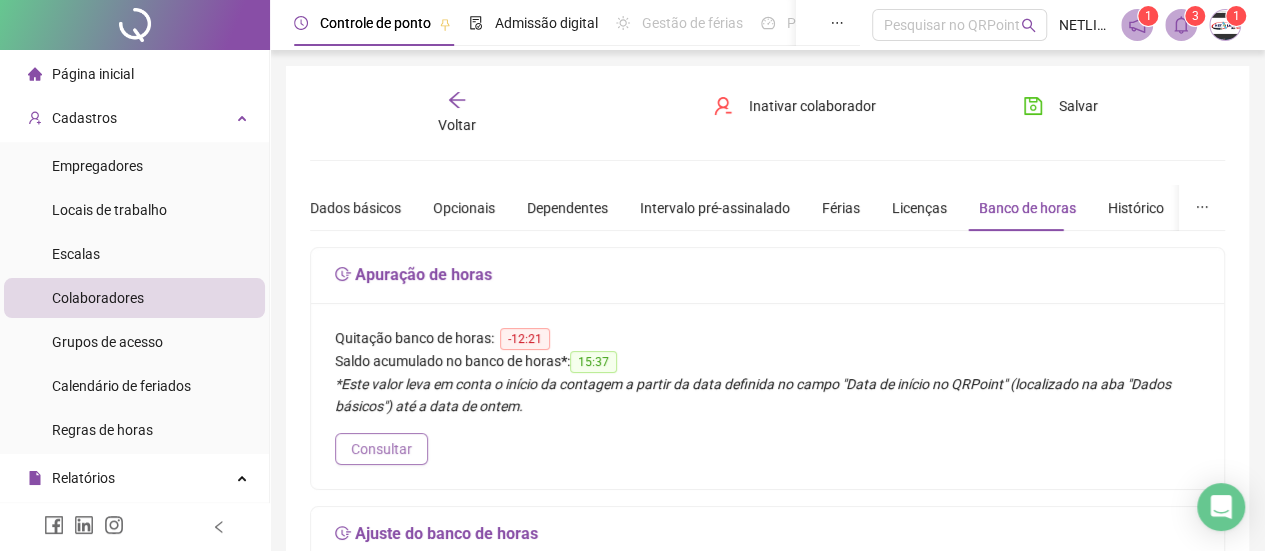 click on "Consultar" at bounding box center (381, 449) 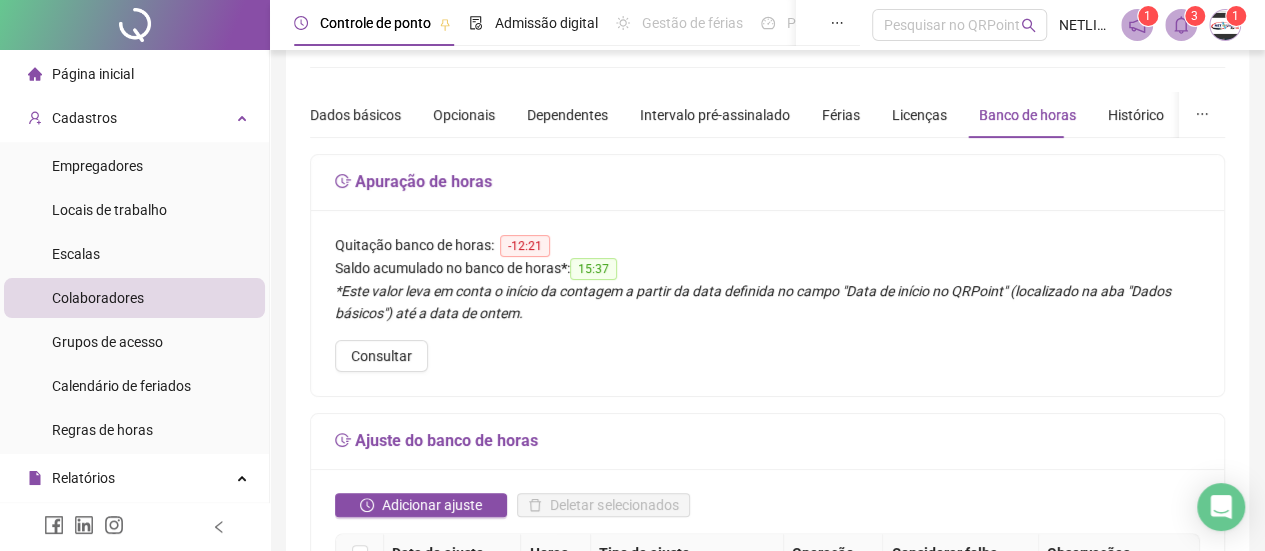 scroll, scrollTop: 0, scrollLeft: 0, axis: both 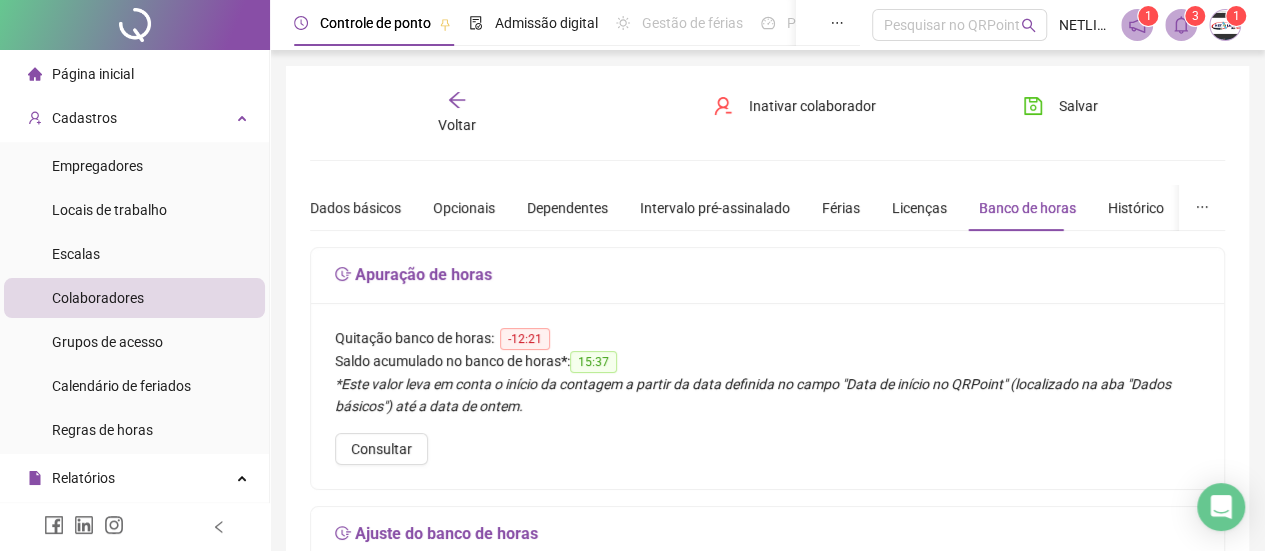 click on "Voltar" at bounding box center (457, 125) 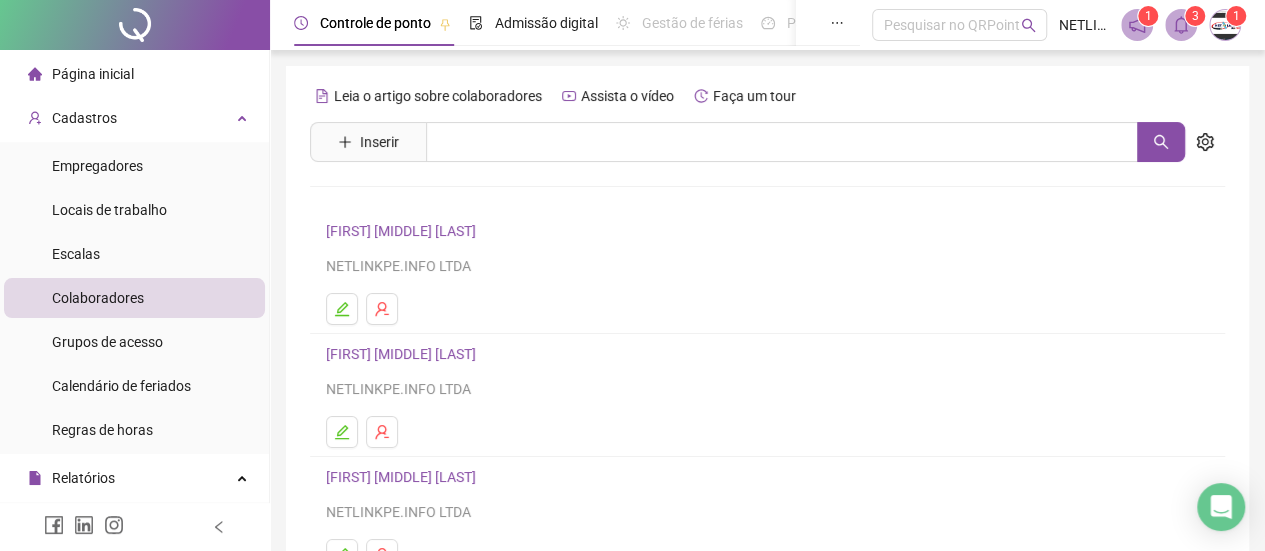 click at bounding box center [767, 309] 